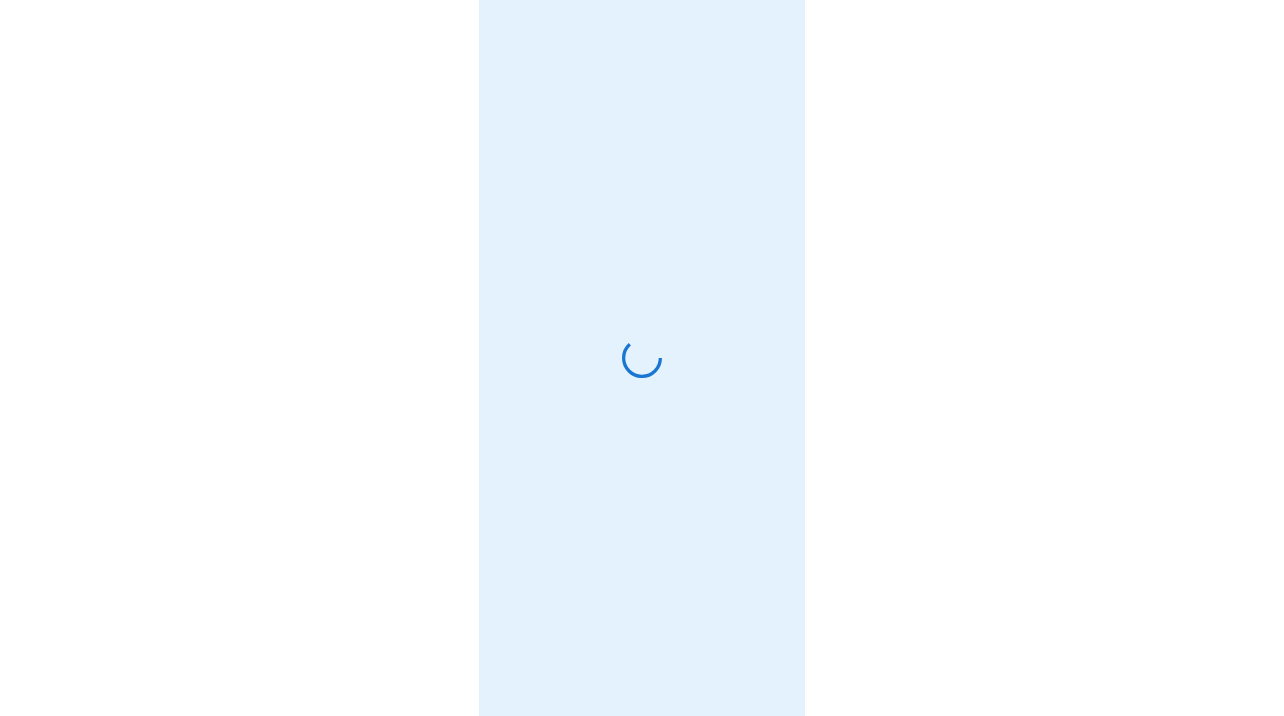 scroll, scrollTop: 0, scrollLeft: 0, axis: both 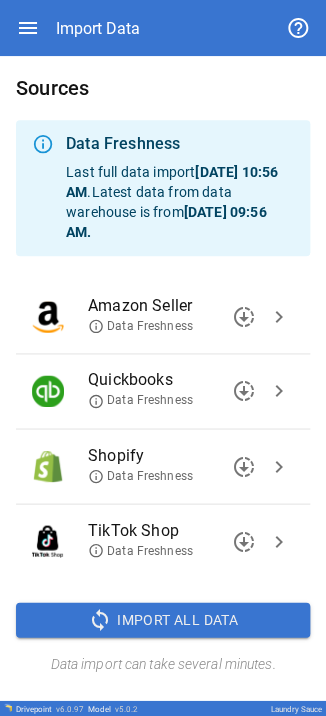 click on "chevron_right" at bounding box center (279, 466) 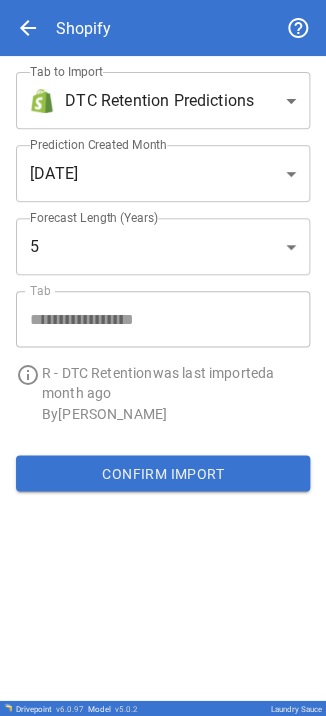 click on "**********" at bounding box center (163, 358) 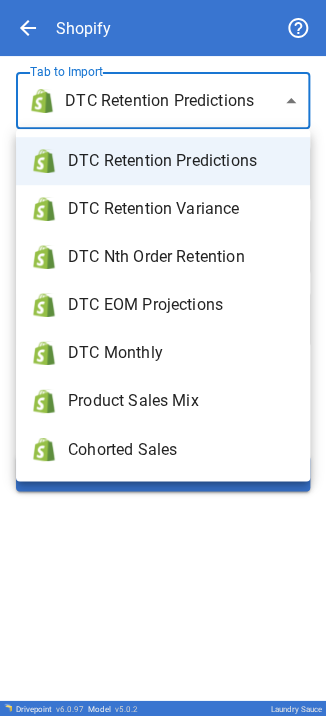 click on "Product Sales Mix" at bounding box center [181, 401] 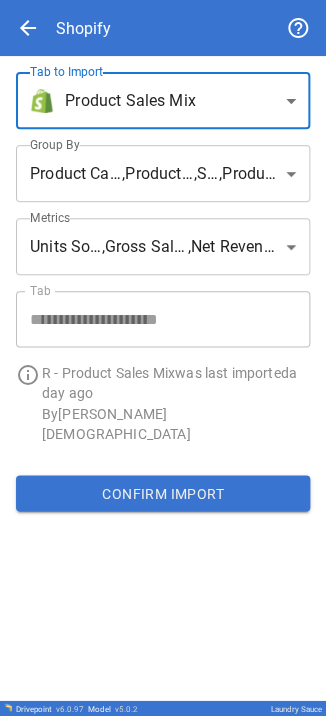 click on "**********" at bounding box center (163, 358) 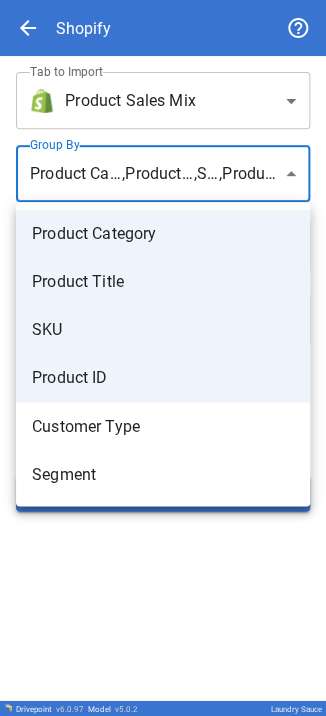 type 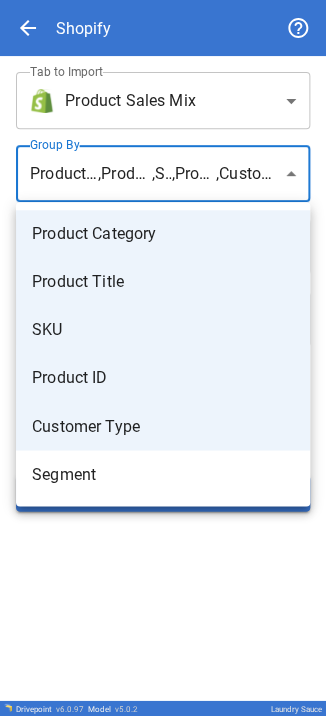 type 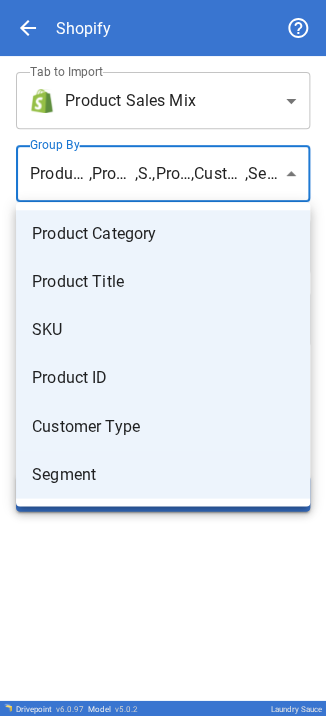 click at bounding box center (163, 358) 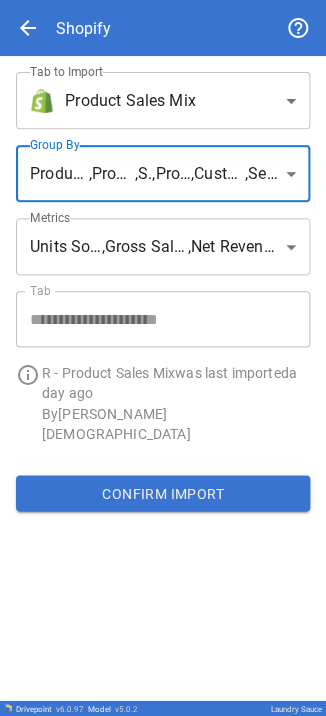 click on "Confirm Import" at bounding box center [163, 493] 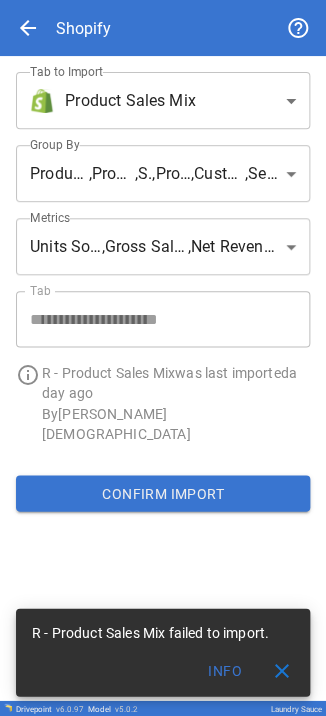 click on "**********" at bounding box center [163, 358] 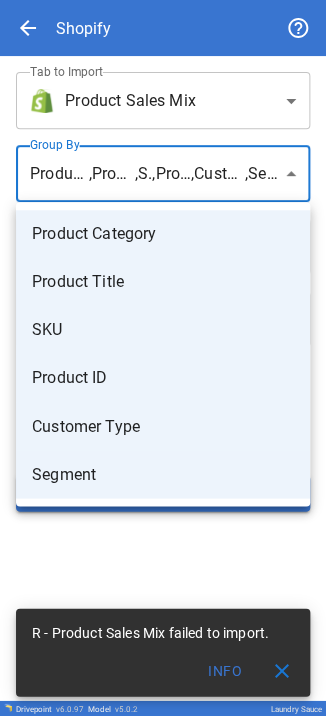 click at bounding box center (163, 358) 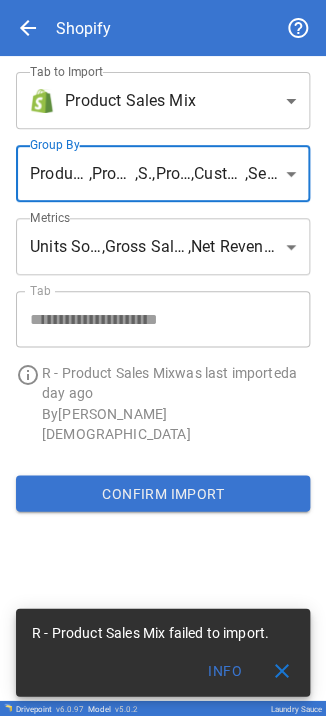 click on "Confirm Import" at bounding box center (163, 493) 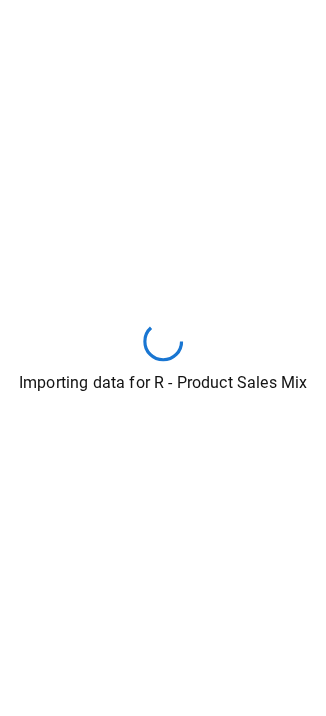 click on "Importing data for R - Product Sales Mix" at bounding box center [163, 358] 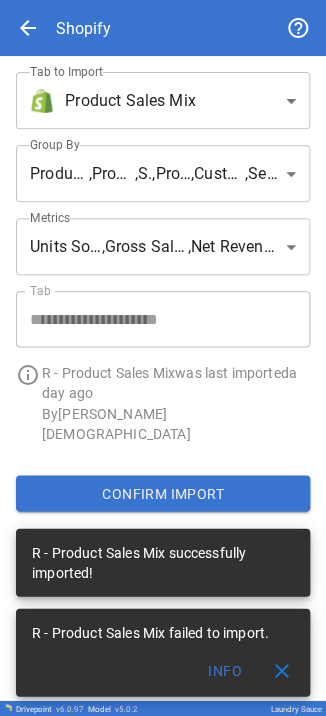 click on "close" at bounding box center (282, 670) 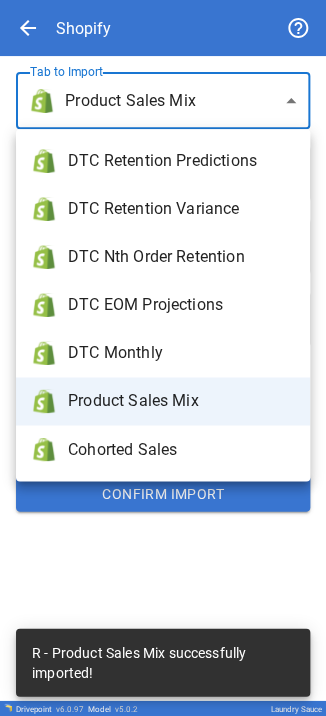 click on "**********" at bounding box center [163, 358] 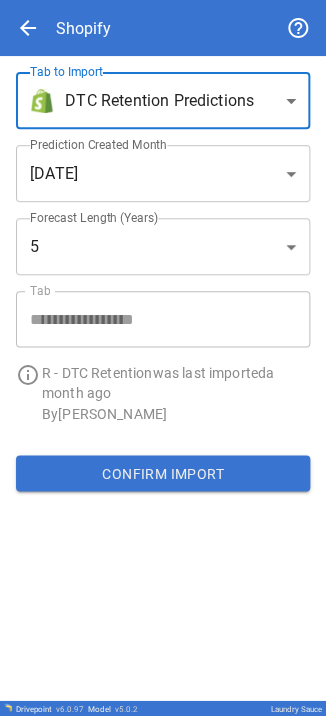 click on "Confirm Import" at bounding box center (163, 473) 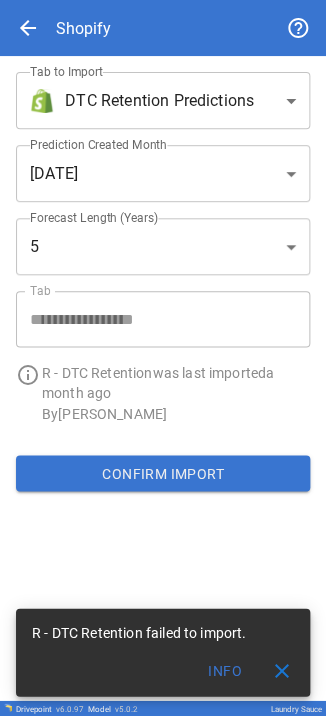 click on "**********" at bounding box center (163, 358) 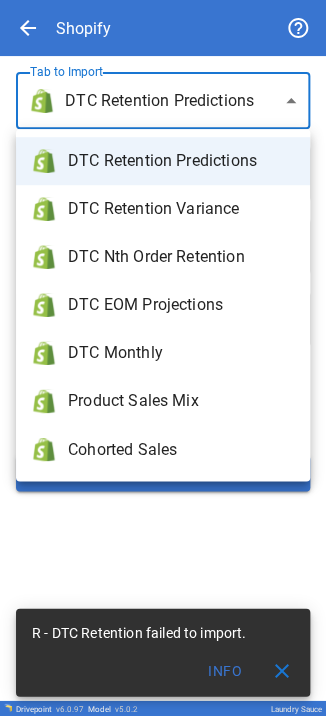 click on "DTC Monthly" at bounding box center [181, 353] 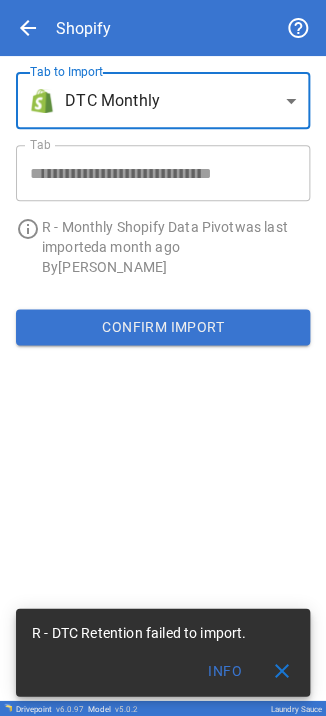 click on "Confirm Import" at bounding box center [163, 327] 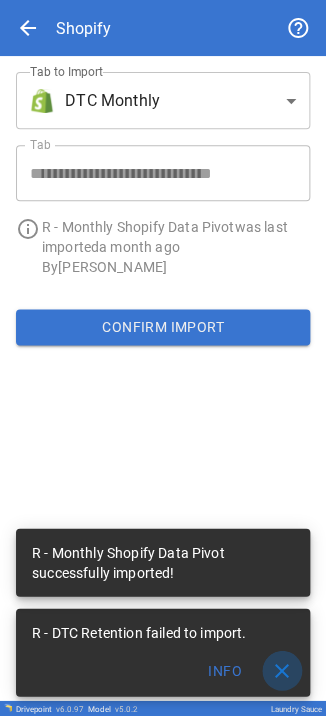 click on "close" at bounding box center (282, 670) 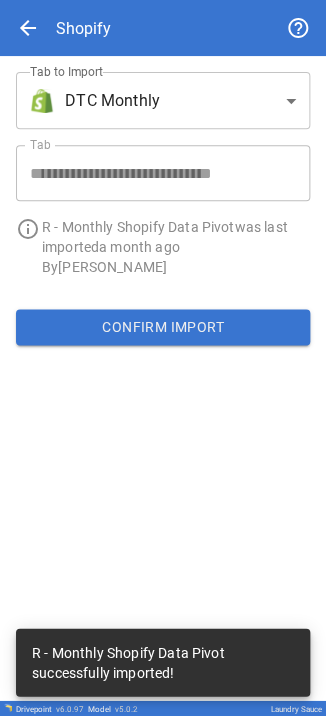 click on "**********" at bounding box center (163, 358) 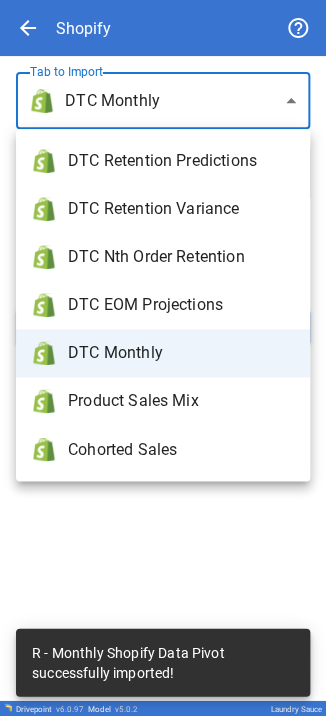 click on "DTC Retention Predictions" at bounding box center [181, 161] 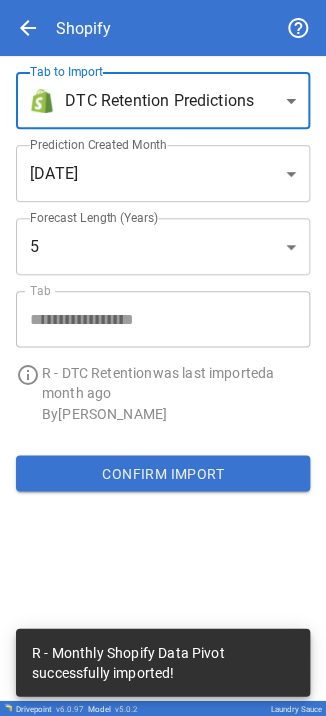 click on "Confirm Import" at bounding box center [163, 473] 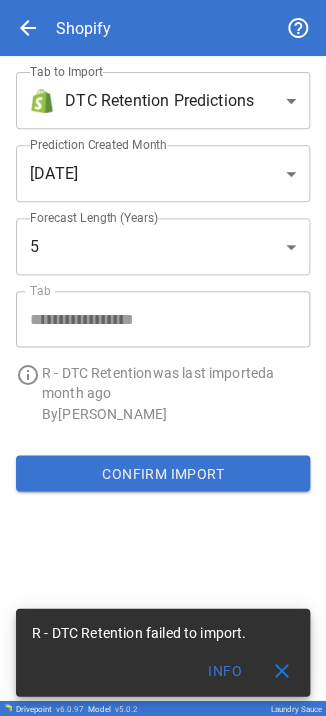 click on "**********" at bounding box center [163, 358] 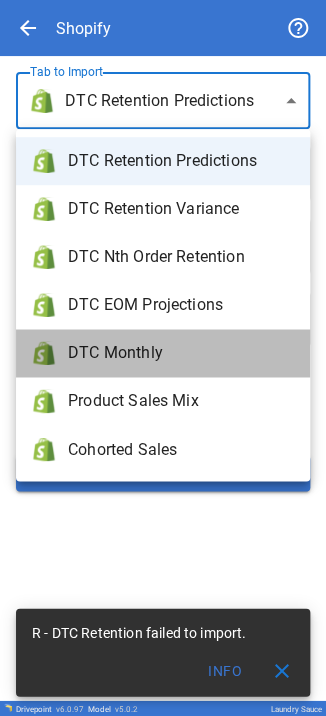 click on "DTC Monthly" at bounding box center [181, 353] 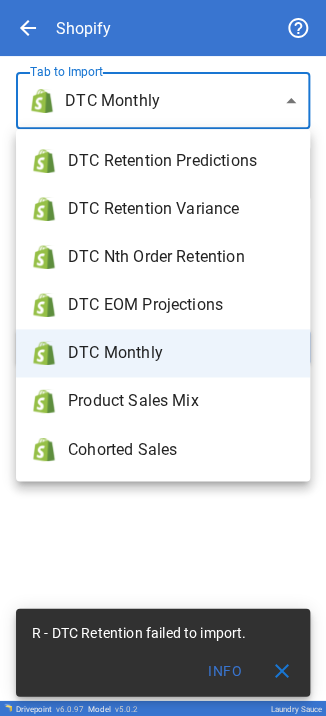 click on "**********" at bounding box center [163, 358] 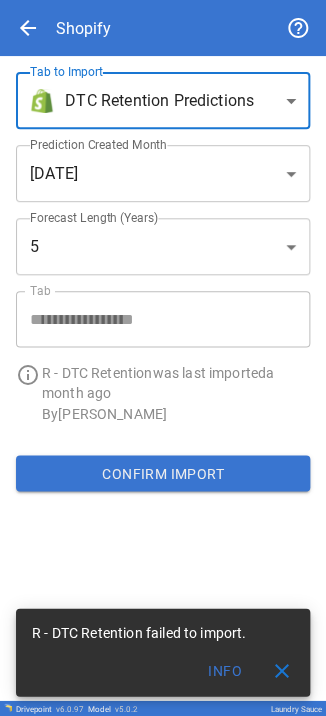 click on "**********" at bounding box center (163, 358) 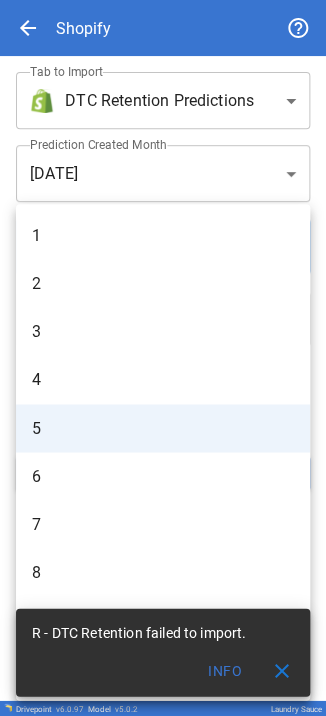 click on "3" at bounding box center (163, 332) 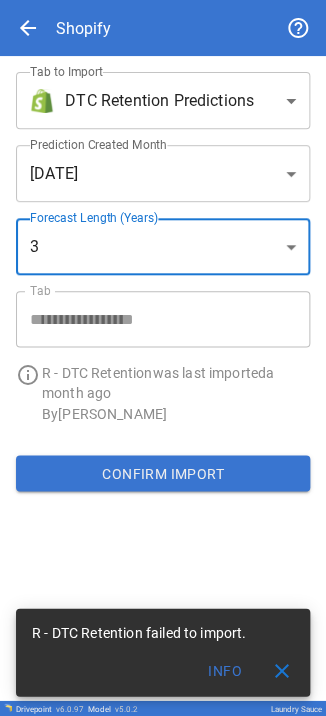 click on "Confirm Import" at bounding box center (163, 473) 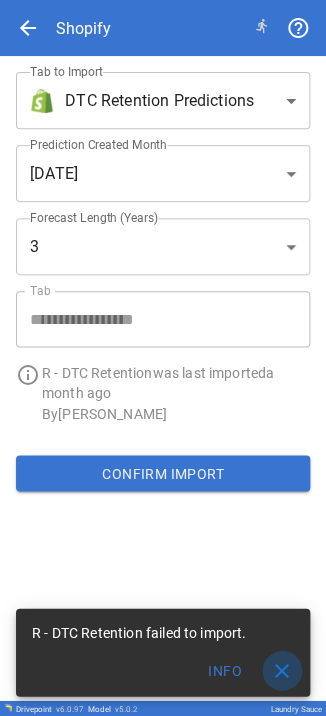 click on "close" at bounding box center (282, 670) 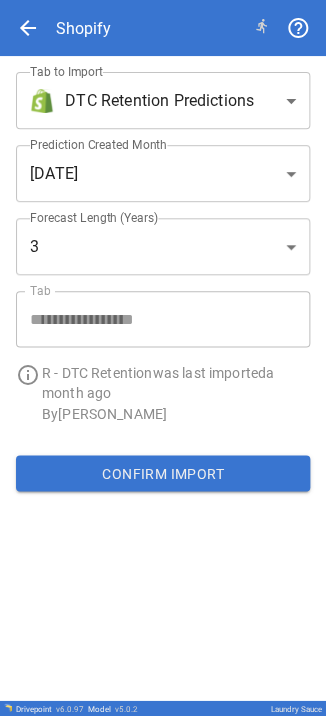 click on "**********" at bounding box center (155, 239) 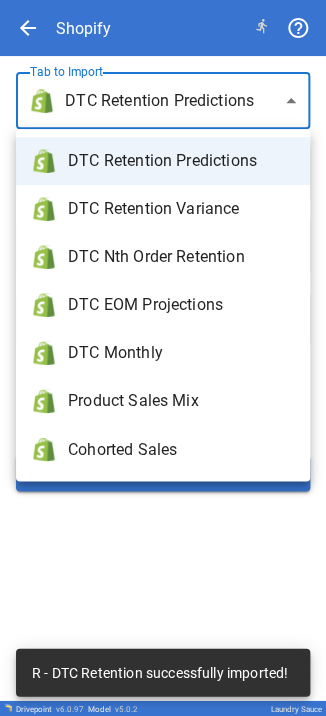 click on "**********" at bounding box center [163, 358] 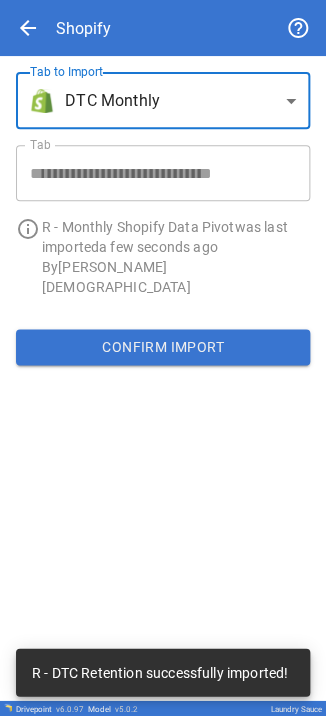 click on "**********" at bounding box center [155, 92] 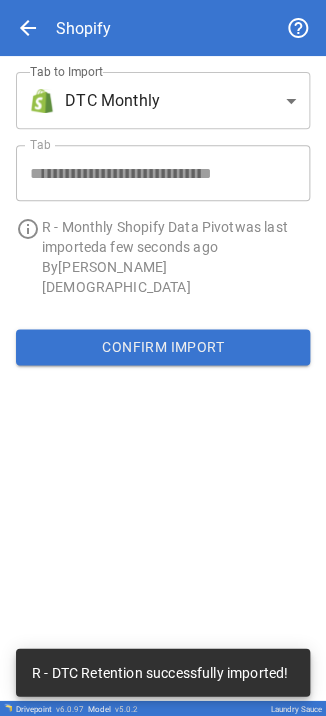 click on "**********" at bounding box center (163, 358) 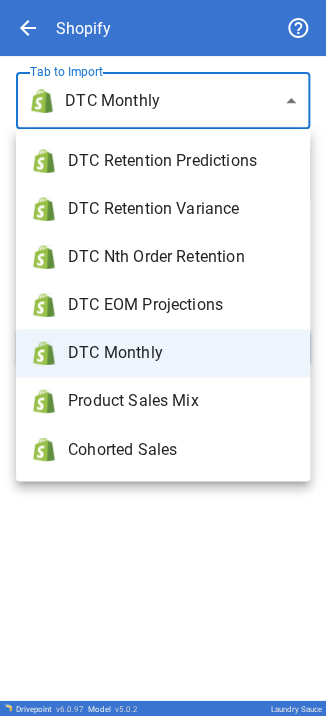 click on "Cohorted Sales" at bounding box center (181, 449) 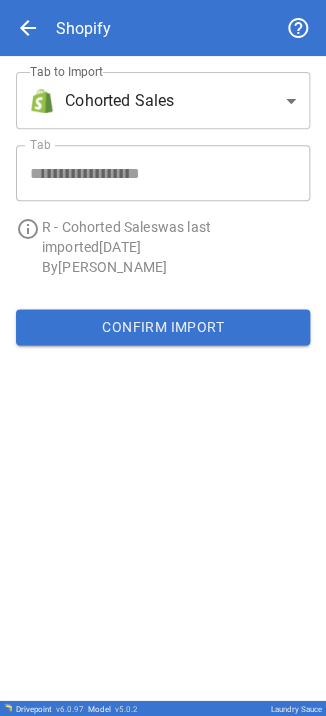 drag, startPoint x: 6, startPoint y: 29, endPoint x: 18, endPoint y: 32, distance: 12.369317 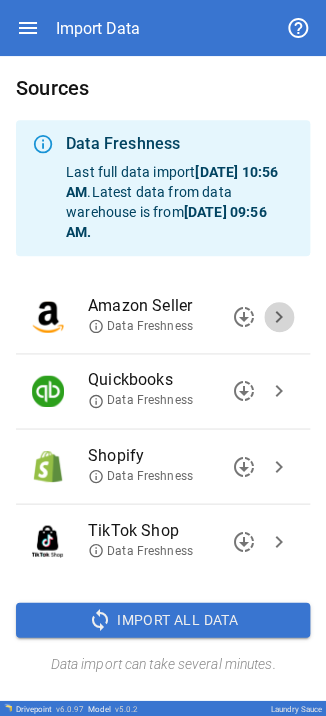 click on "chevron_right" at bounding box center (279, 317) 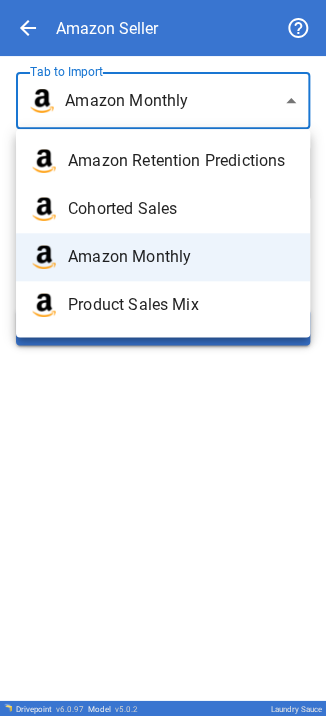 click on "**********" at bounding box center [163, 358] 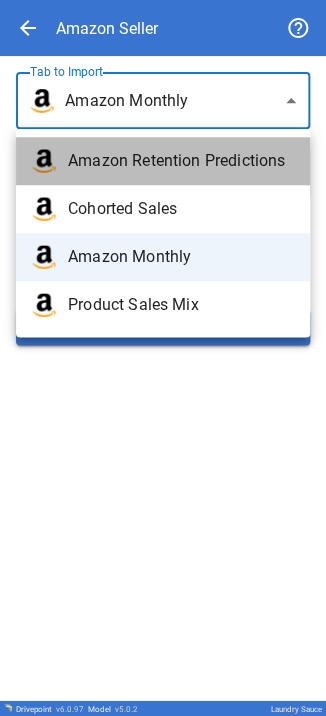 click on "Amazon Retention Predictions" at bounding box center [181, 161] 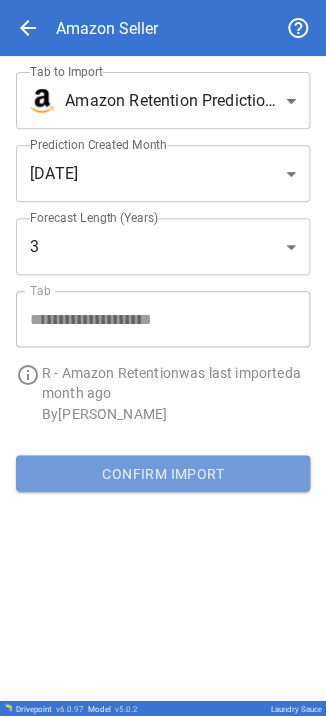 click on "Confirm Import" at bounding box center [163, 473] 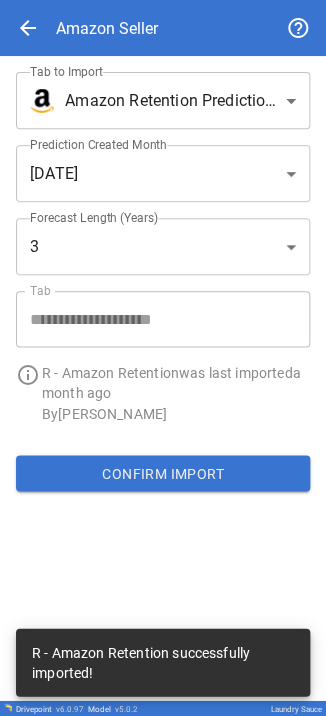 click on "**********" at bounding box center (163, 358) 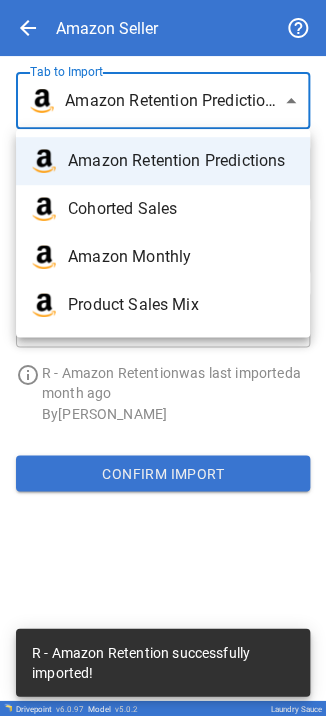 click on "Cohorted Sales" at bounding box center (163, 209) 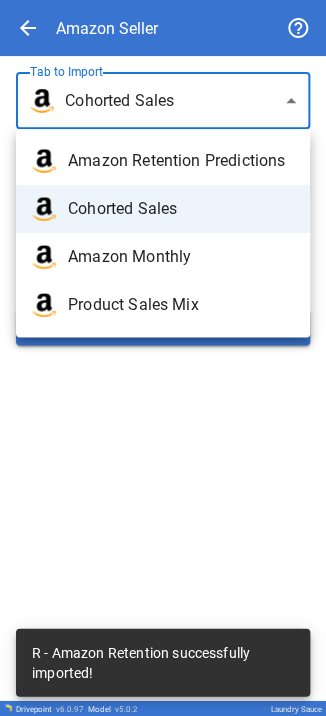click on "**********" at bounding box center [163, 358] 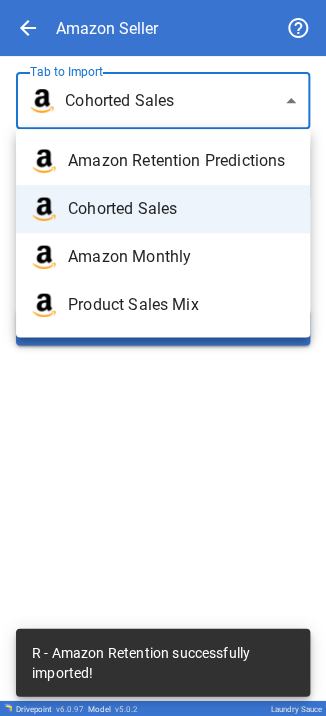 click on "Amazon Monthly" at bounding box center [181, 257] 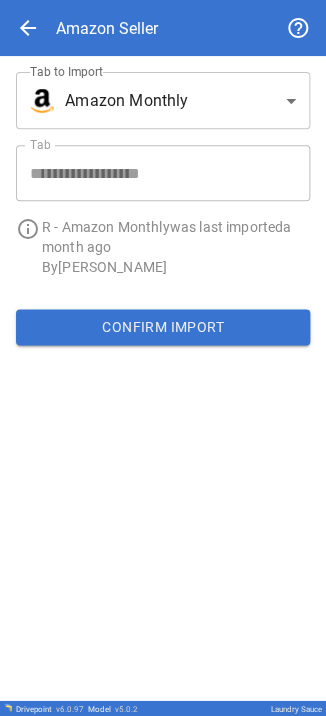 drag, startPoint x: 228, startPoint y: 280, endPoint x: 40, endPoint y: 227, distance: 195.32793 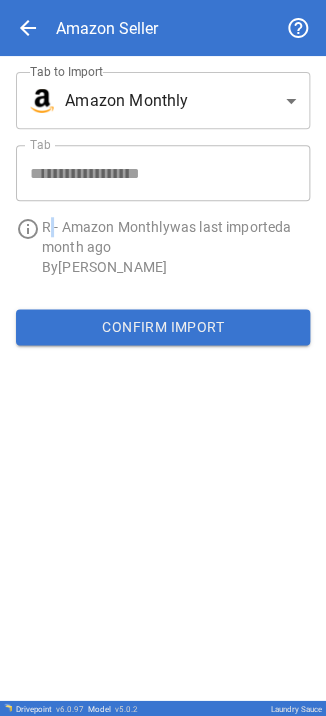 click on "R - Amazon Monthly  was last imported  a month ago" at bounding box center [176, 237] 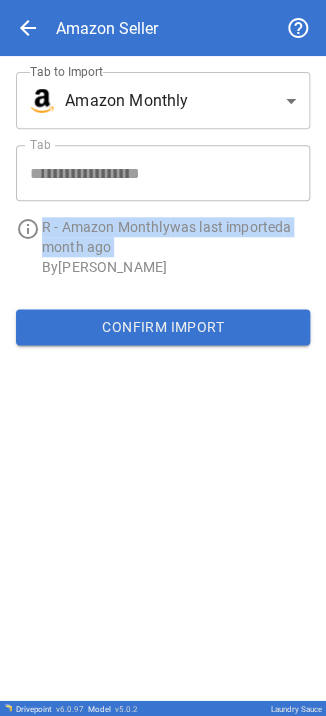 click on "R - Amazon Monthly  was last imported  a month ago" at bounding box center [176, 237] 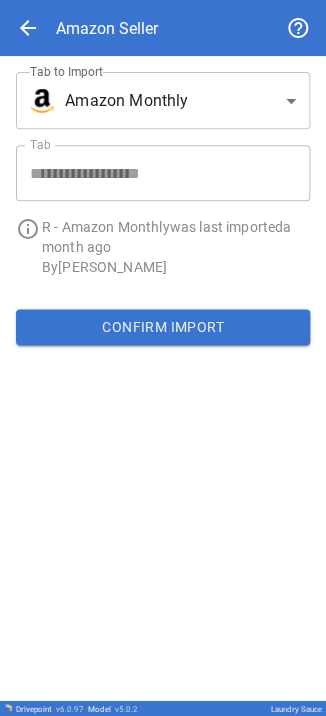 click on "By  [PERSON_NAME]" at bounding box center [176, 267] 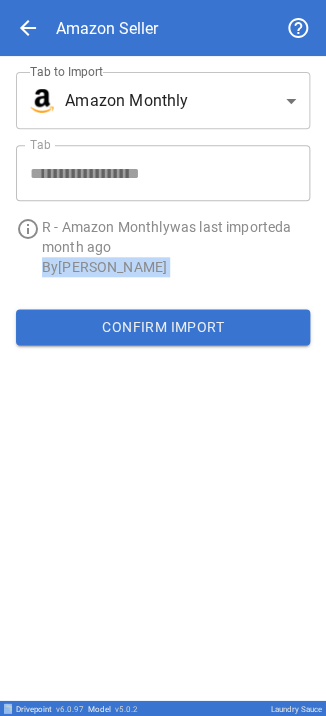 click on "By  [PERSON_NAME]" at bounding box center (176, 267) 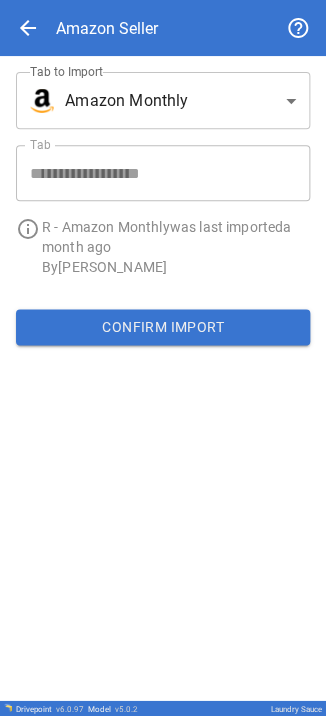 click on "R - Amazon Monthly  was last imported  a month ago" at bounding box center [176, 237] 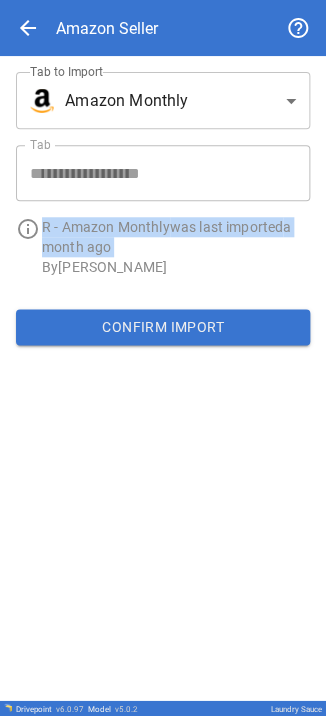 click on "R - Amazon Monthly  was last imported  a month ago" at bounding box center [176, 237] 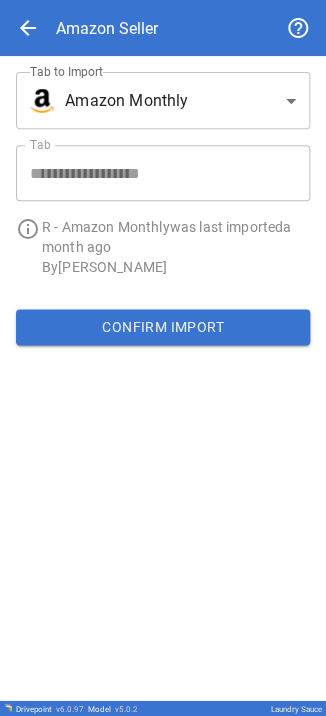 click on "Confirm Import" at bounding box center [163, 327] 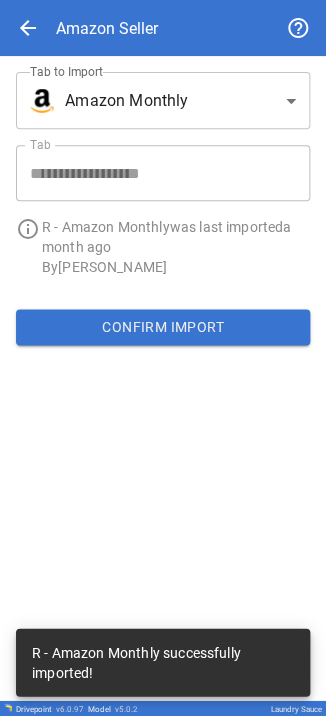 click on "**********" at bounding box center (163, 358) 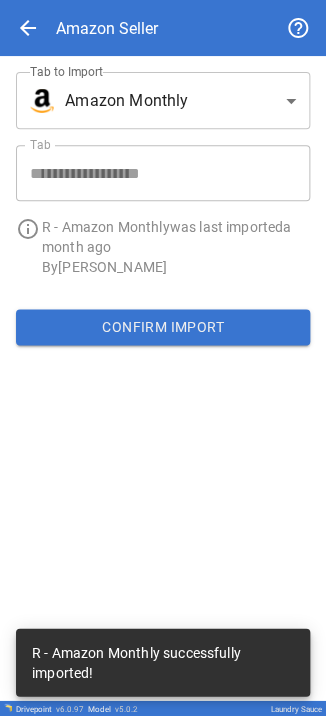 click at bounding box center [163, 358] 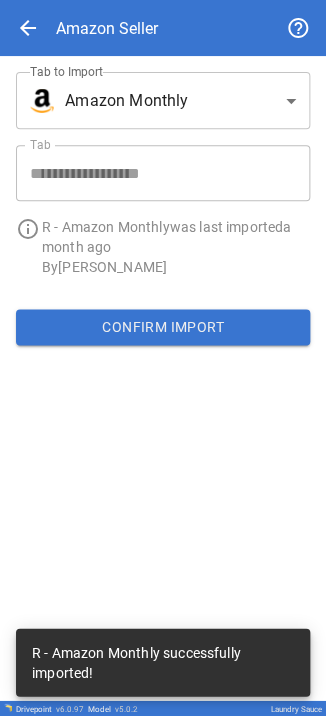 click on "**********" at bounding box center (163, 358) 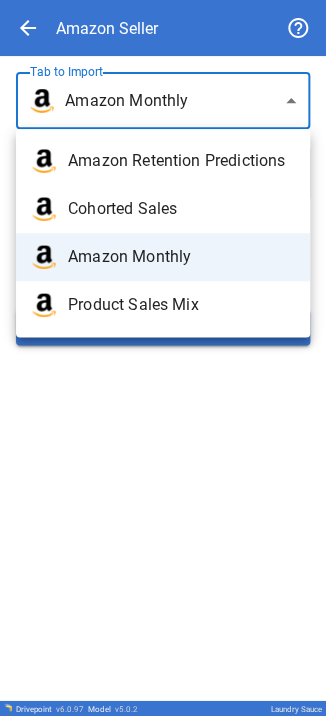 click at bounding box center [163, 358] 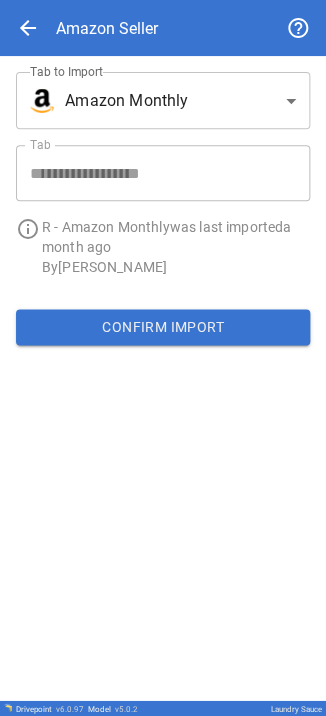 click on "**********" at bounding box center [163, 358] 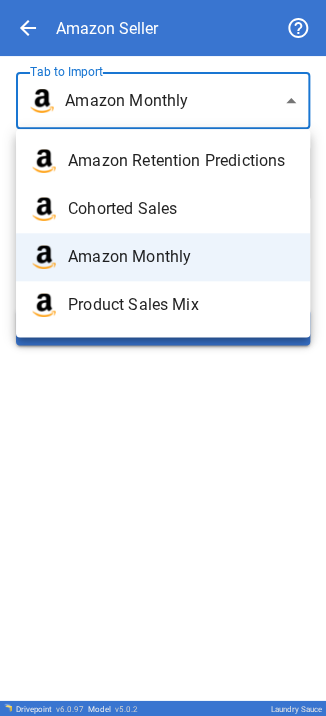 click on "Amazon Monthly" at bounding box center (181, 257) 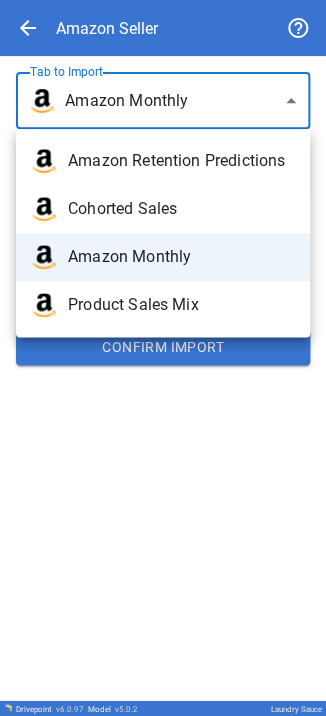 click on "**********" at bounding box center (163, 358) 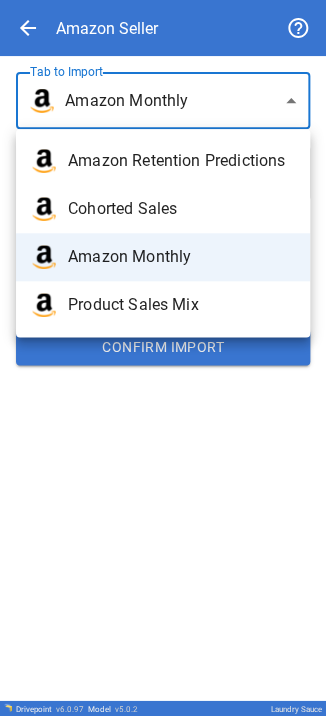 click on "Amazon Retention Predictions" at bounding box center [181, 161] 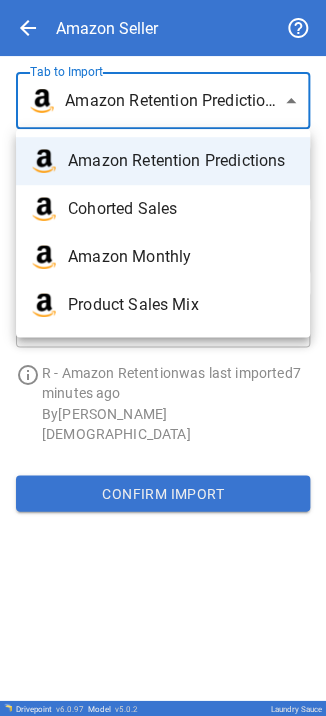 click on "**********" at bounding box center [163, 358] 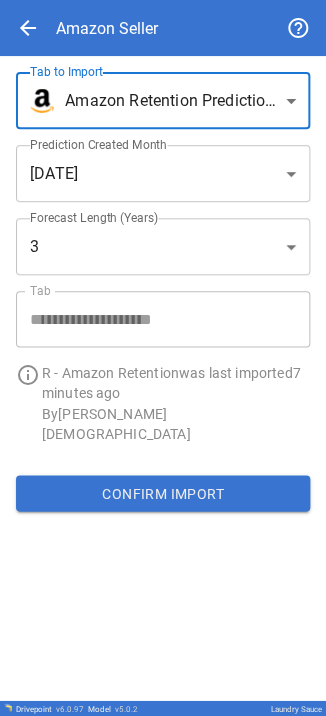 click on "**********" at bounding box center (163, 358) 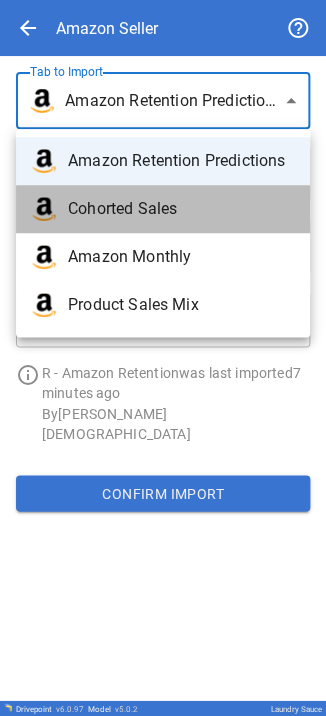 click on "Cohorted Sales" at bounding box center (181, 209) 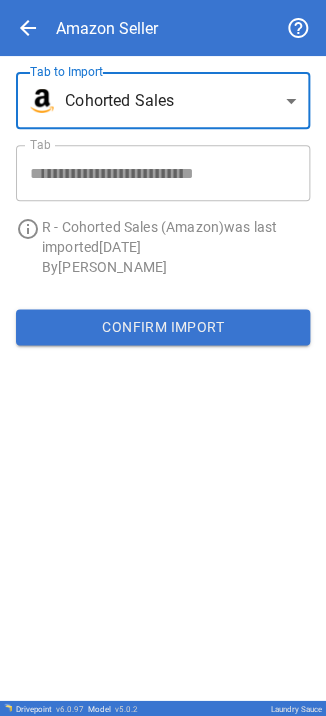 click on "**********" at bounding box center (163, 358) 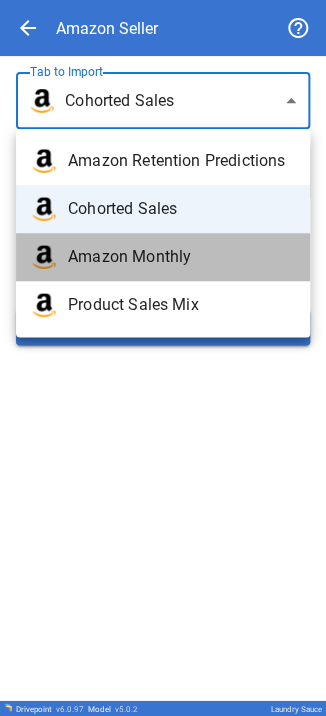 click on "Amazon Monthly" at bounding box center (181, 257) 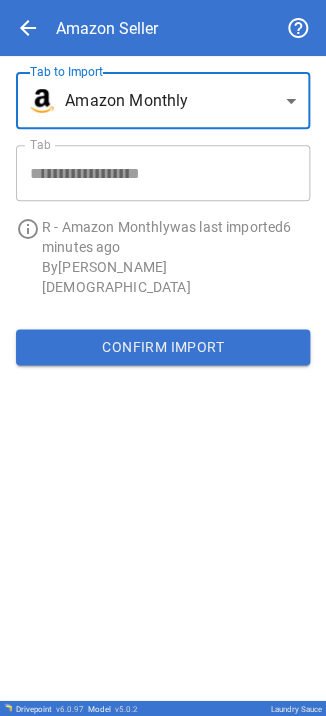 click on "Confirm Import" at bounding box center (163, 347) 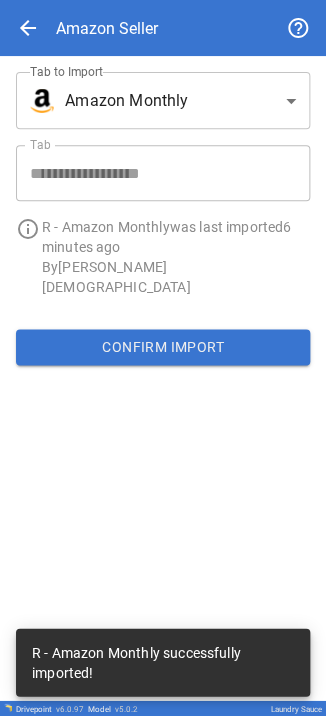 click on "**********" at bounding box center (163, 358) 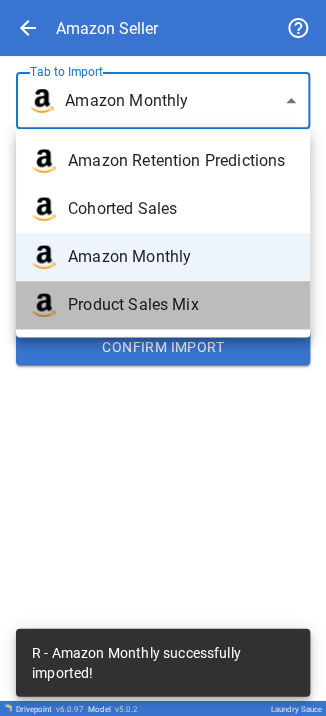 click on "Product Sales Mix" at bounding box center (181, 305) 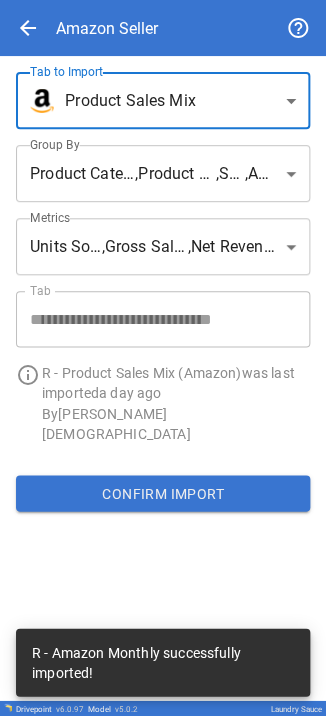 click on "**********" at bounding box center (163, 358) 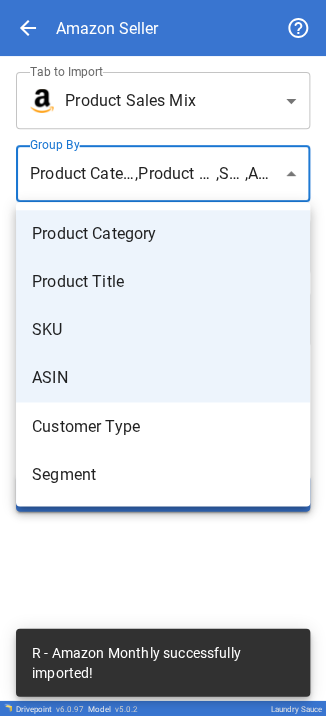 click at bounding box center (163, 358) 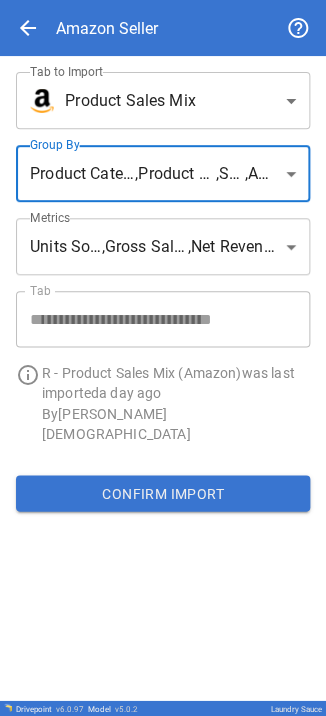 click on "**********" at bounding box center (163, 358) 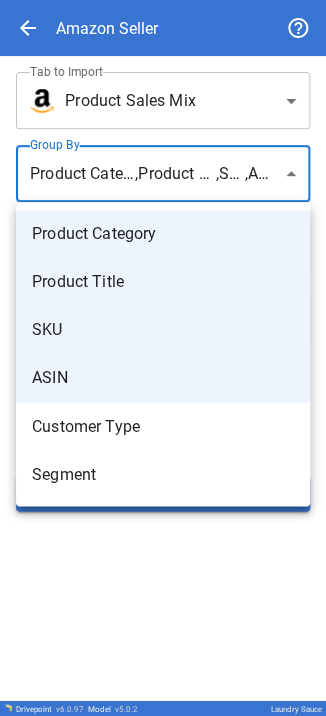 click on "Customer Type" at bounding box center (163, 426) 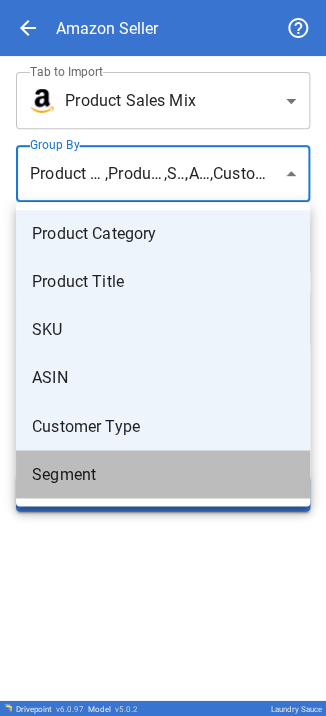 click on "Segment" at bounding box center [163, 474] 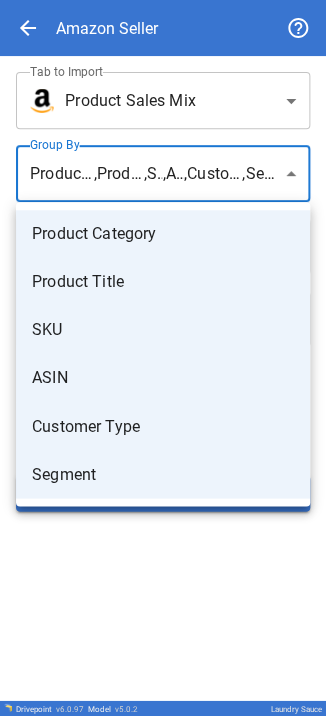 drag, startPoint x: 104, startPoint y: 564, endPoint x: 133, endPoint y: 497, distance: 73.00685 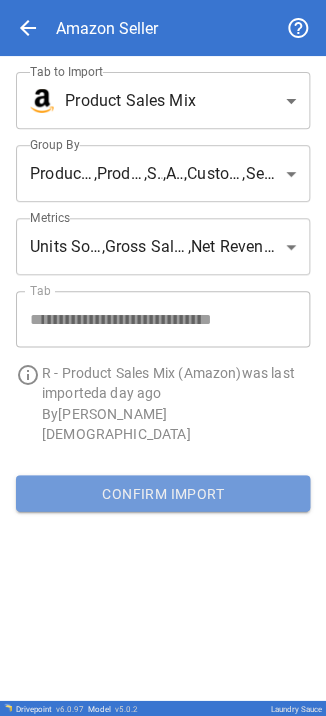 click on "Confirm Import" at bounding box center [163, 493] 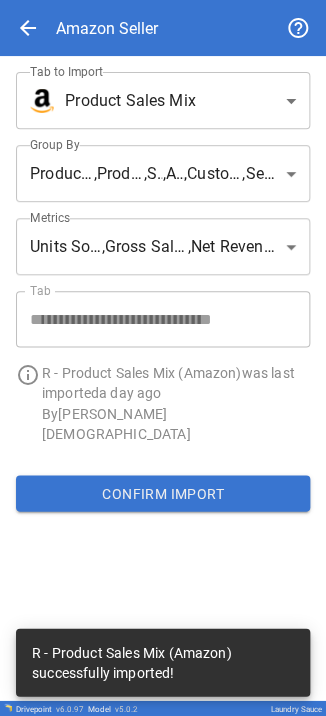 click on "**********" at bounding box center (163, 358) 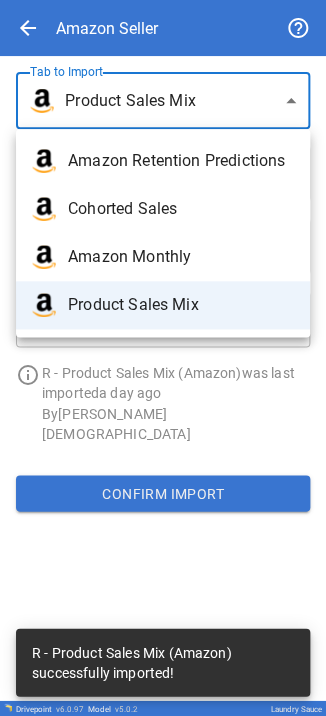 click at bounding box center (163, 358) 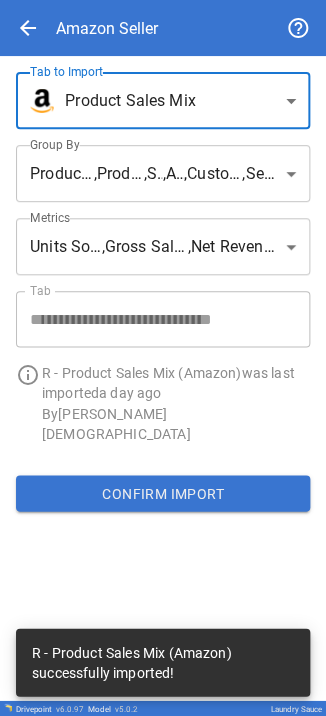 click on "**********" at bounding box center [163, 358] 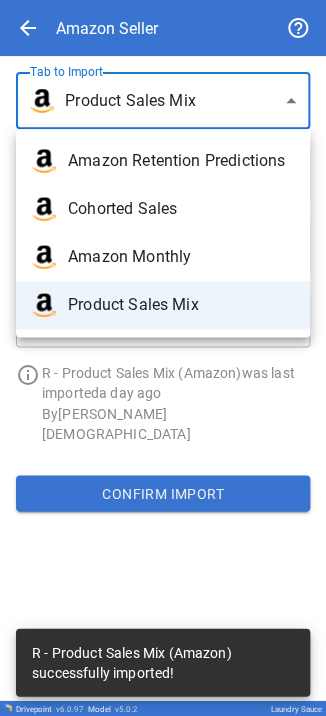 click on "Amazon Retention Predictions" at bounding box center (181, 161) 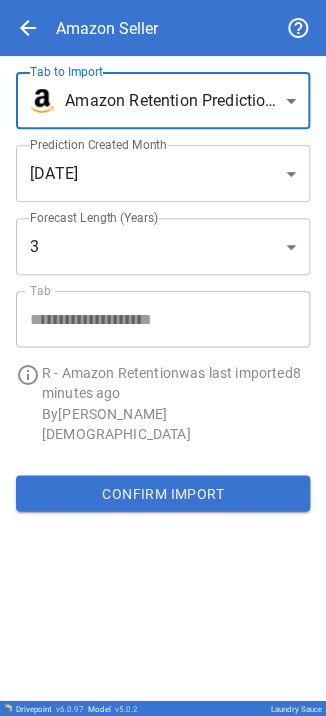 click on "**********" at bounding box center [163, 358] 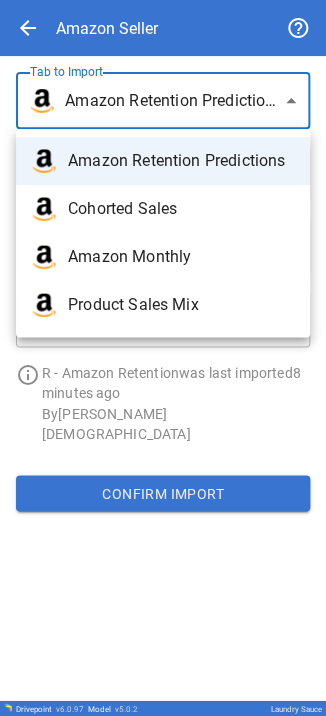 click on "Cohorted Sales" at bounding box center [181, 209] 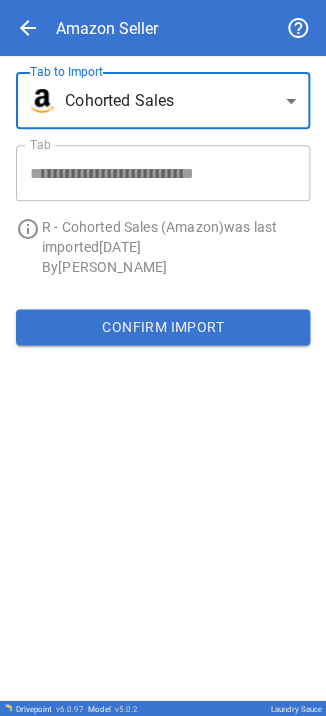 click on "**********" at bounding box center (163, 358) 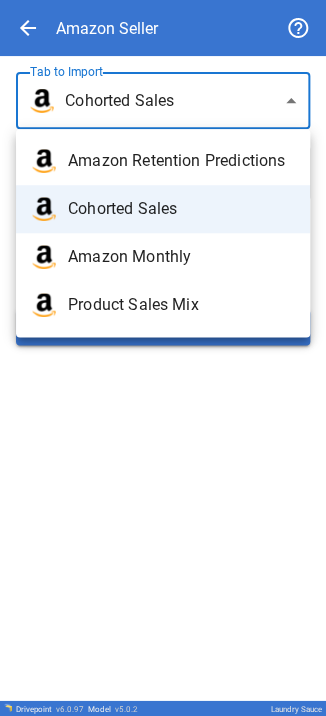 click on "Amazon Monthly" at bounding box center (181, 257) 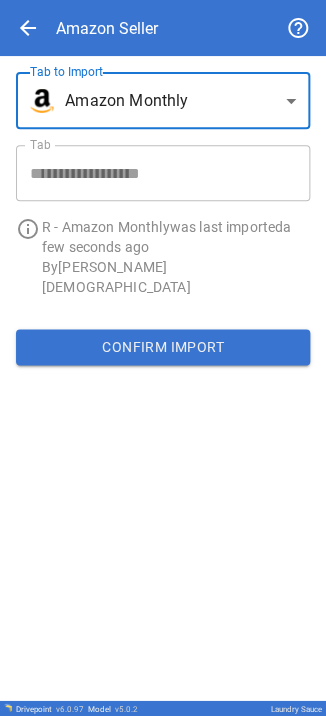 click on "**********" at bounding box center (163, 358) 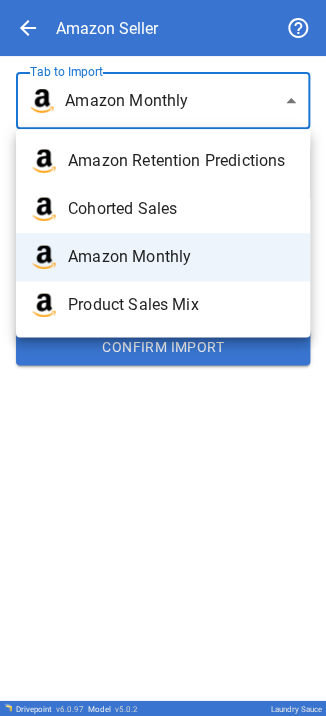 click on "Product Sales Mix" at bounding box center (181, 305) 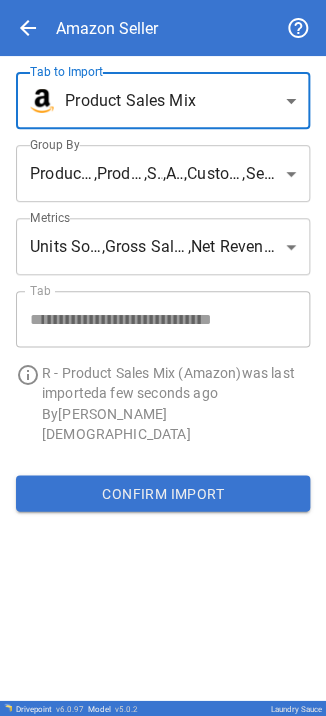 click on "arrow_back" at bounding box center (28, 28) 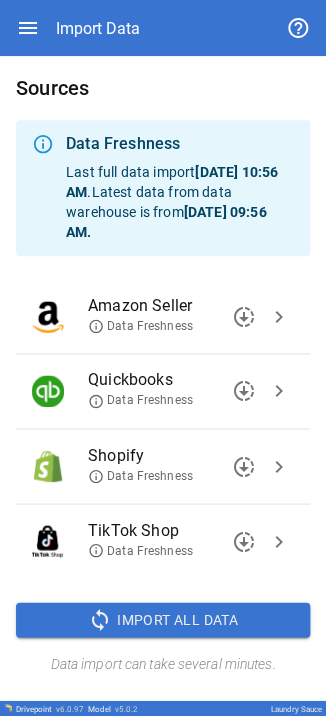 click on "chevron_right" at bounding box center [279, 541] 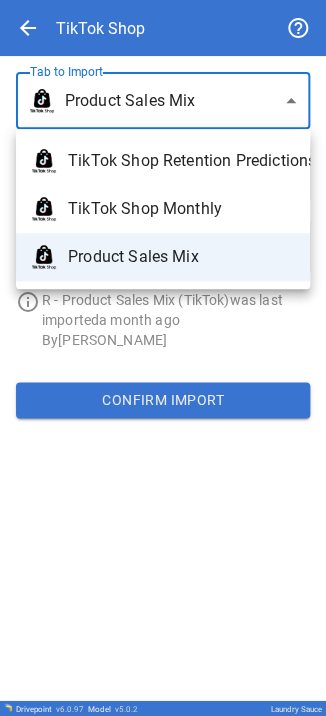 click on "**********" at bounding box center (163, 358) 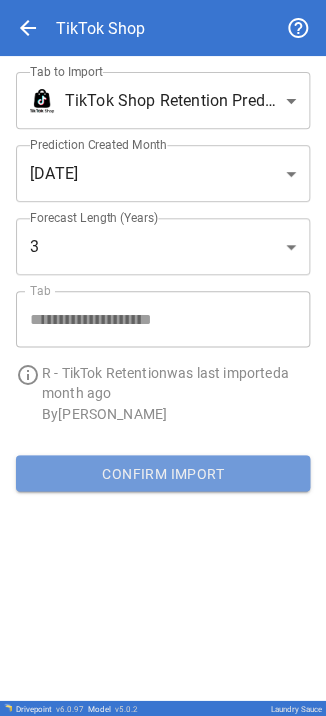 click on "Confirm Import" at bounding box center [163, 473] 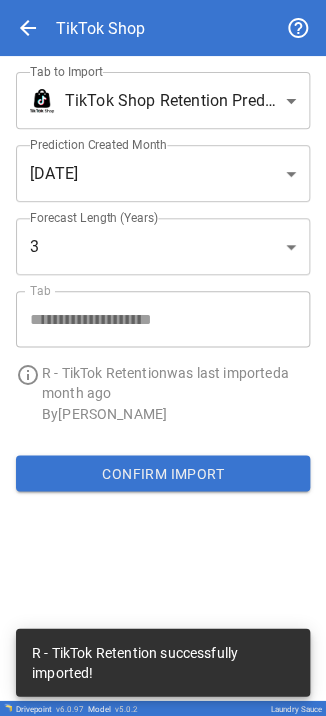 click on "**********" at bounding box center [163, 358] 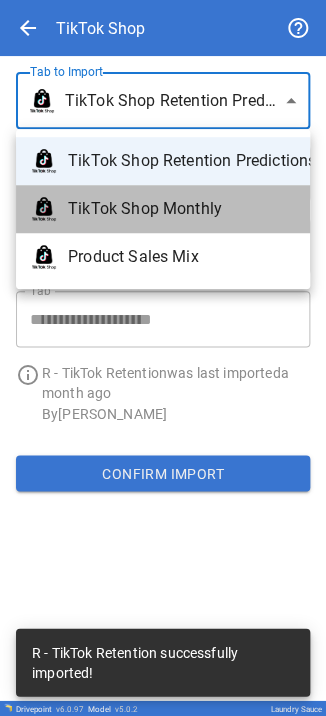 click on "TikTok Shop Monthly" at bounding box center [181, 209] 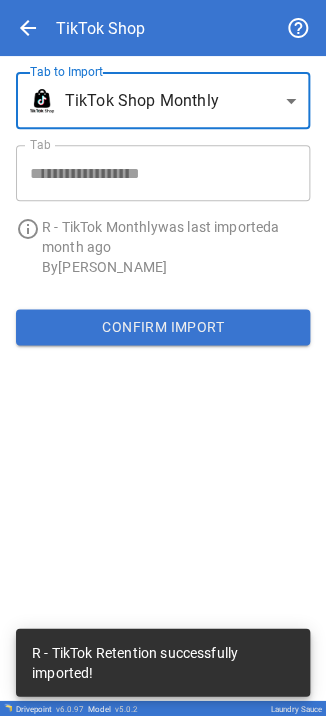 click on "Confirm Import" at bounding box center [163, 327] 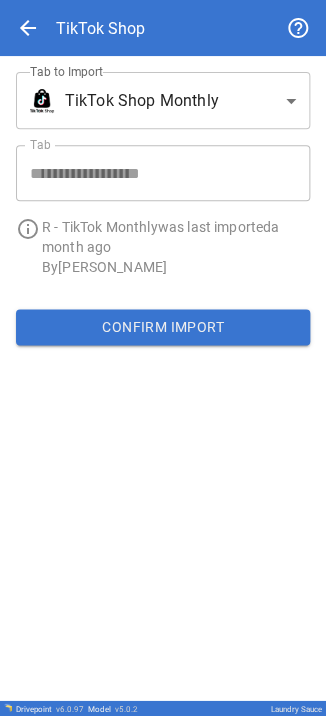 click on "**********" at bounding box center [155, 165] 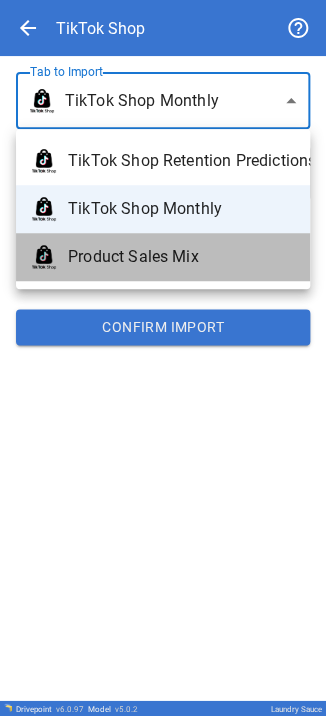 click on "Product Sales Mix" at bounding box center (181, 257) 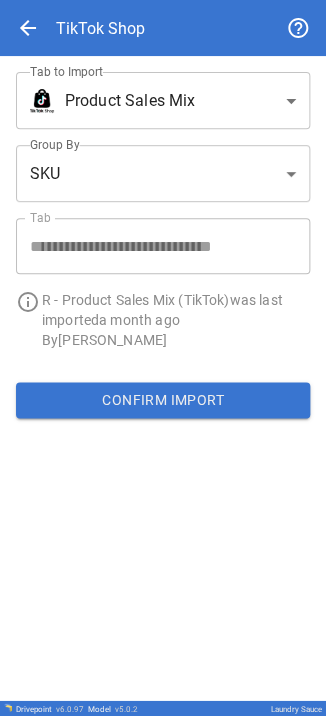 click on "**********" at bounding box center (163, 358) 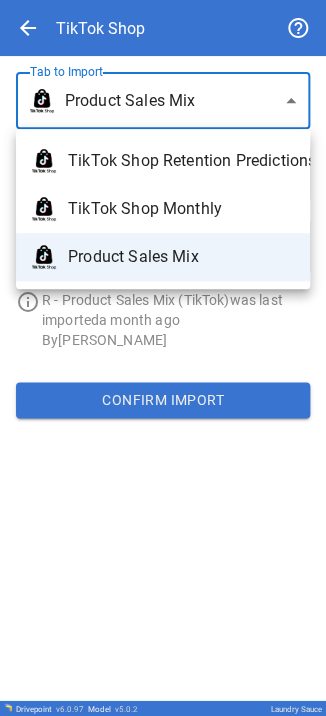 click on "TikTok Shop Monthly" at bounding box center [181, 209] 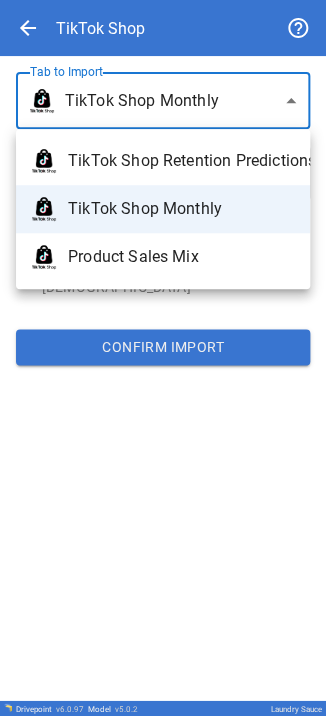 click on "**********" at bounding box center (163, 358) 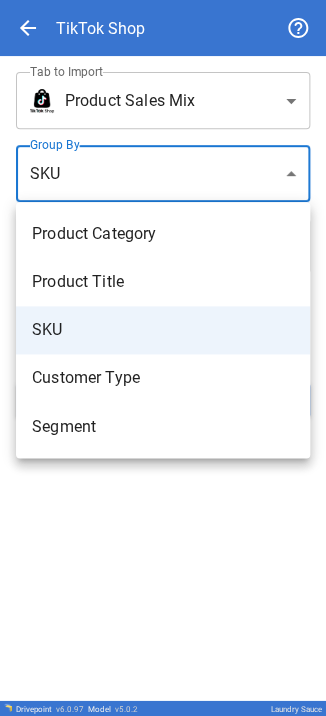 click on "**********" at bounding box center (163, 358) 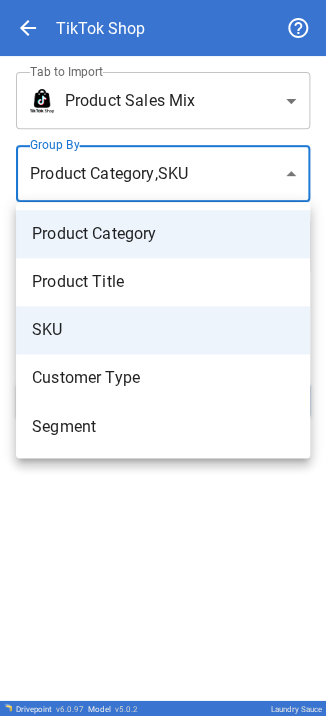 type 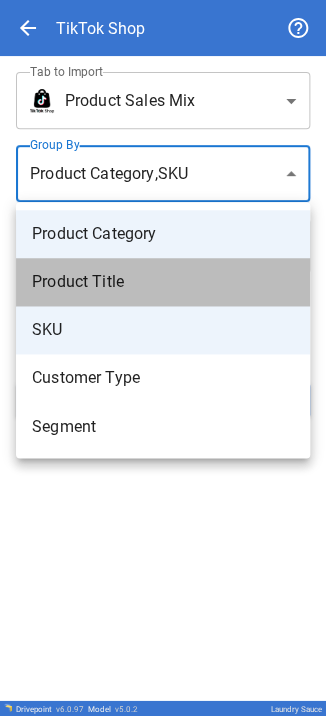 click on "Product Title" at bounding box center [163, 282] 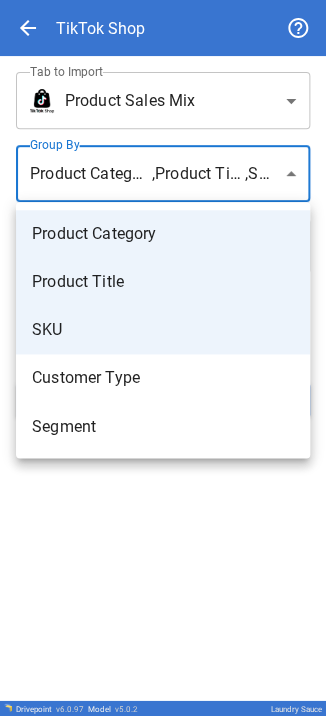 click at bounding box center (163, 358) 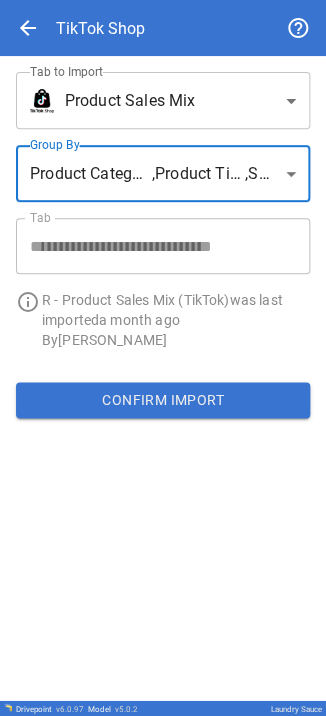 click on "Confirm Import" at bounding box center [163, 400] 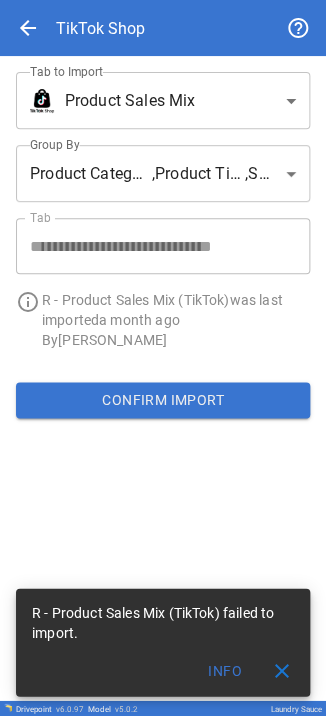 click on "Confirm Import" at bounding box center (163, 400) 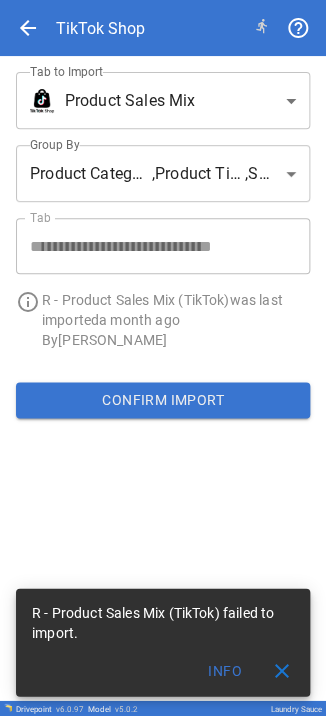 click on "Confirm Import" at bounding box center (163, 400) 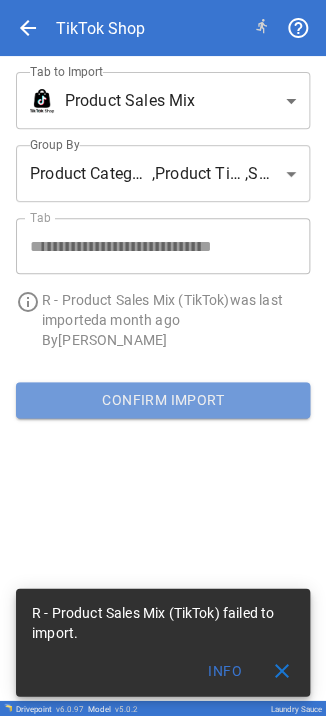 click on "Confirm Import" at bounding box center [163, 400] 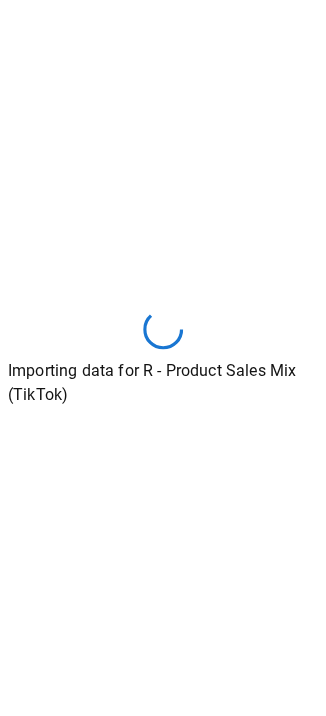 click on "Importing data for R - Product Sales Mix (TikTok)" at bounding box center [163, 383] 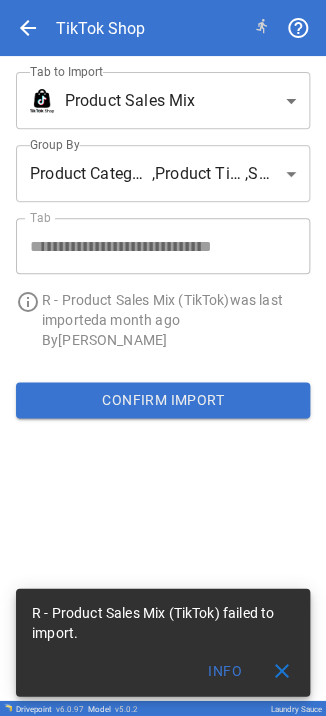 click on "Confirm Import" at bounding box center [163, 400] 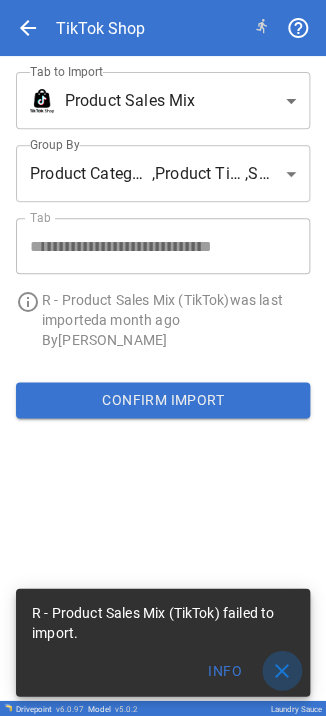 click on "close" at bounding box center [282, 670] 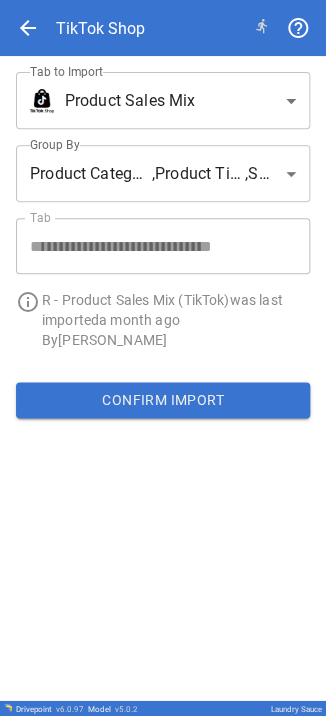 click on "**********" at bounding box center [163, 378] 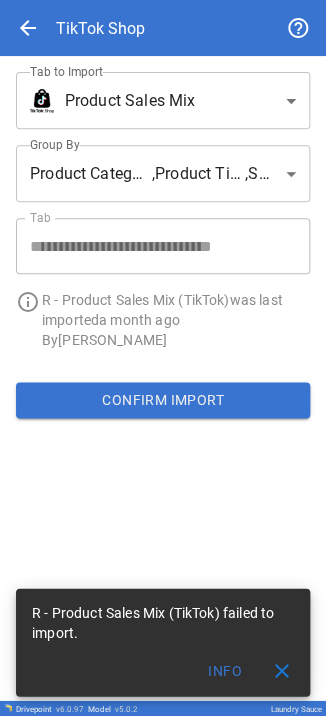 click on "close" at bounding box center (282, 670) 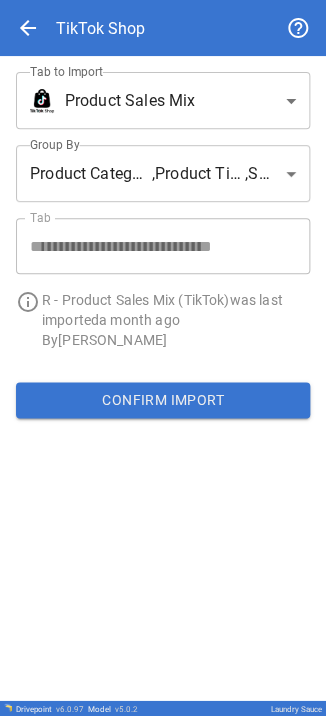 click on "arrow_back" at bounding box center [28, 28] 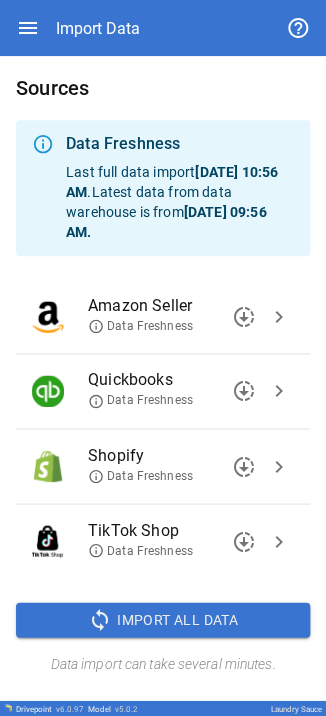 click on "Quickbooks Data Freshness downloading chevron_right" at bounding box center [163, 391] 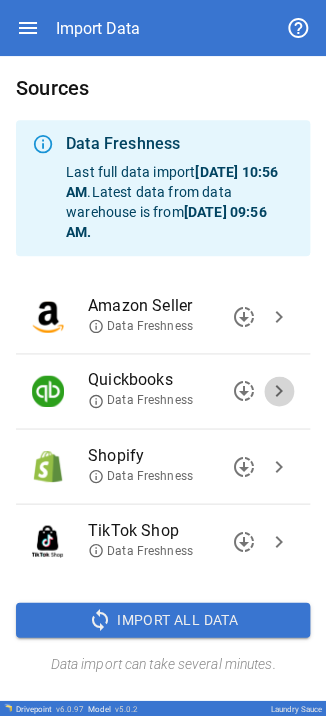 click on "chevron_right" at bounding box center (279, 391) 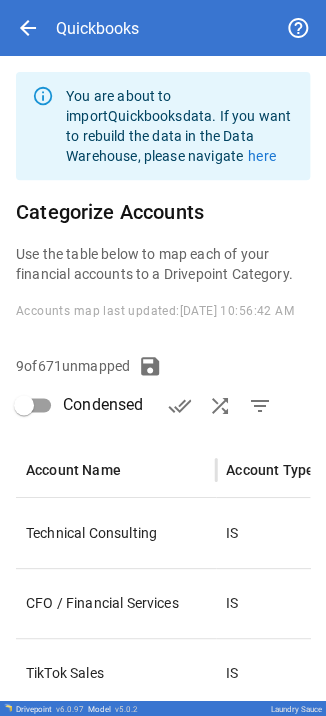 type on "***" 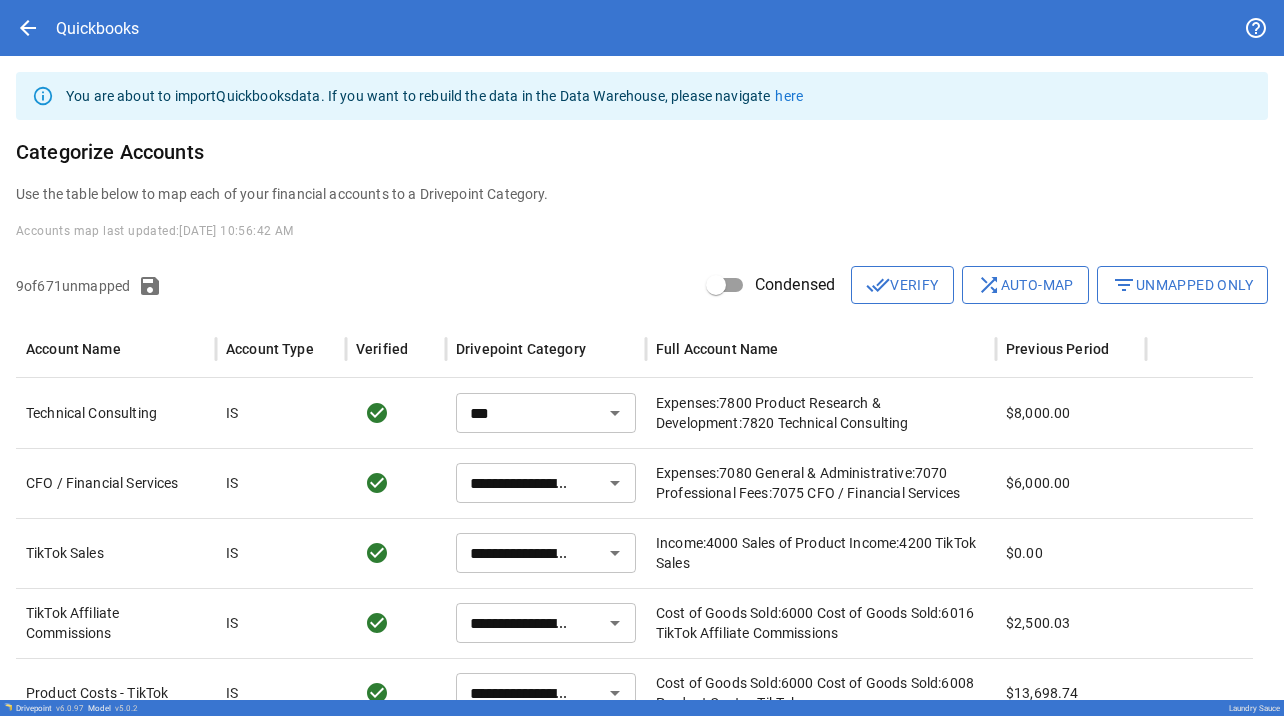 drag, startPoint x: 1158, startPoint y: 286, endPoint x: 1072, endPoint y: 286, distance: 86 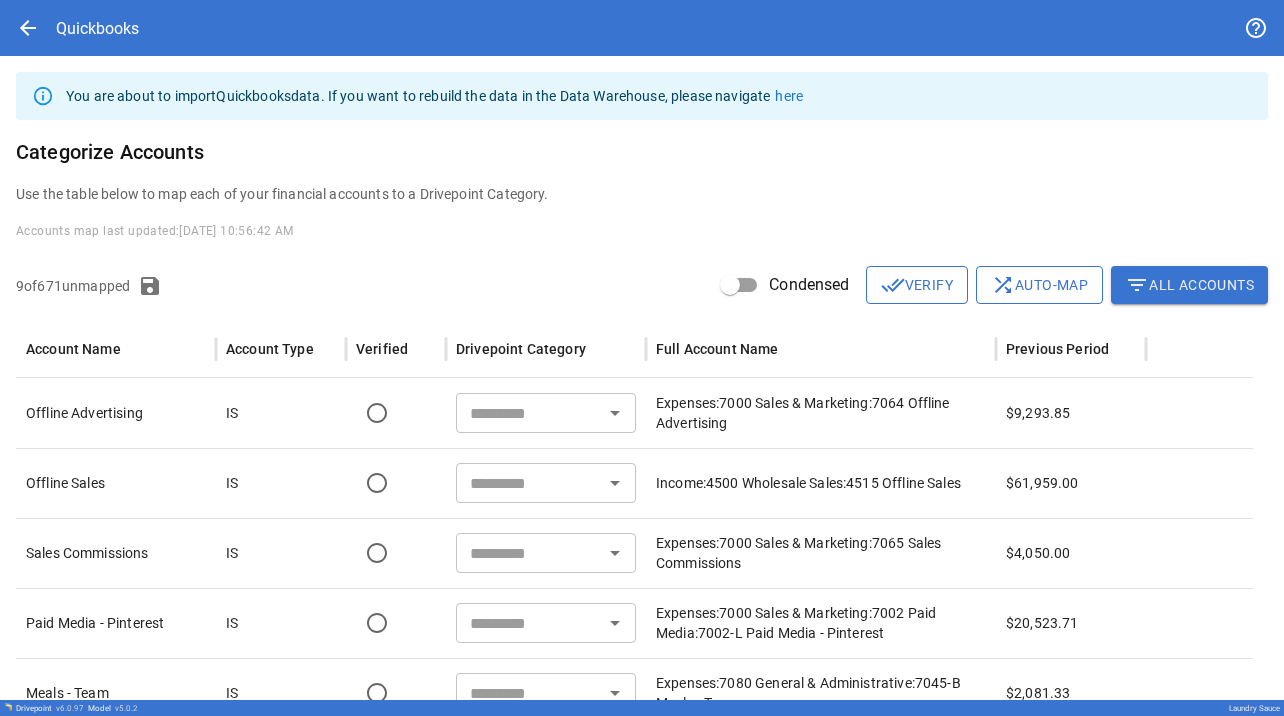scroll, scrollTop: 292, scrollLeft: 0, axis: vertical 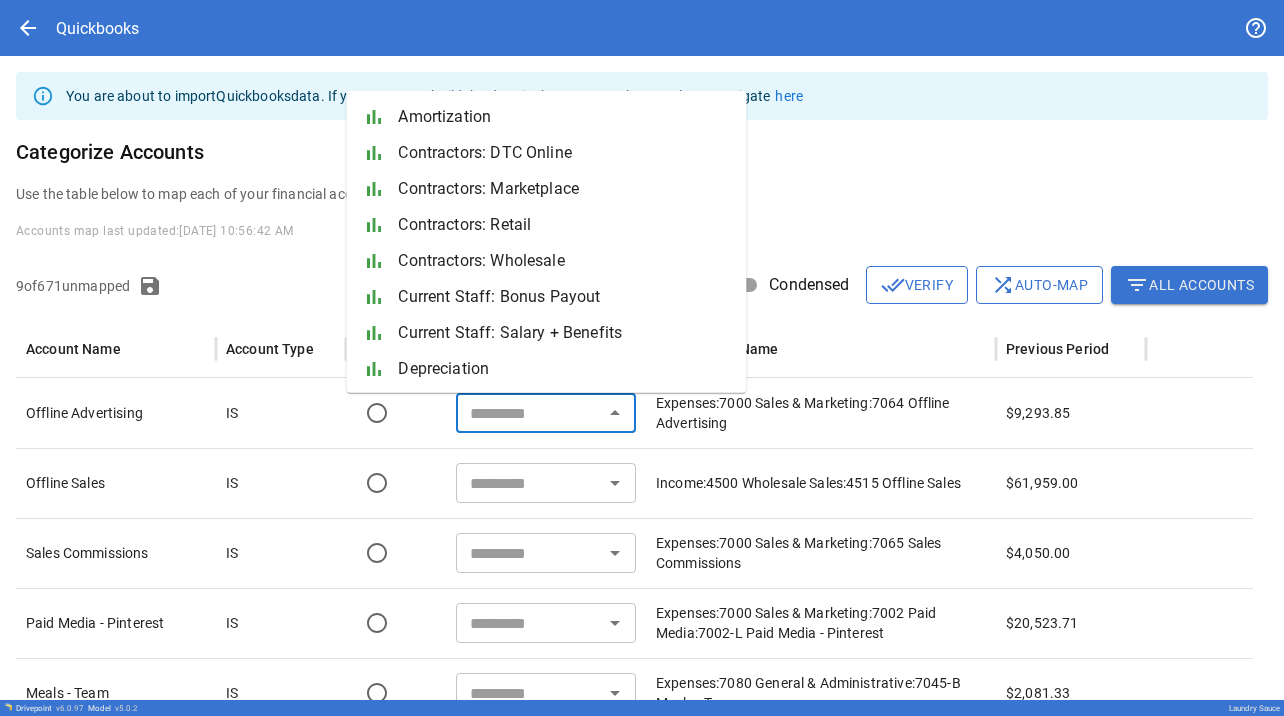click at bounding box center (529, 413) 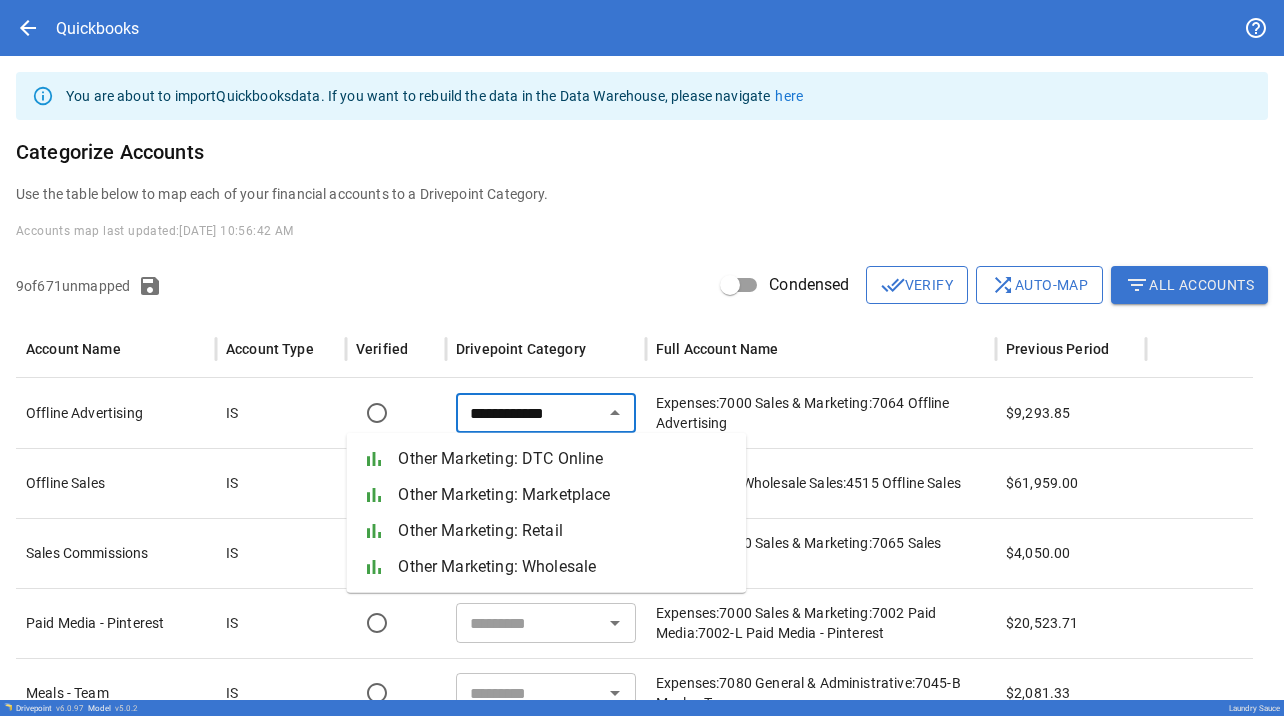 click on "Other Marketing: DTC Online" at bounding box center [564, 459] 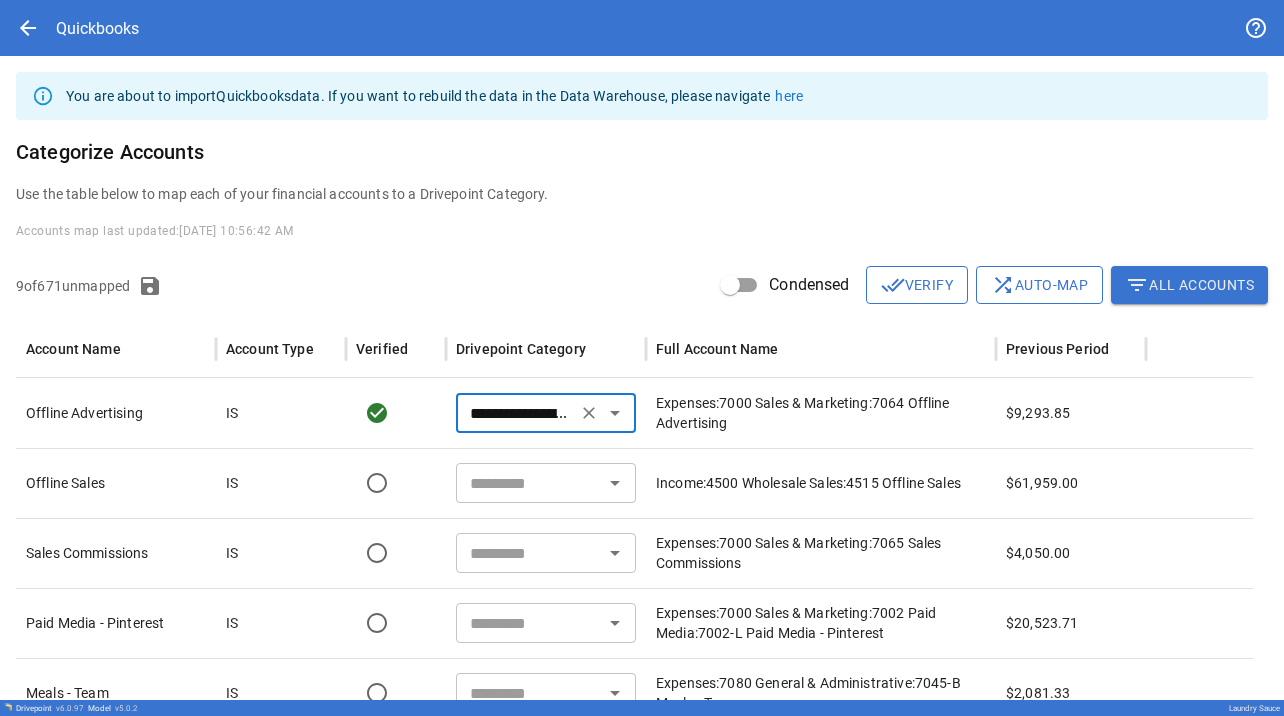 type on "**********" 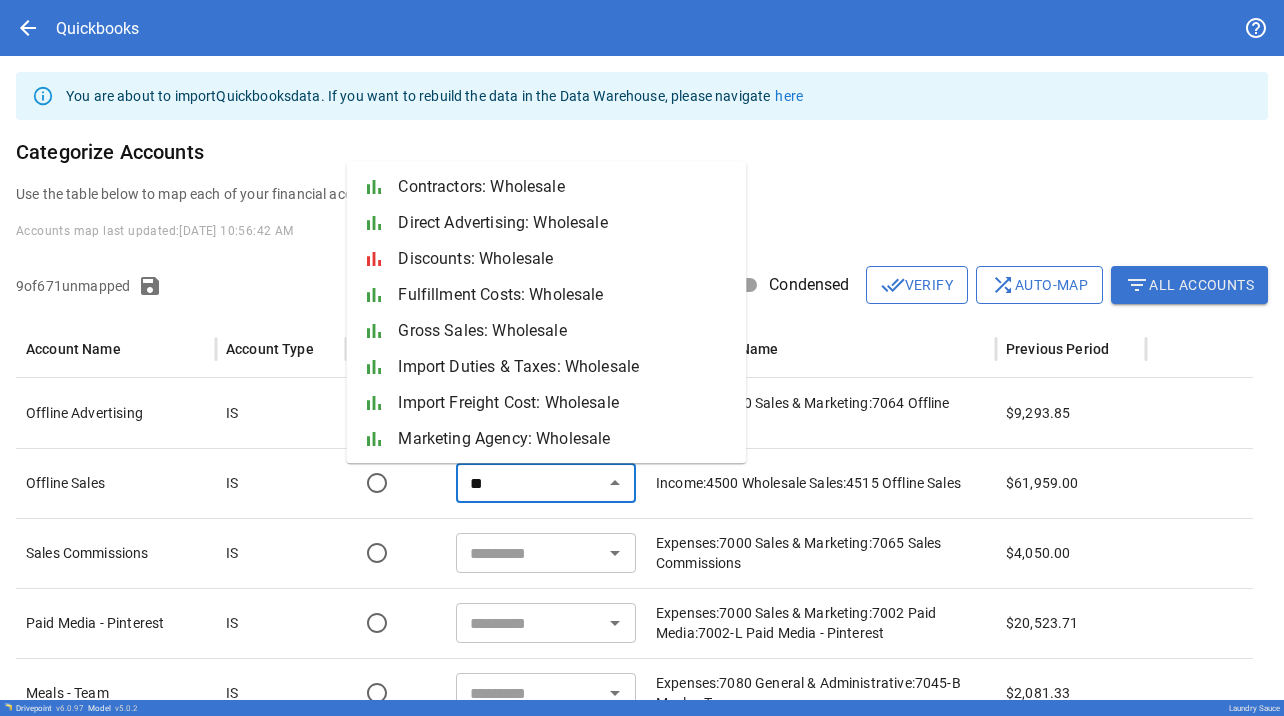 type on "*" 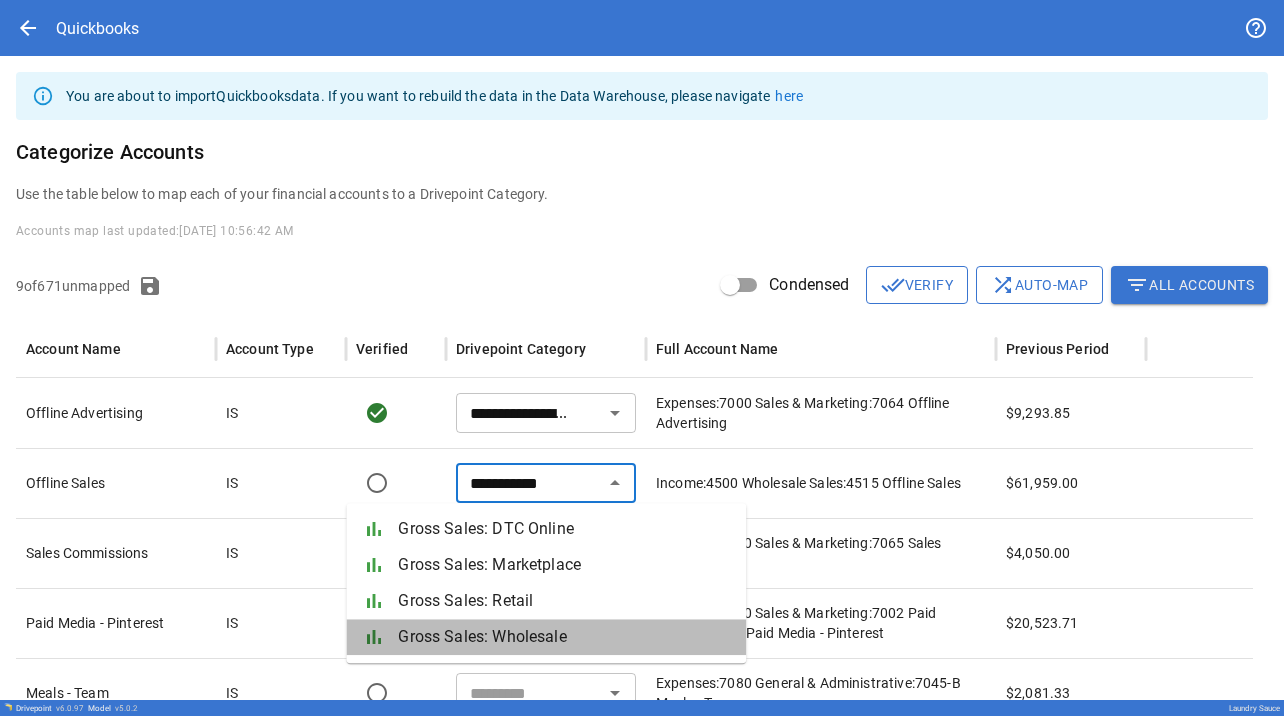 click on "bar_chart Gross Sales: Wholesale" at bounding box center [546, 637] 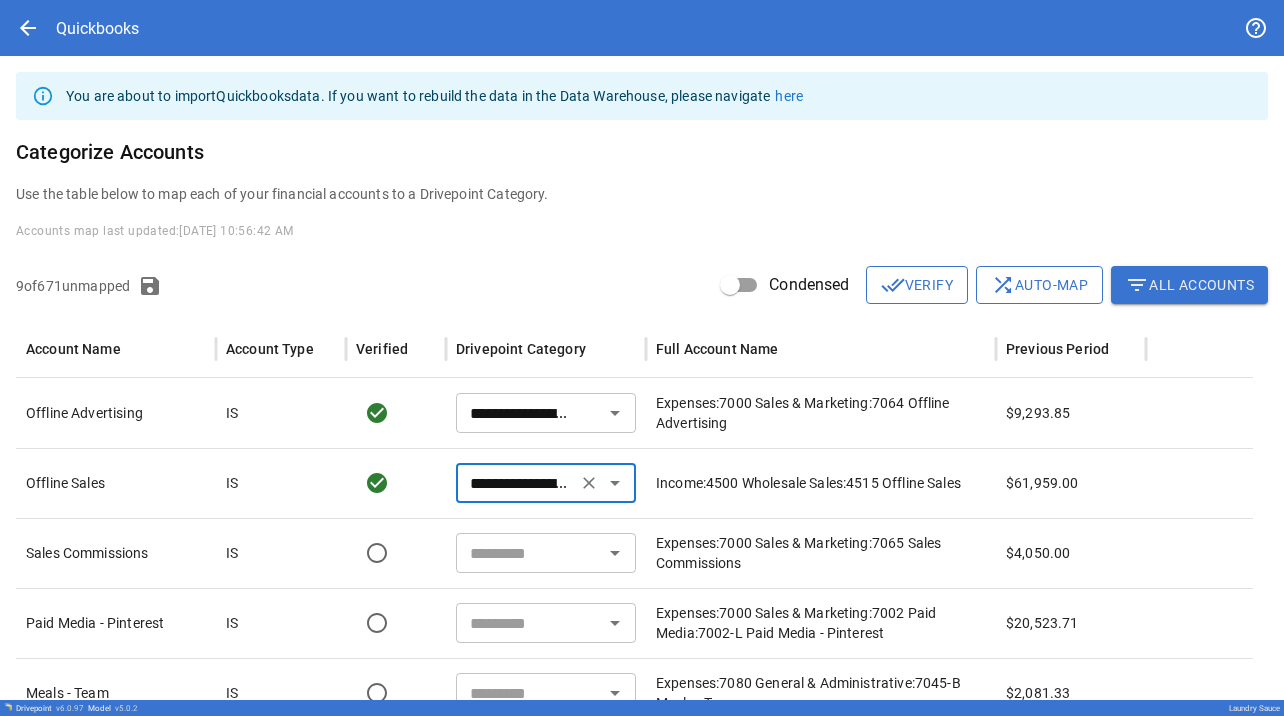 scroll, scrollTop: 180, scrollLeft: 0, axis: vertical 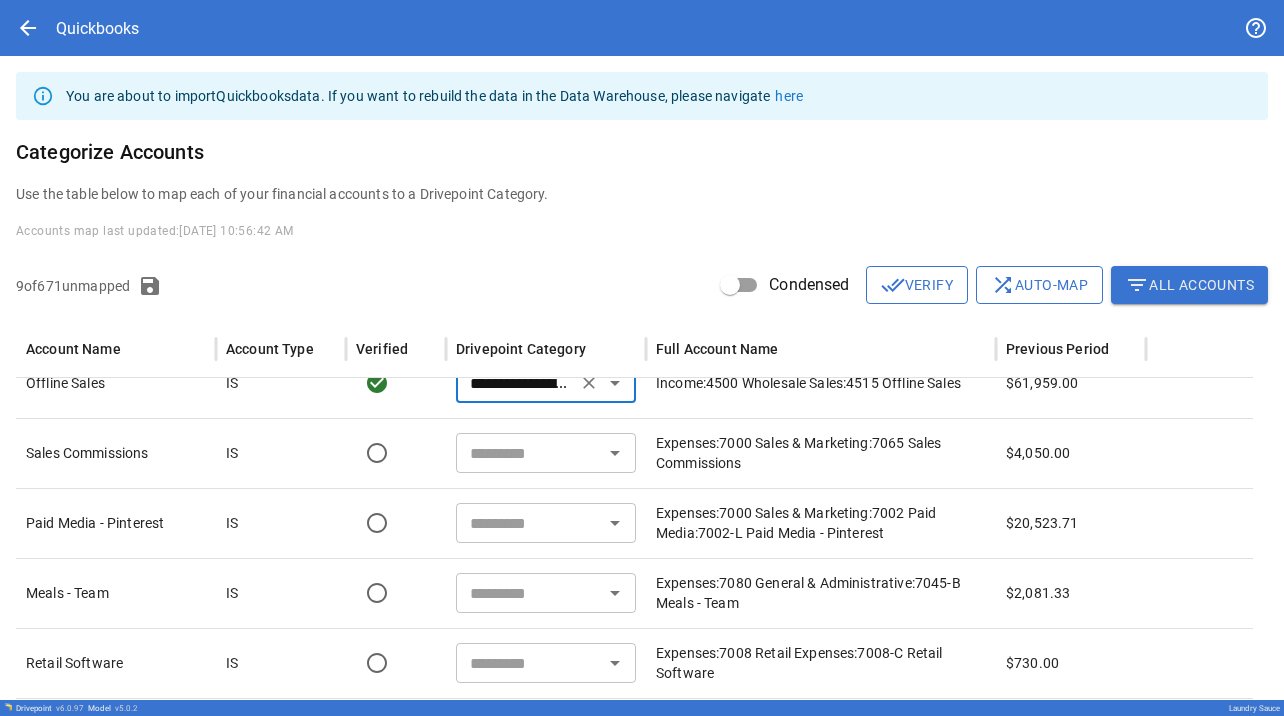 type on "**********" 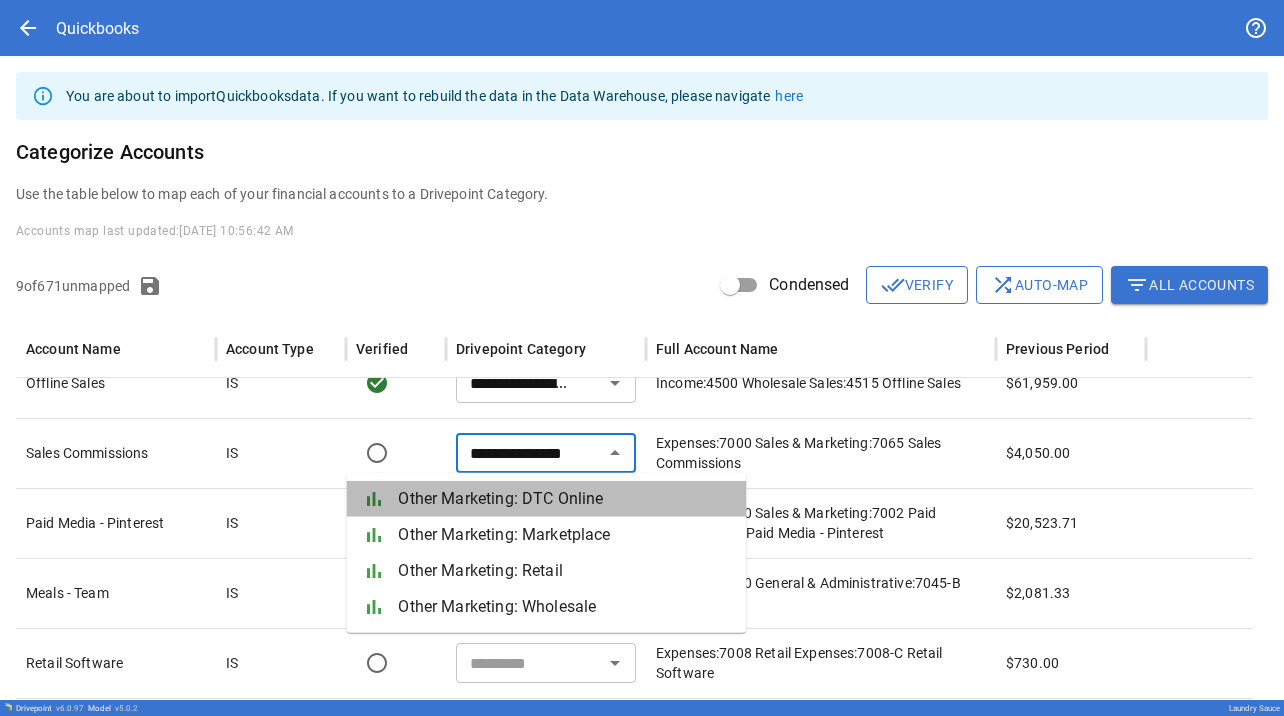 click on "Other Marketing: DTC Online" at bounding box center [564, 499] 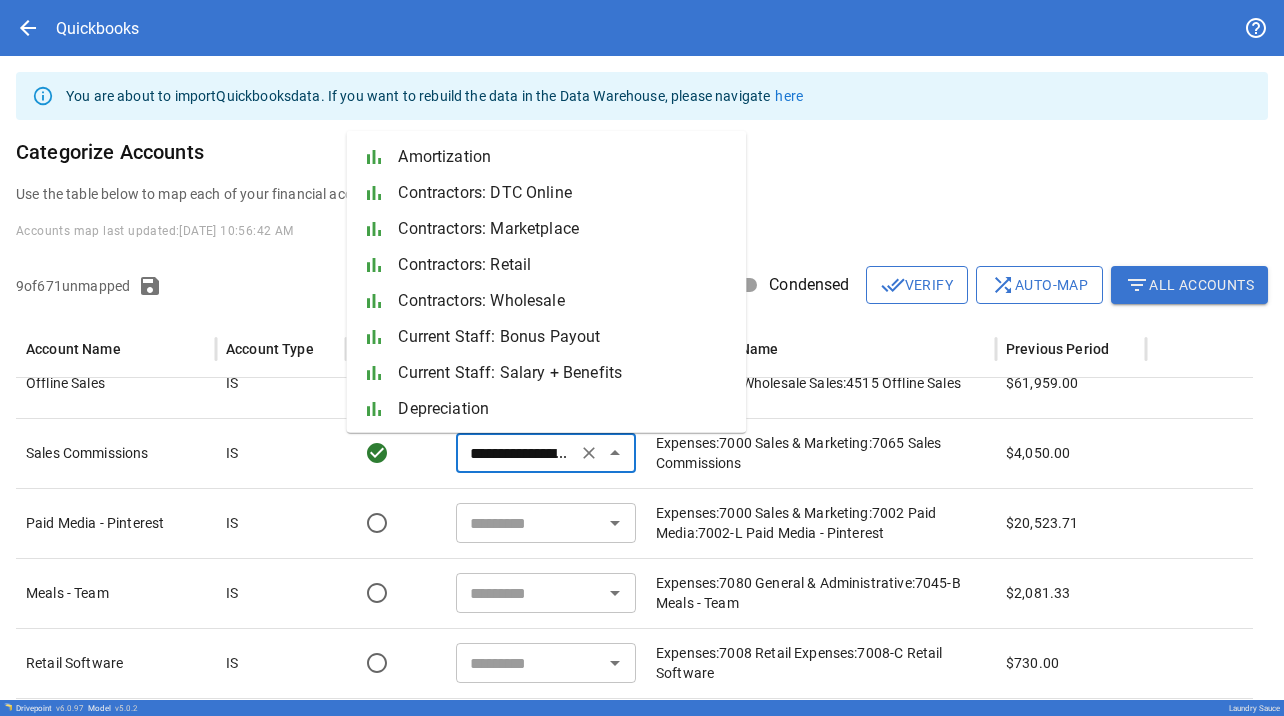 click on "**********" at bounding box center [516, 453] 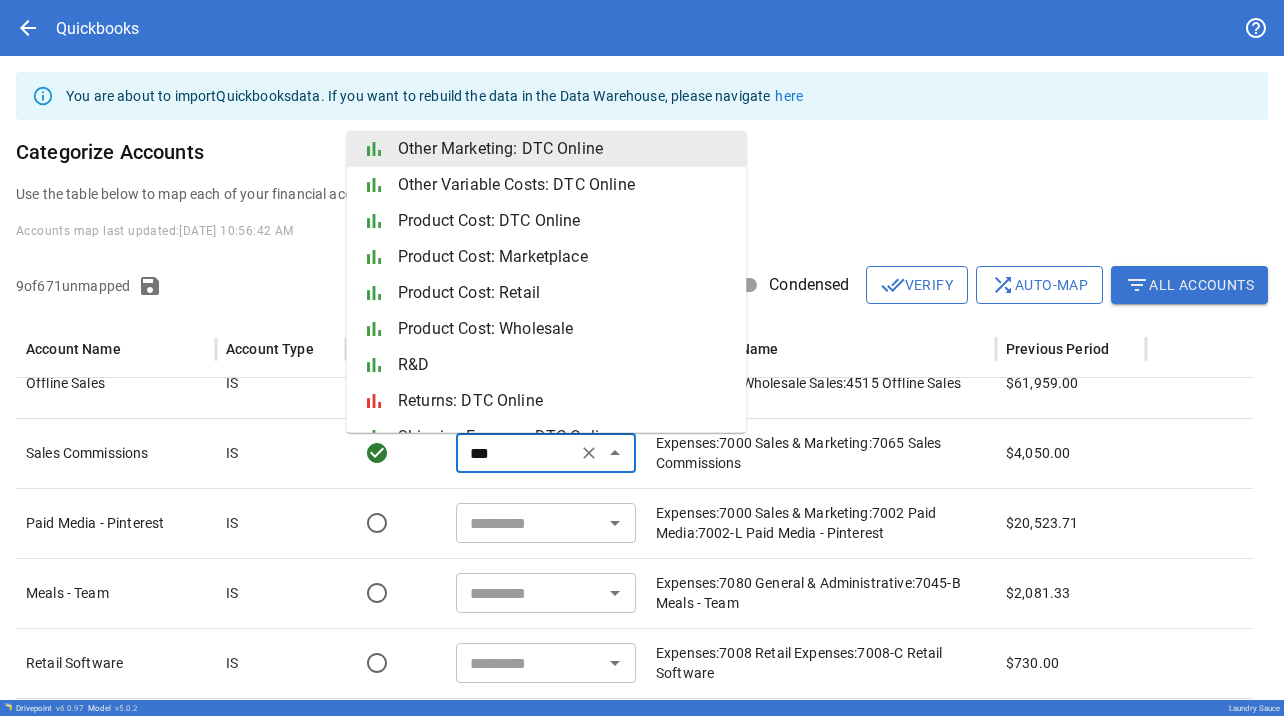 scroll, scrollTop: 0, scrollLeft: 0, axis: both 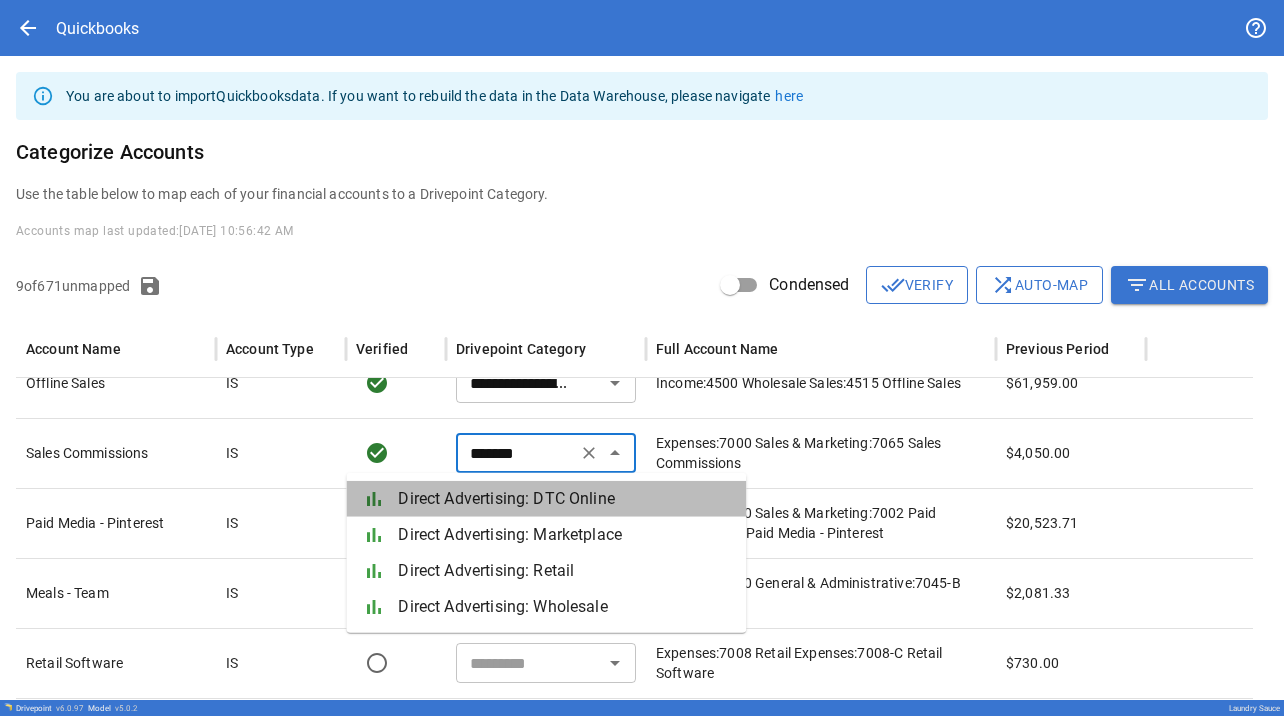 click on "bar_chart Direct Advertising: DTC Online" at bounding box center [546, 499] 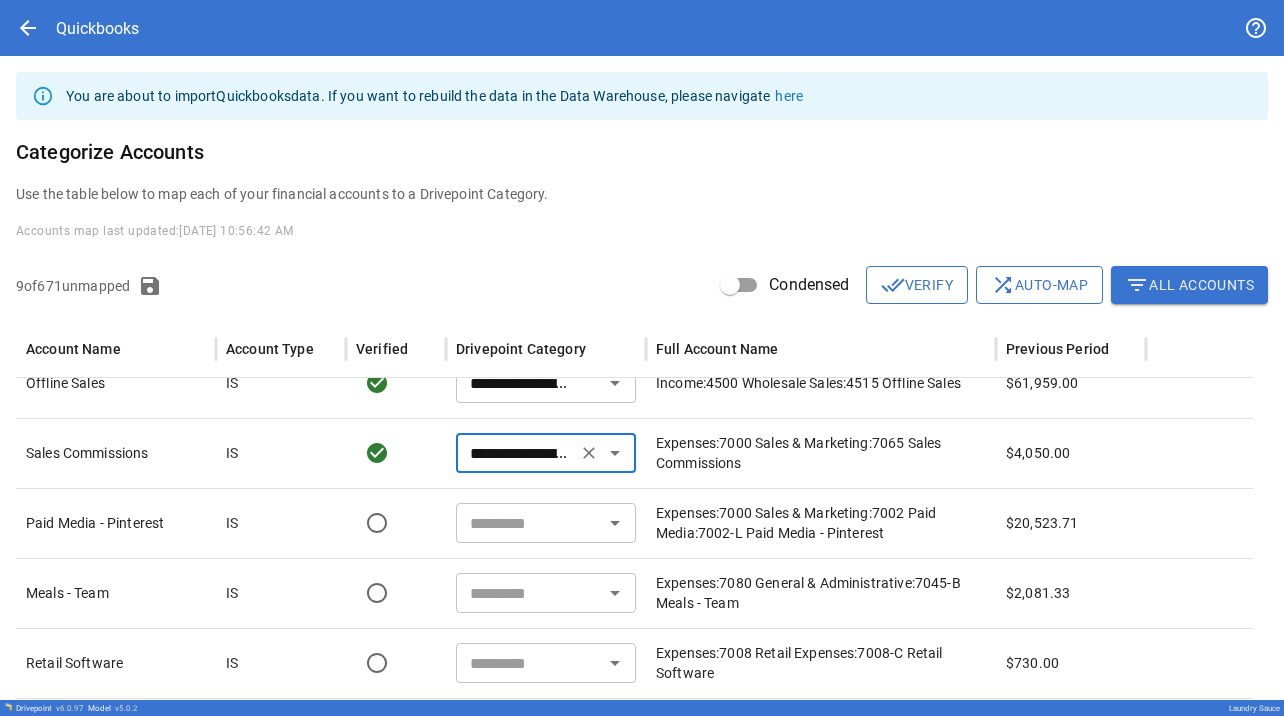 type on "**********" 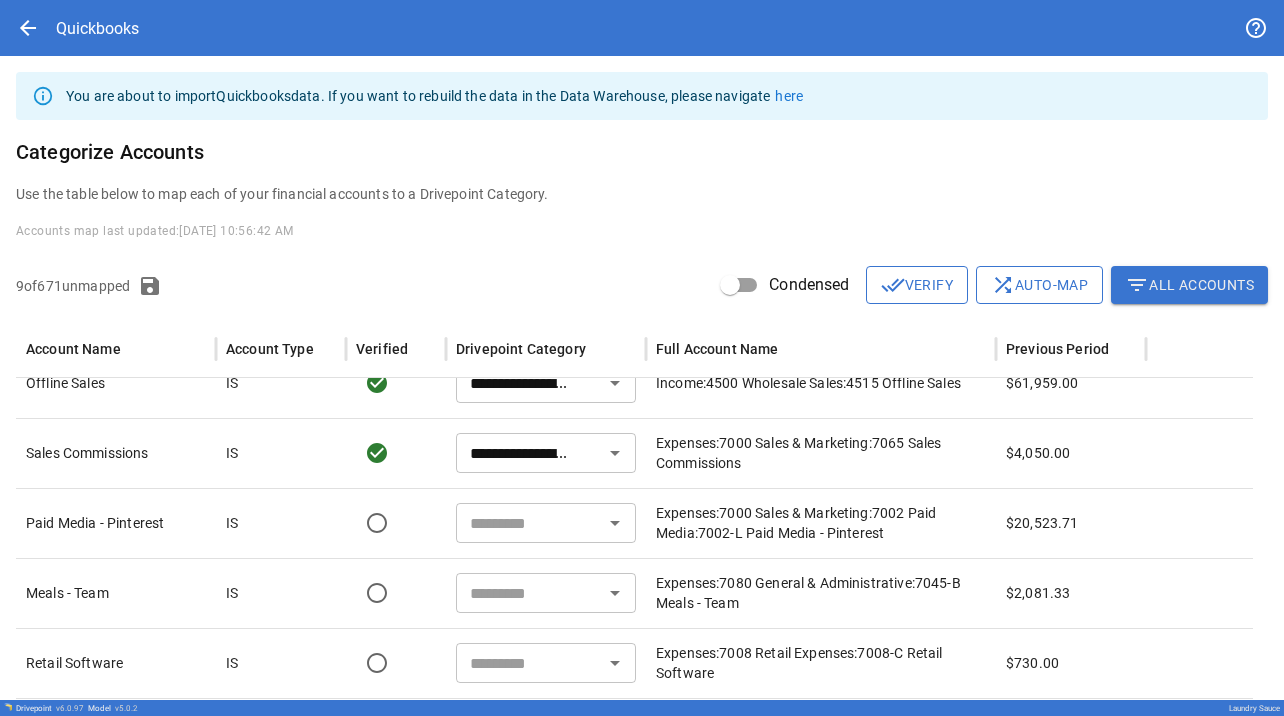 click on "​" at bounding box center (546, 523) 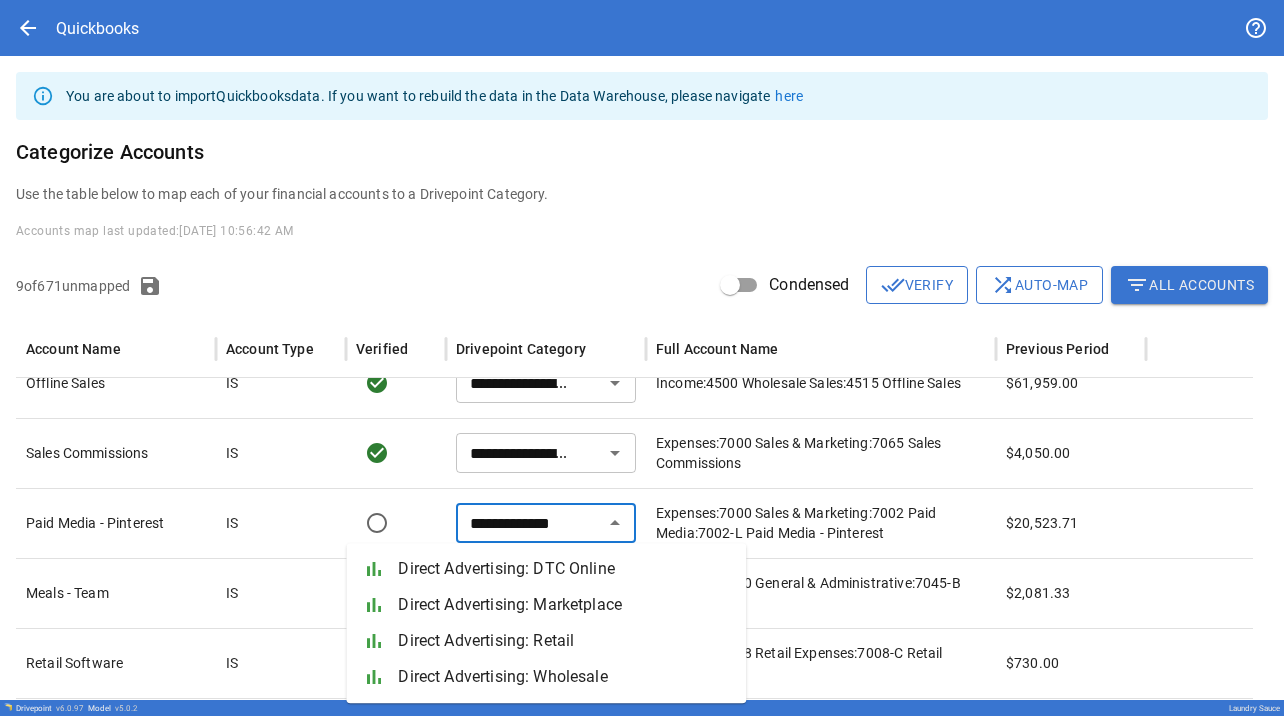 click on "Direct Advertising: DTC Online" at bounding box center (564, 569) 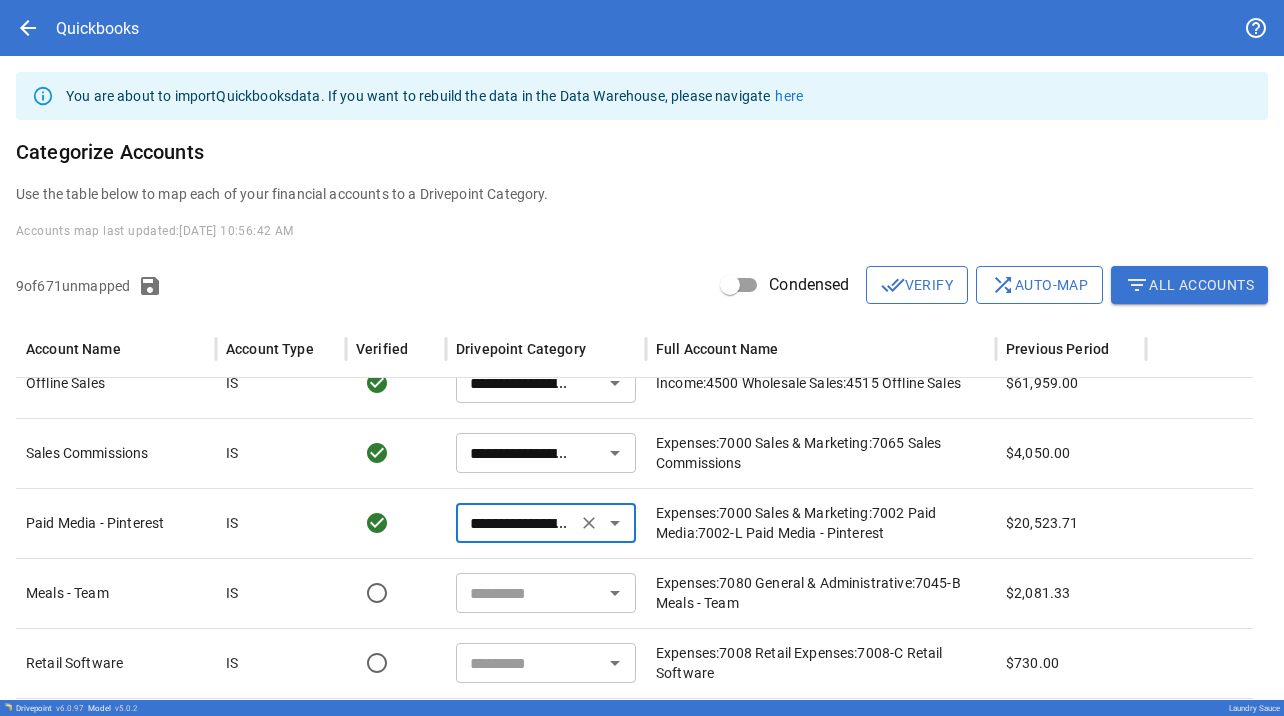type on "**********" 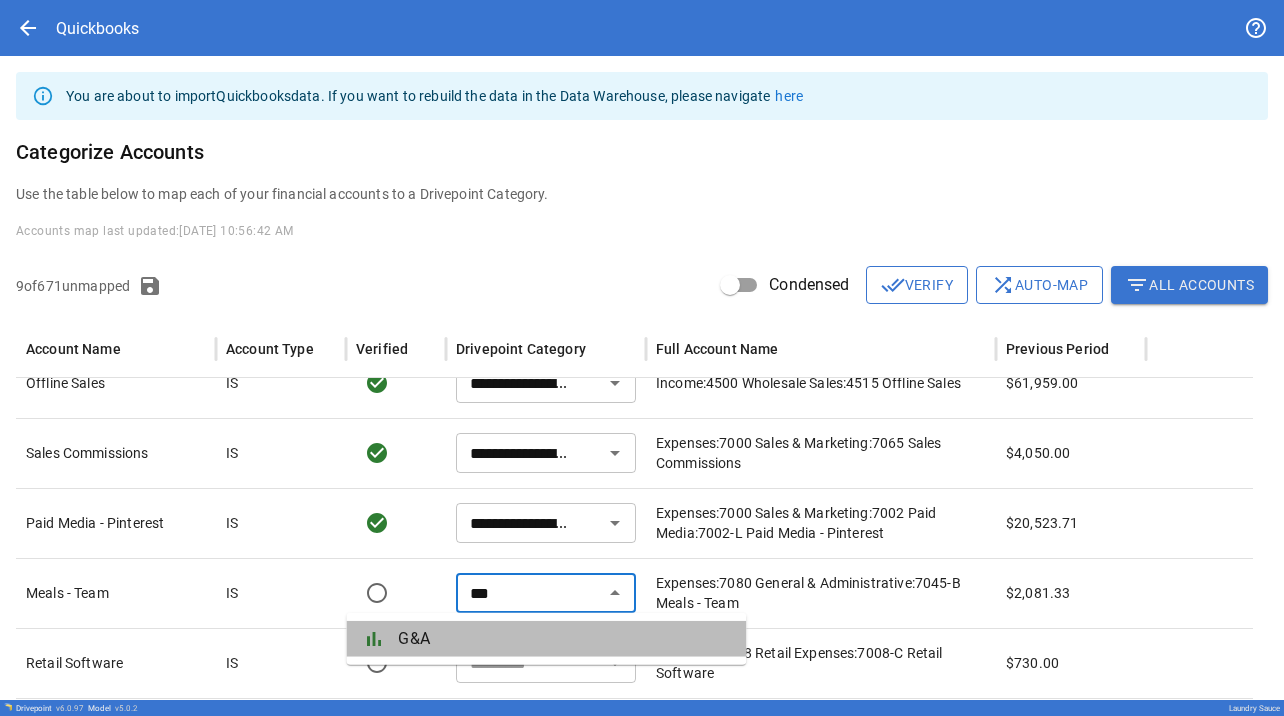 click on "G&A" at bounding box center (564, 639) 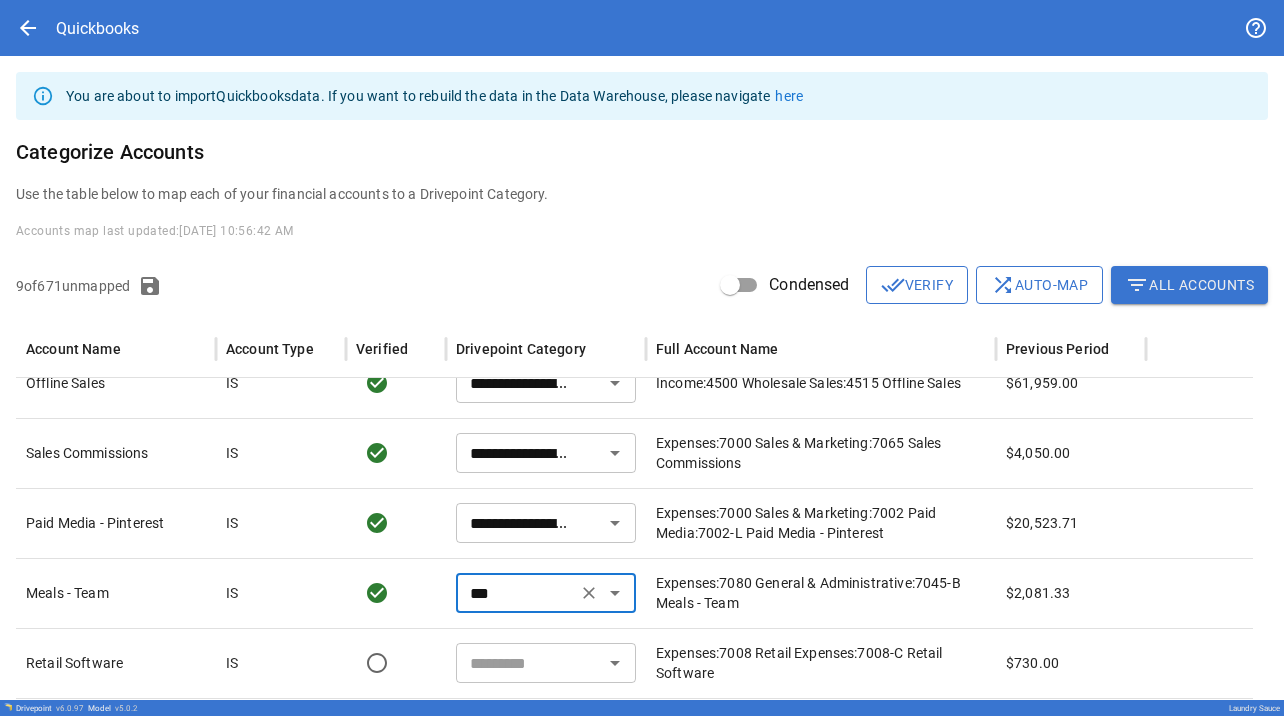 scroll, scrollTop: 265, scrollLeft: 0, axis: vertical 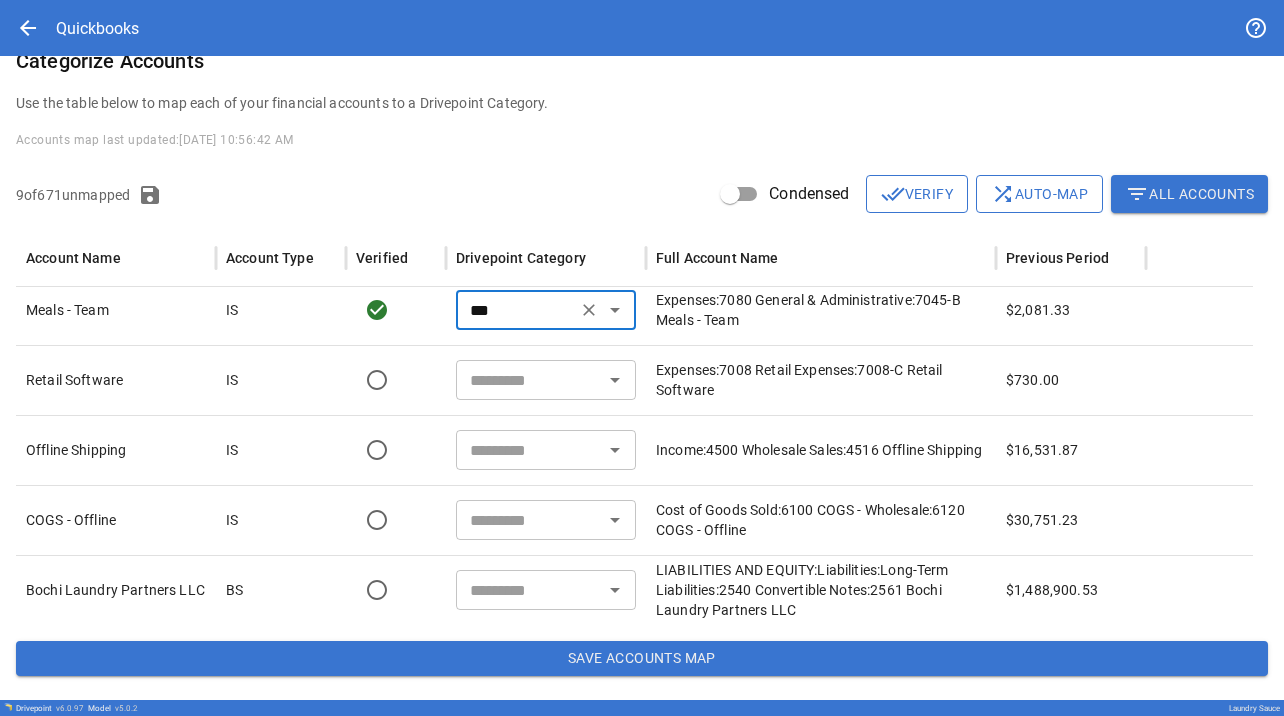 type on "***" 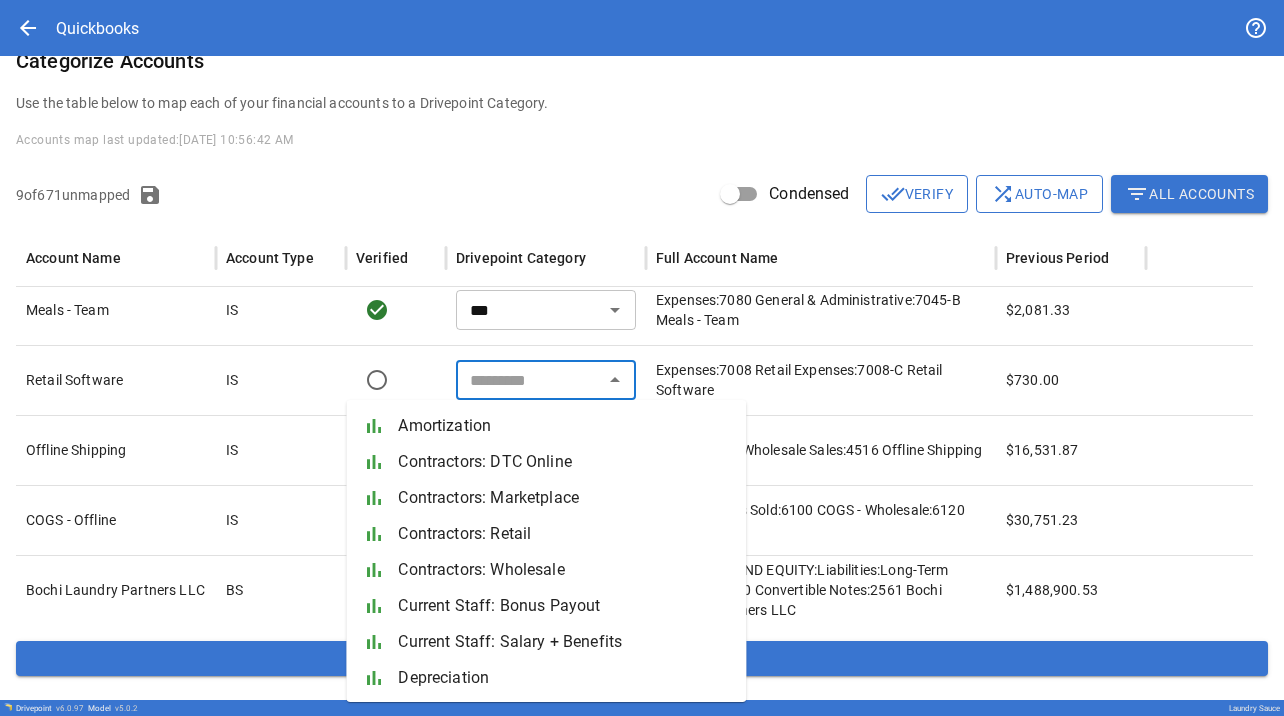 click at bounding box center [529, 380] 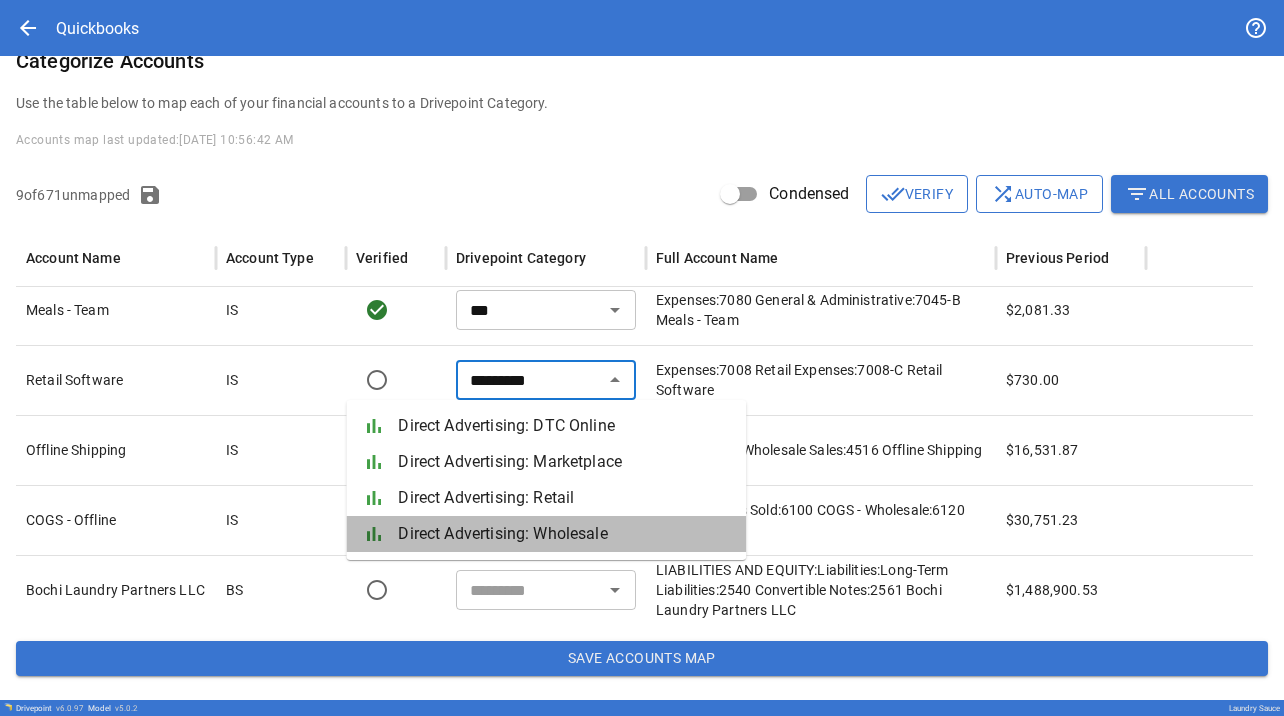 click on "Direct Advertising: Wholesale" at bounding box center (564, 534) 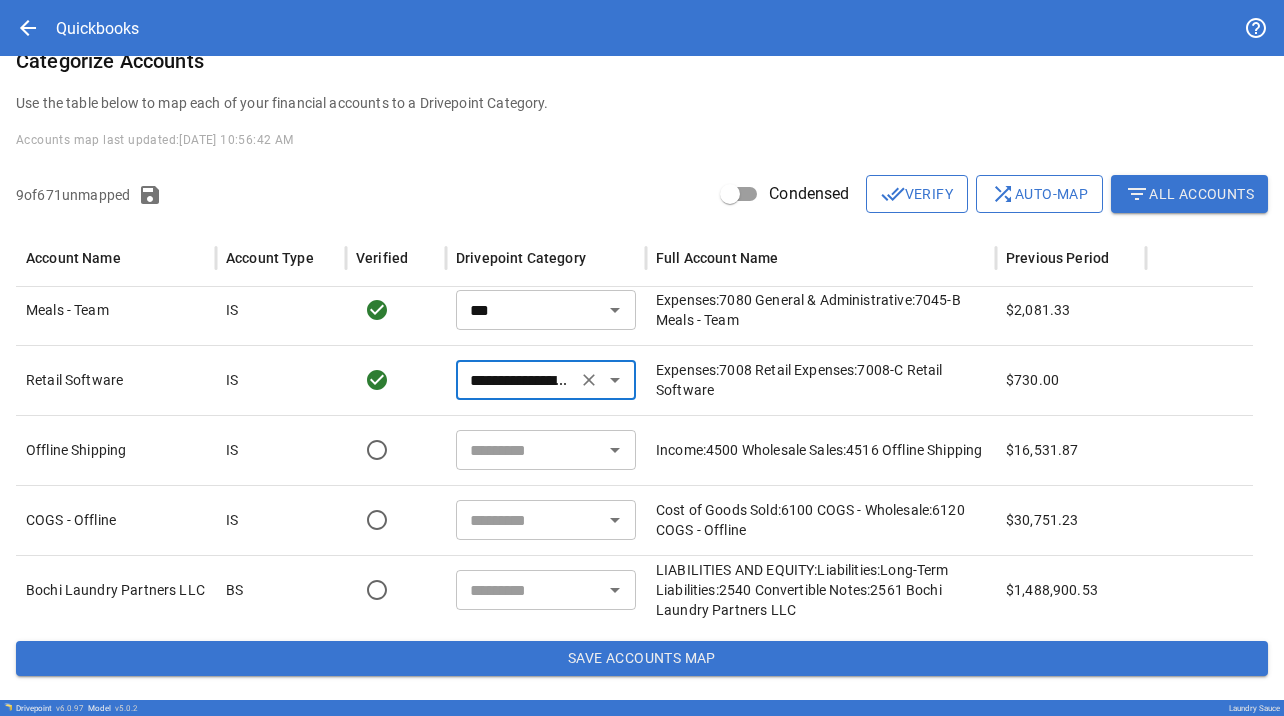 type on "**********" 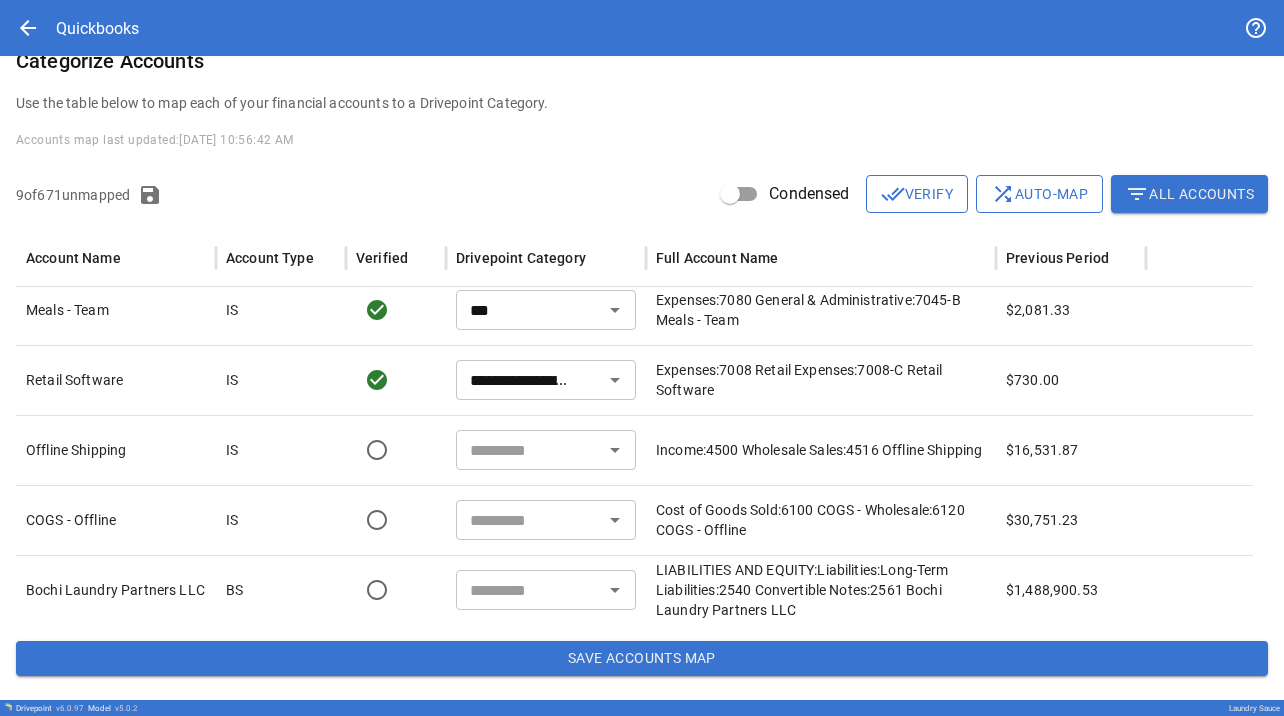 click at bounding box center [529, 450] 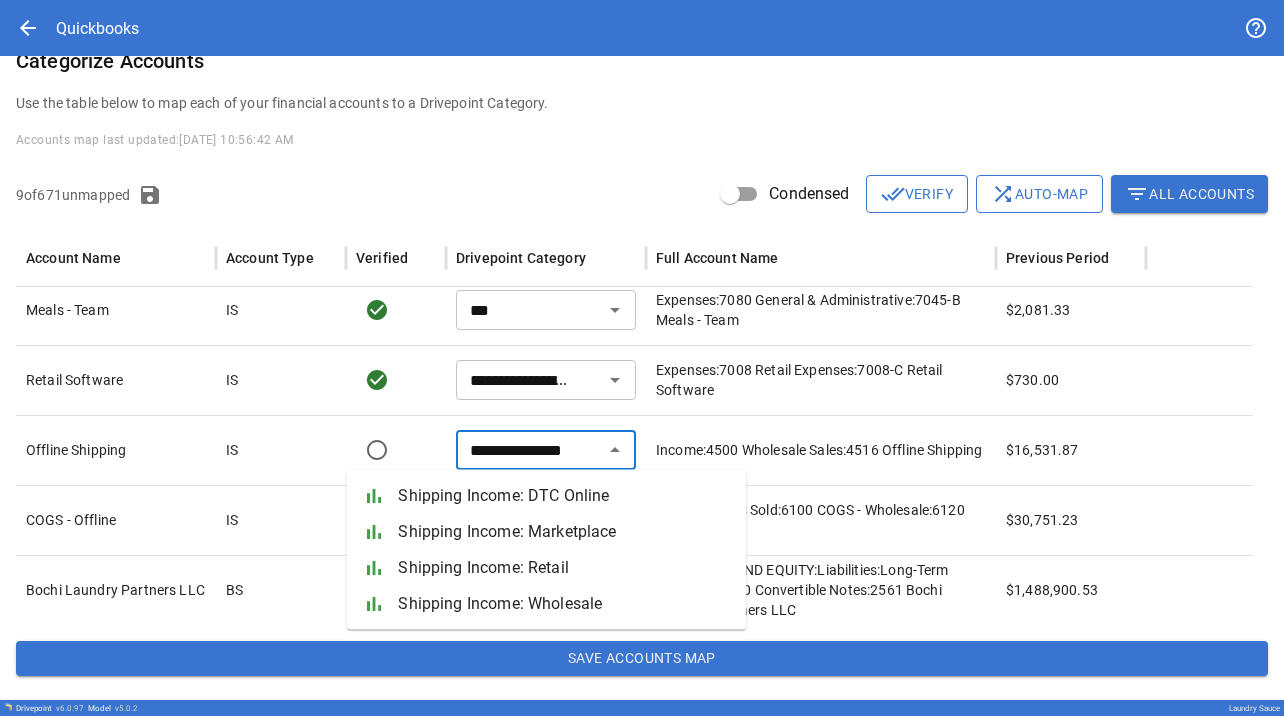 type on "**********" 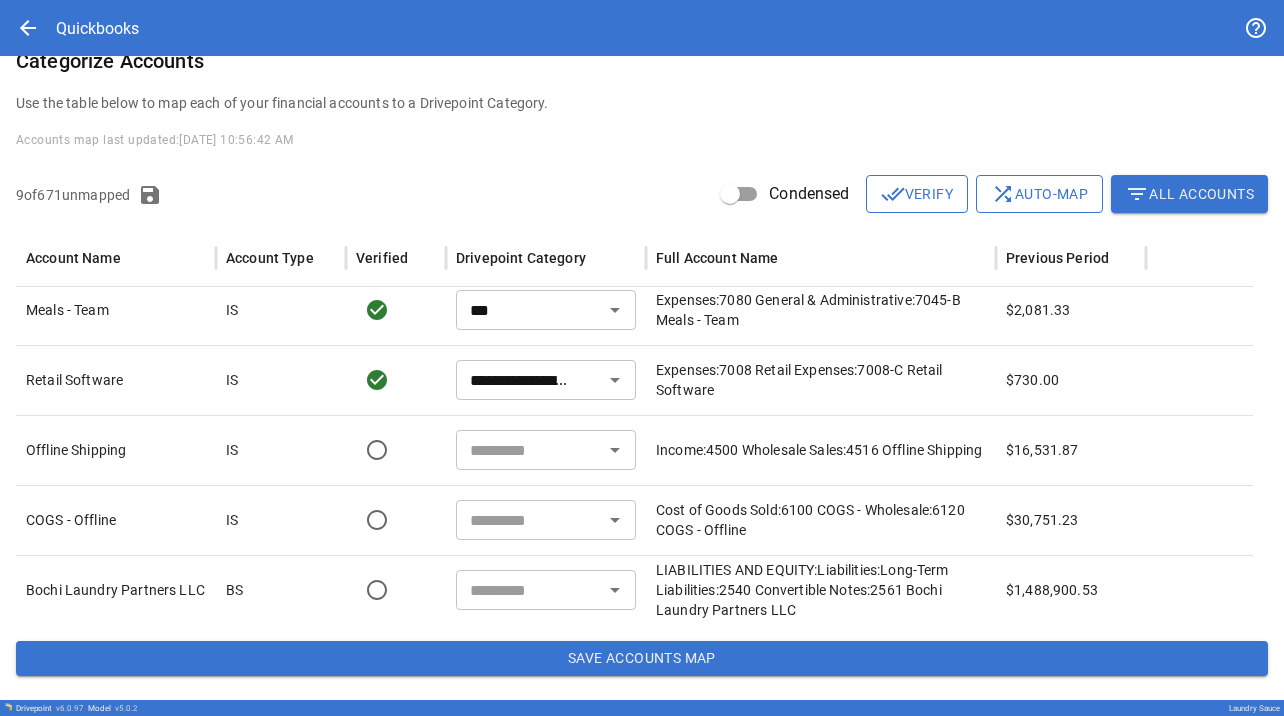 click at bounding box center (529, 450) 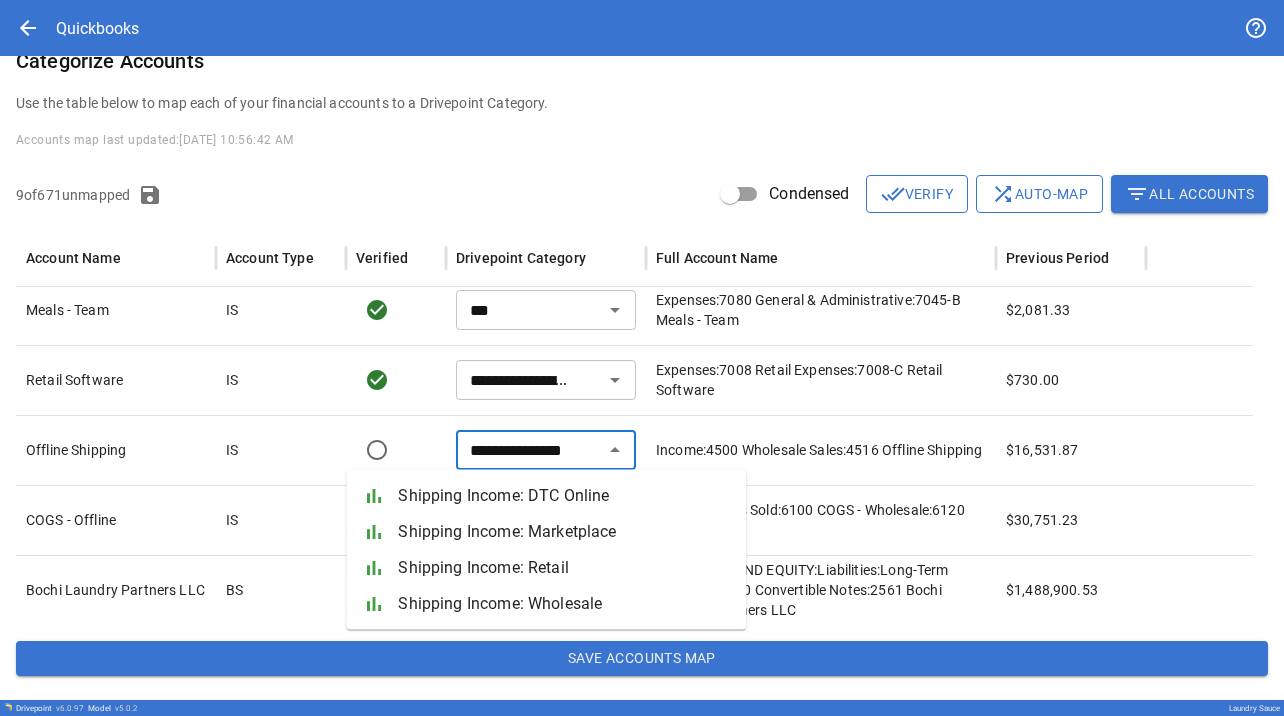 click on "Shipping Income: Wholesale" at bounding box center (564, 604) 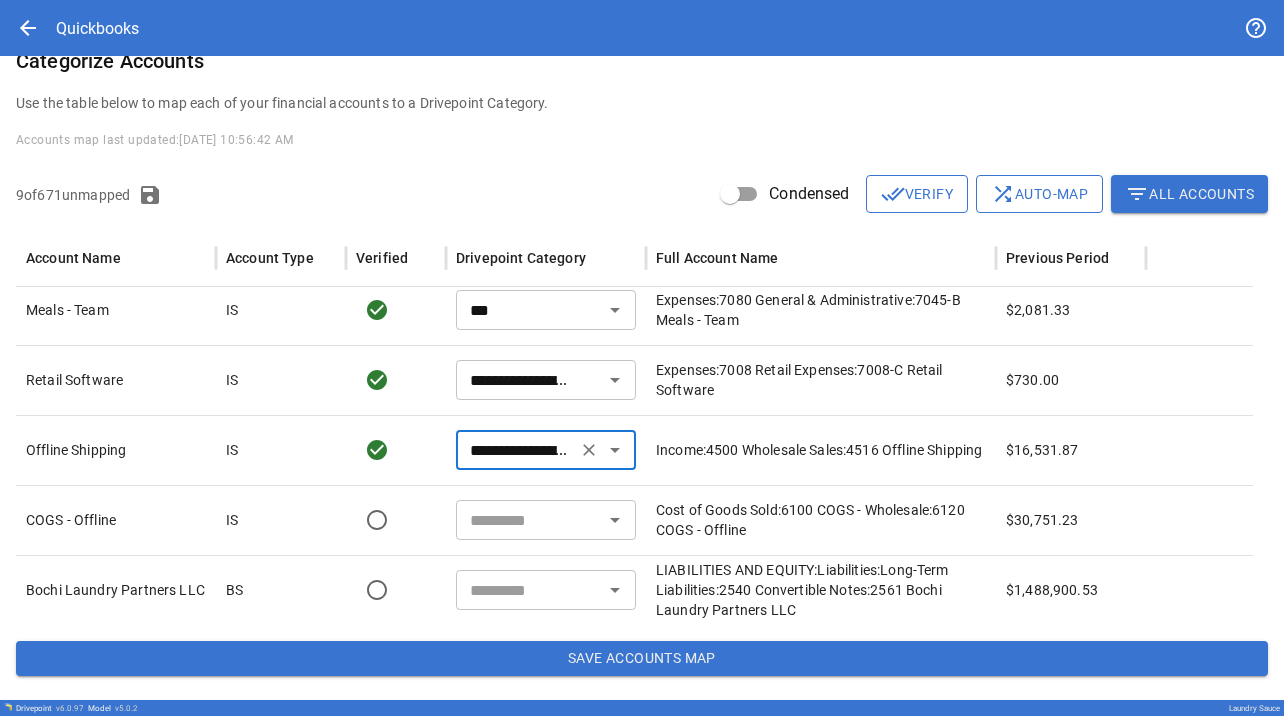 type on "**********" 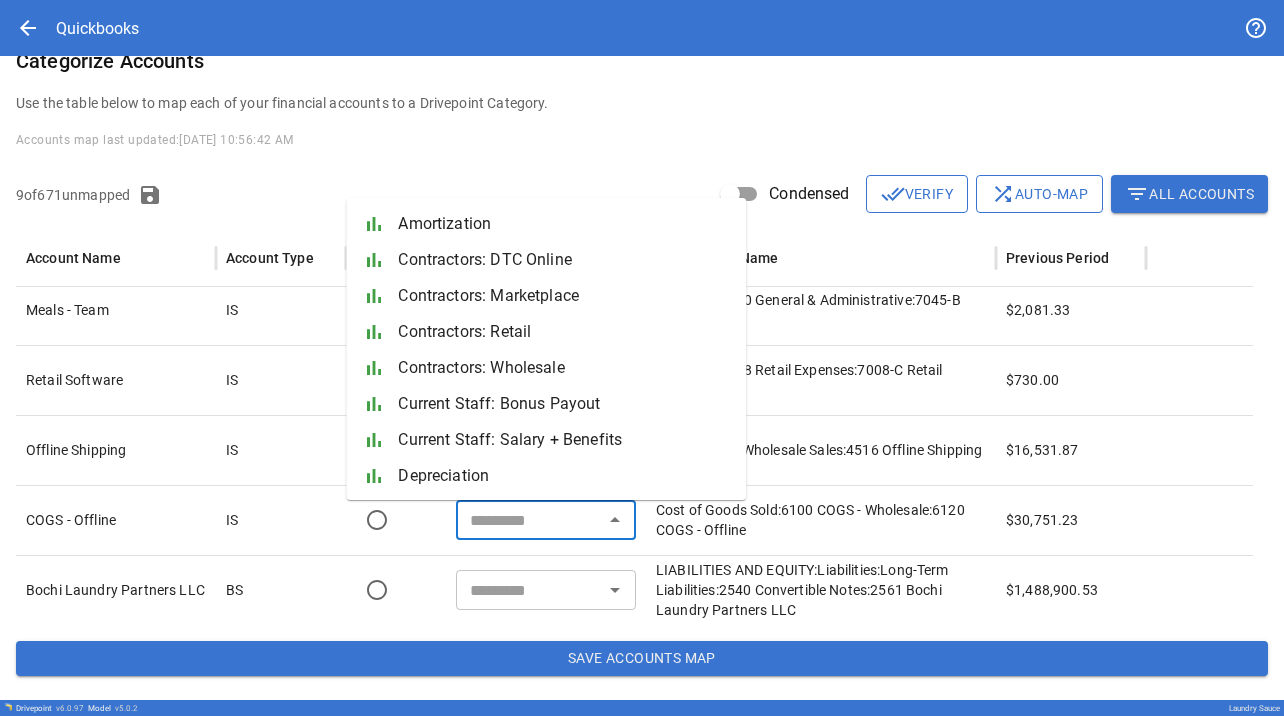 click at bounding box center [529, 520] 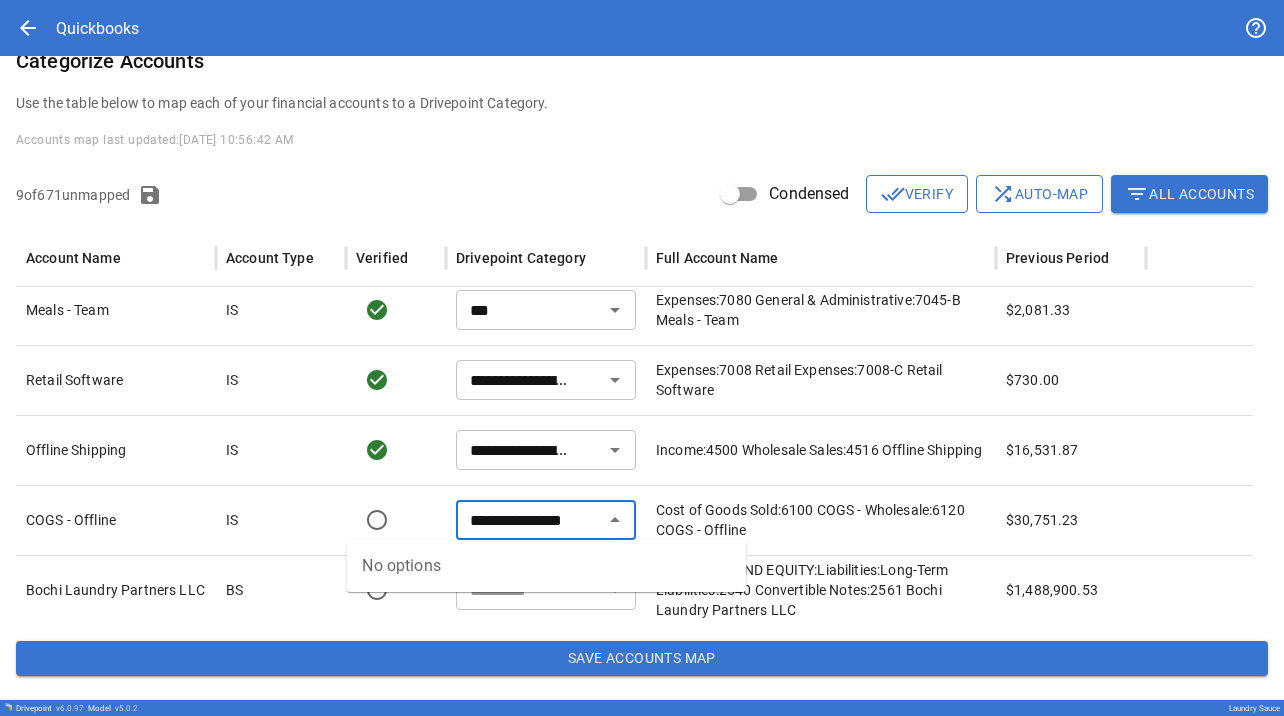 scroll, scrollTop: 0, scrollLeft: 0, axis: both 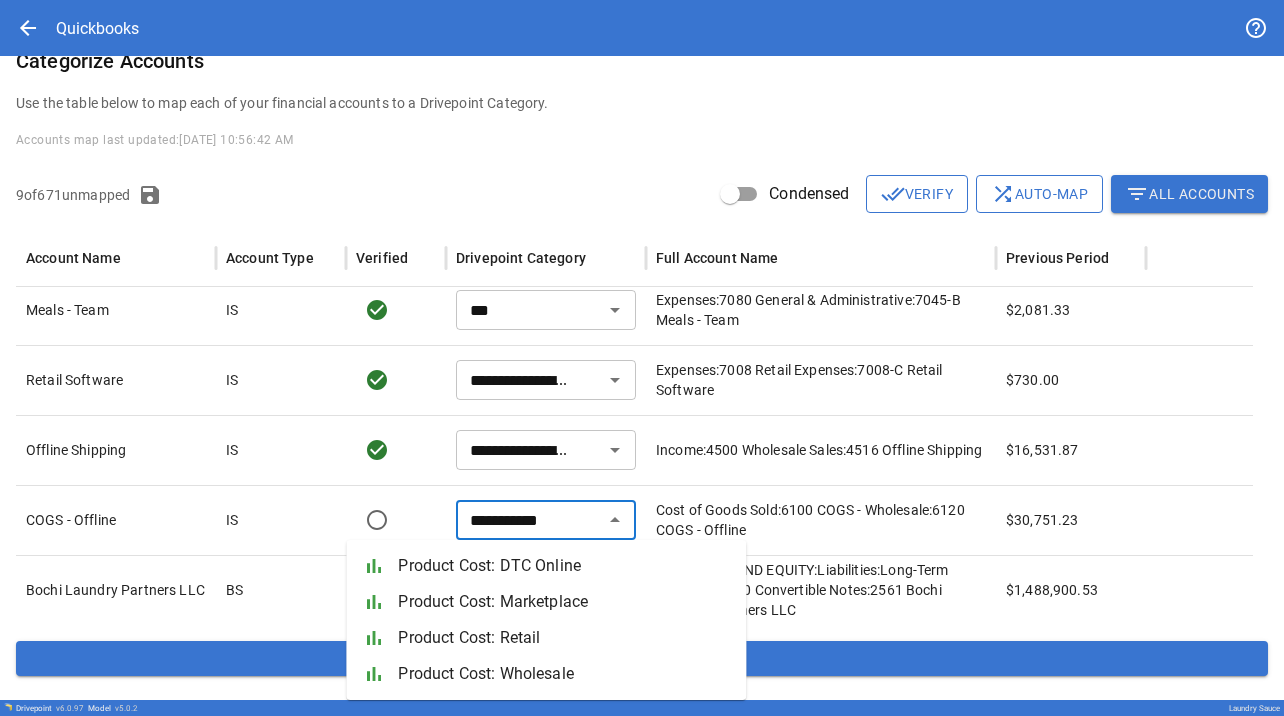 click on "Product Cost: Wholesale" at bounding box center (564, 674) 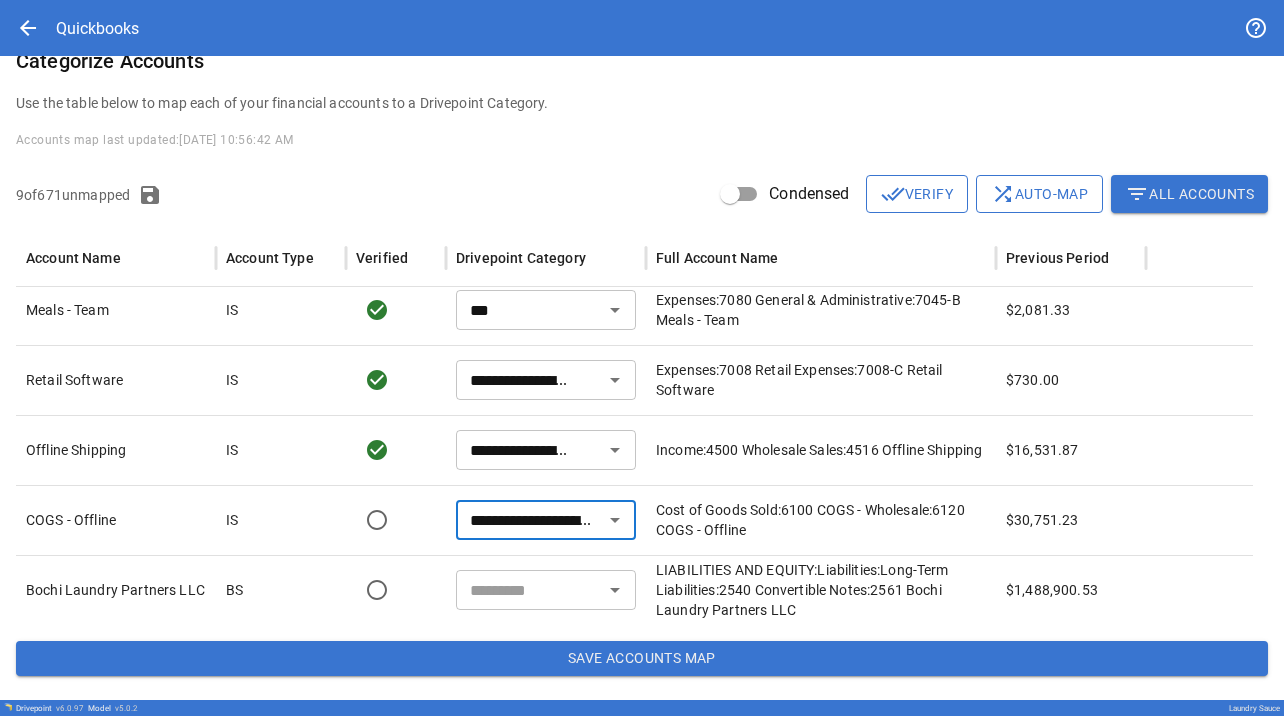 type on "**********" 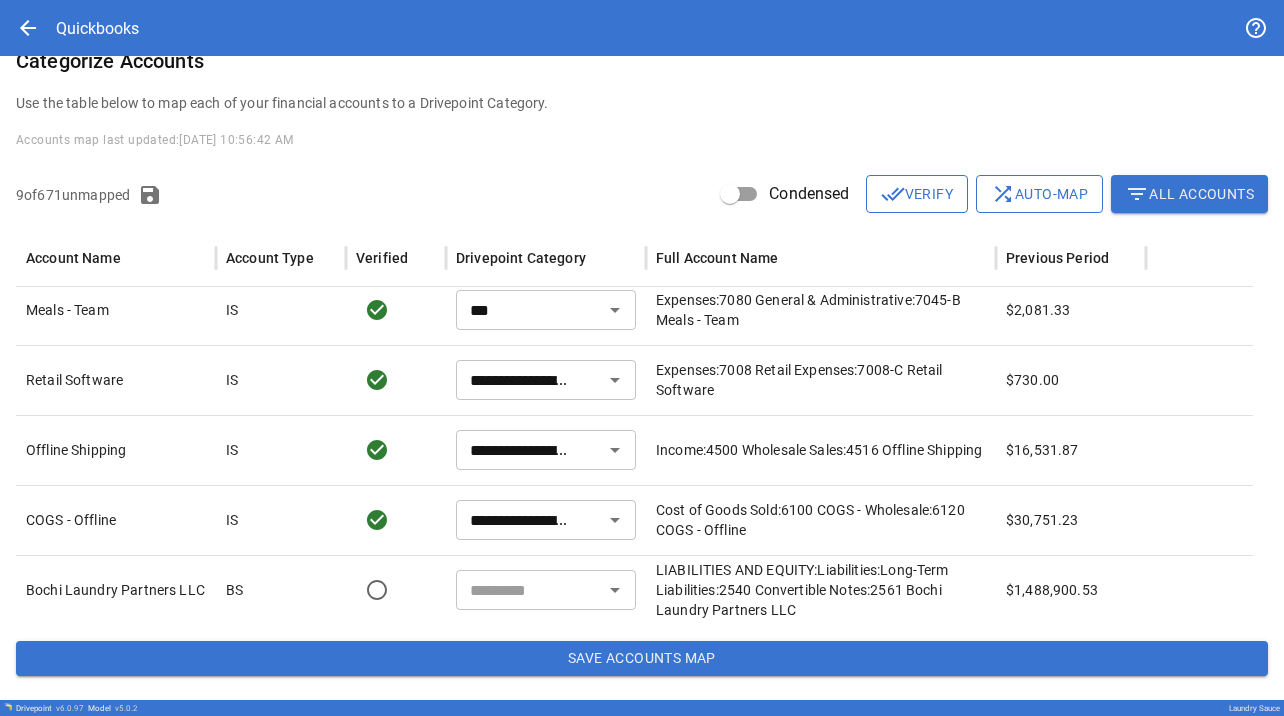 click at bounding box center (529, 590) 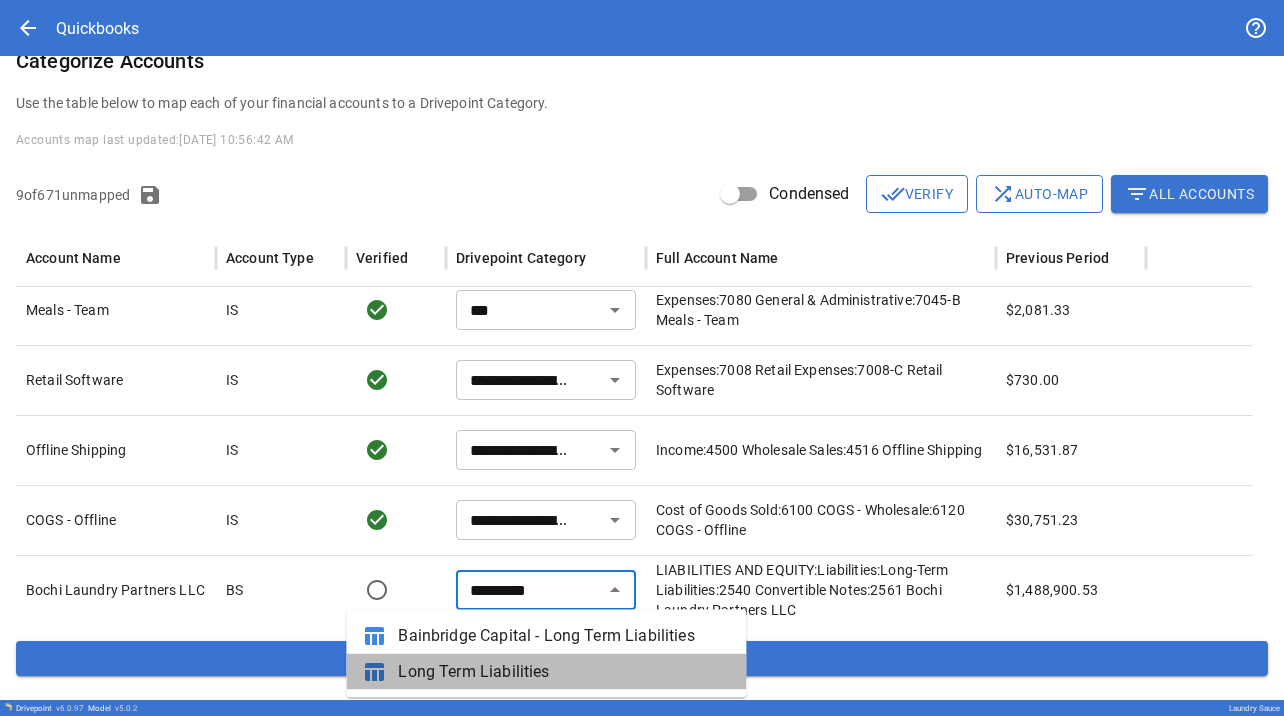 click on "Long Term Liabilities" at bounding box center [564, 672] 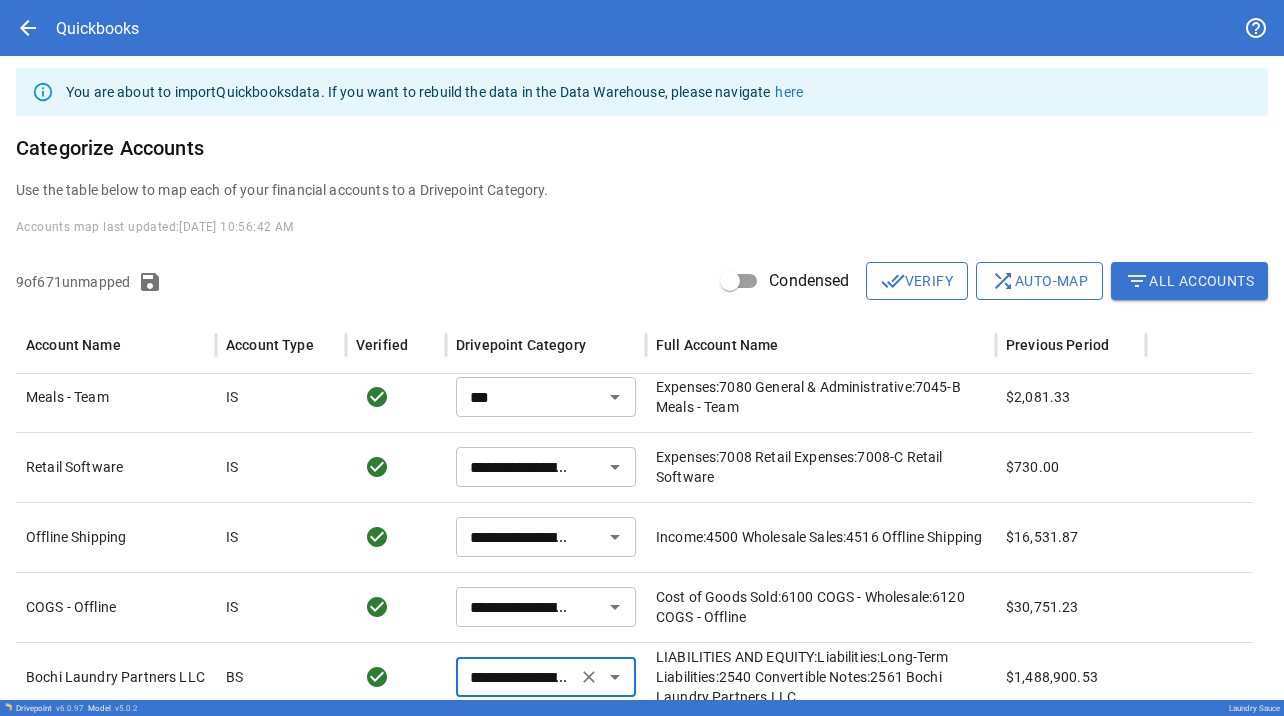 scroll, scrollTop: 0, scrollLeft: 0, axis: both 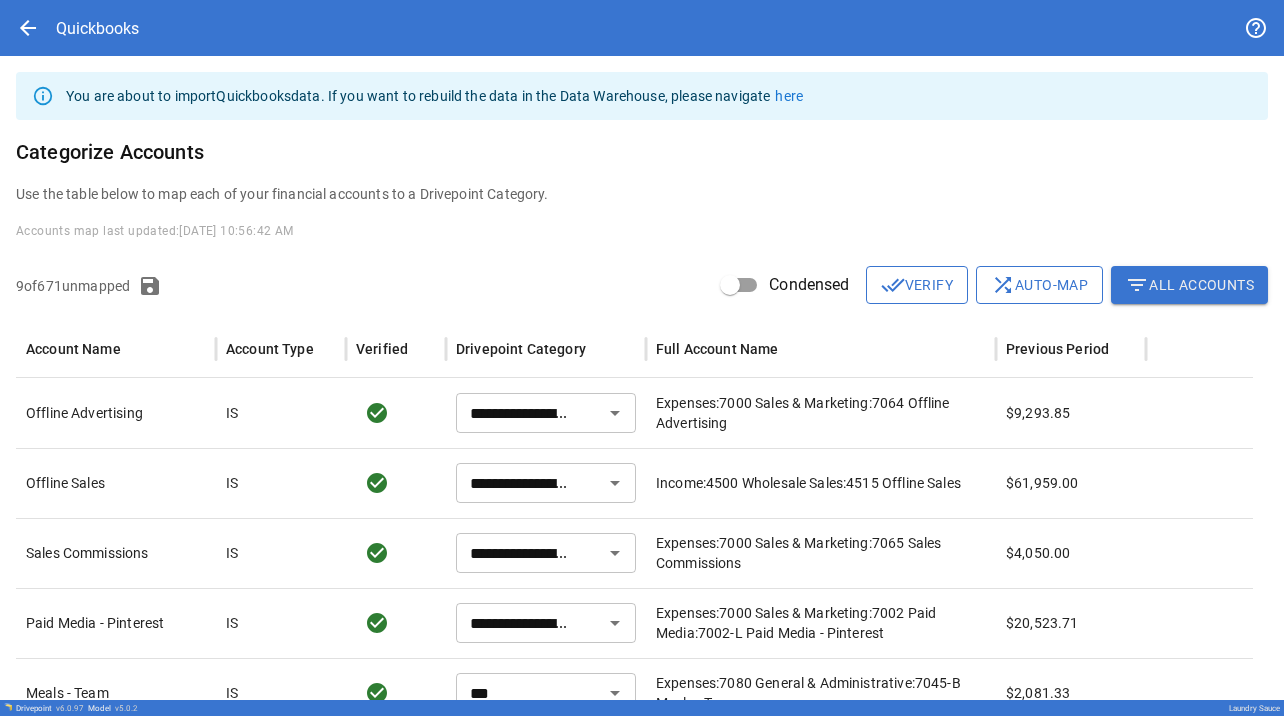 type on "**********" 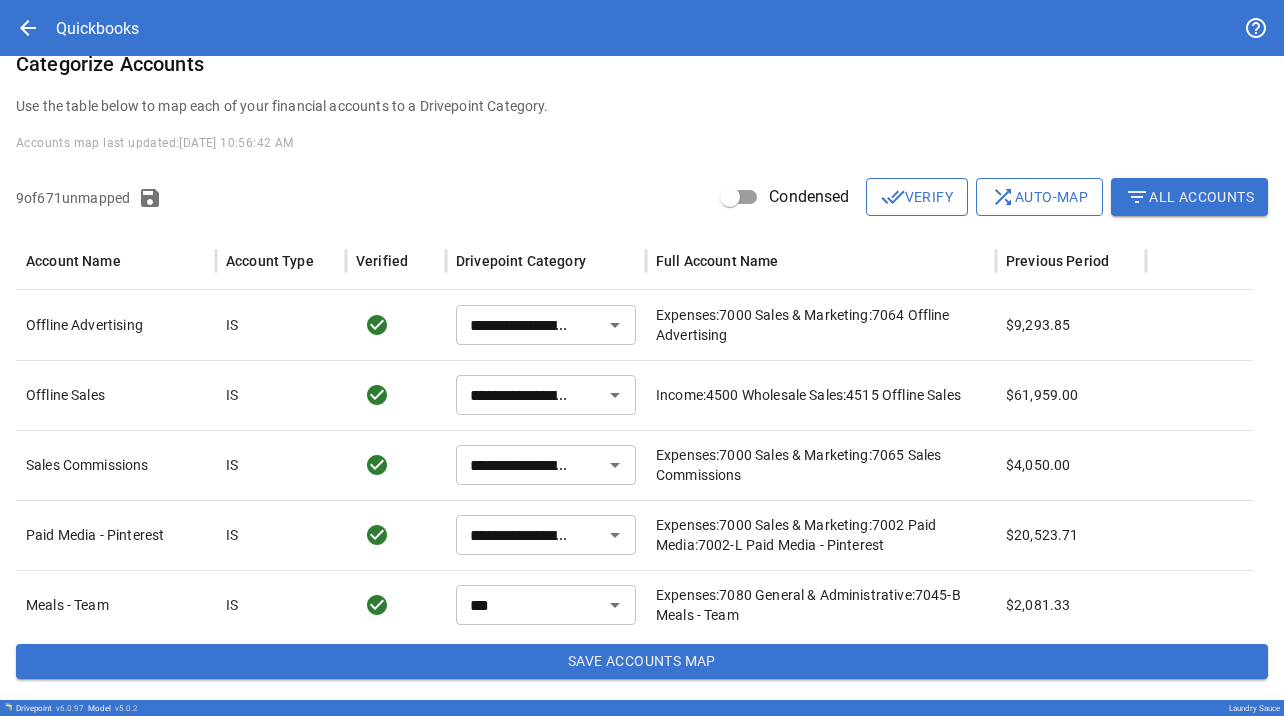 scroll, scrollTop: 91, scrollLeft: 0, axis: vertical 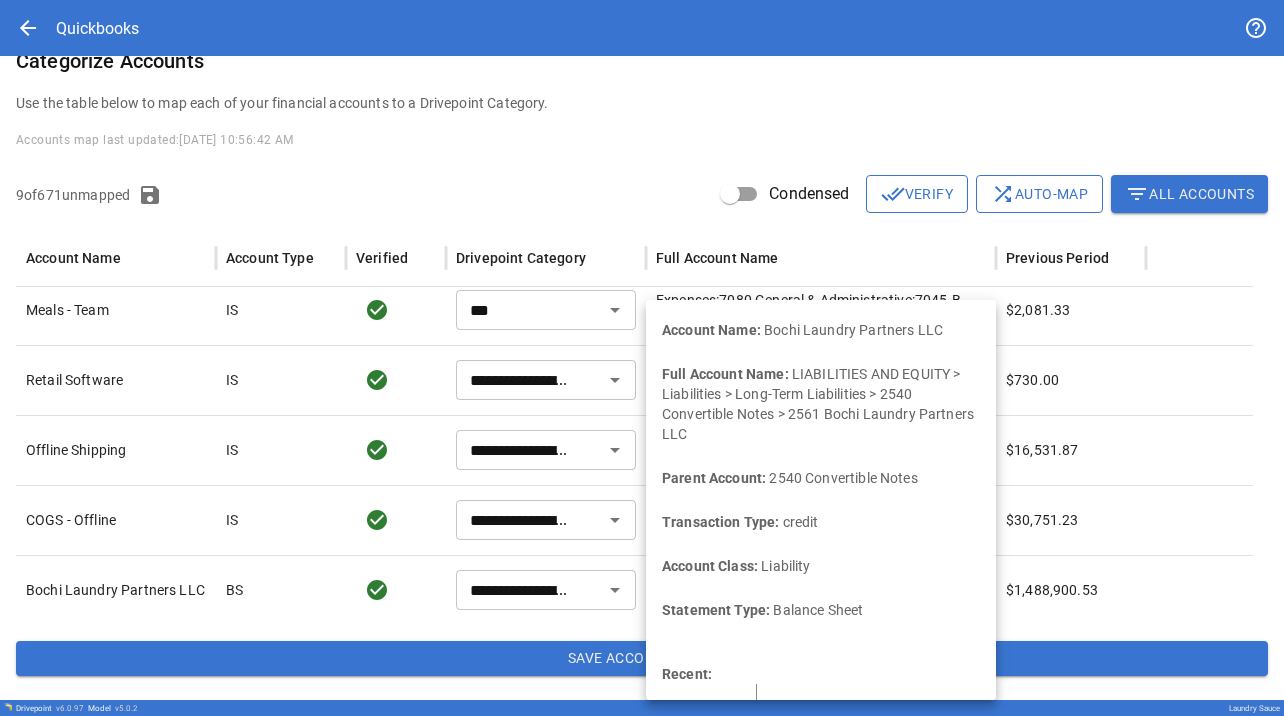 click on "Use the table below to map each of your financial accounts to a Drivepoint Category." at bounding box center (642, 103) 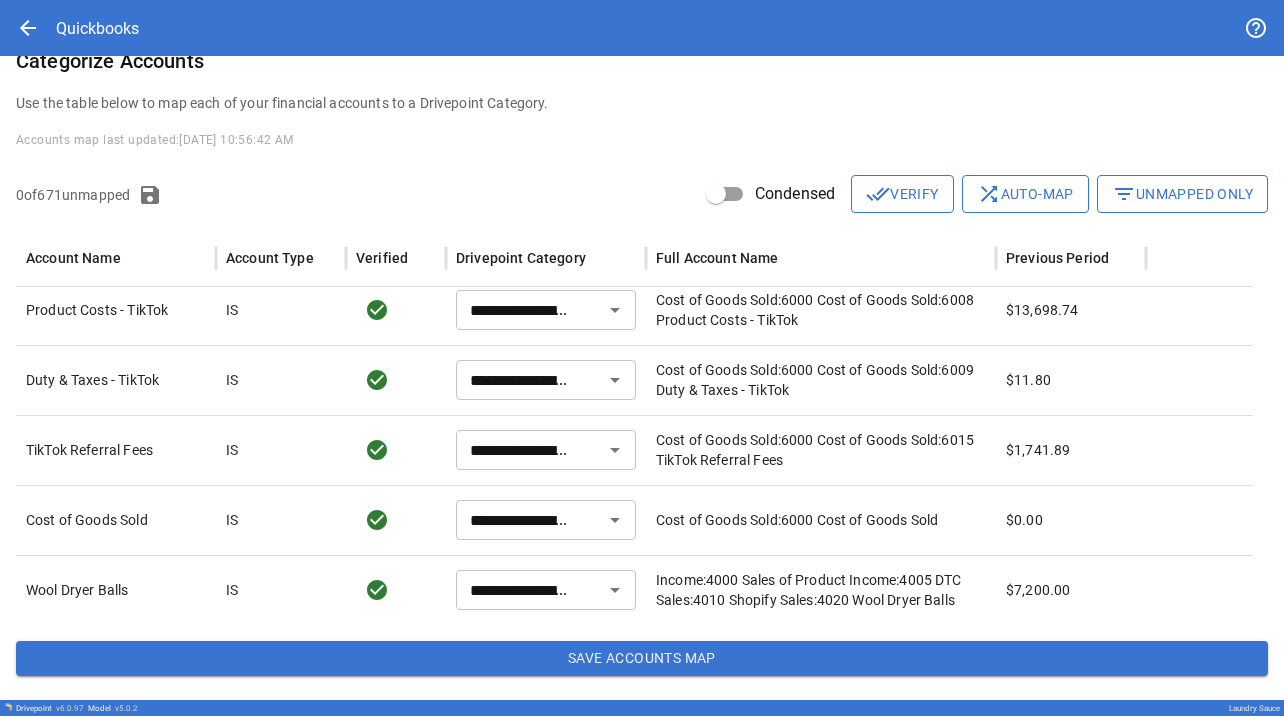 click on "Save Accounts Map" at bounding box center [642, 659] 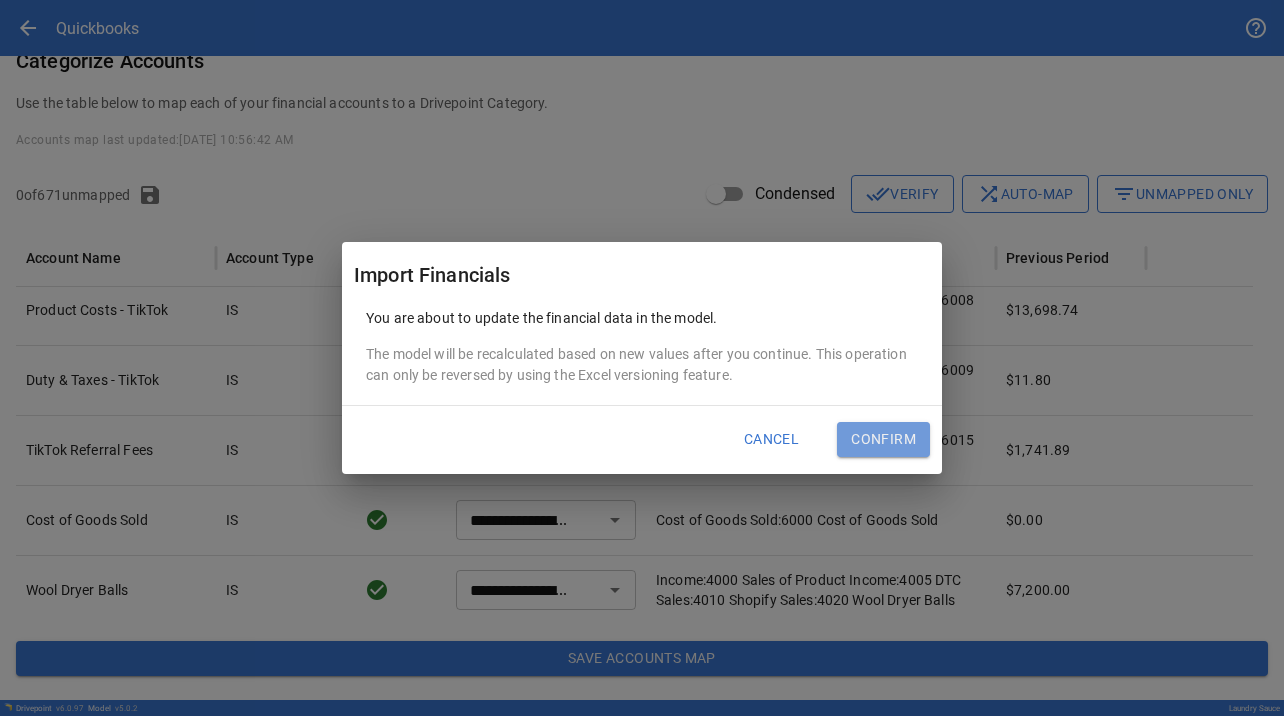 click on "Confirm" at bounding box center [883, 440] 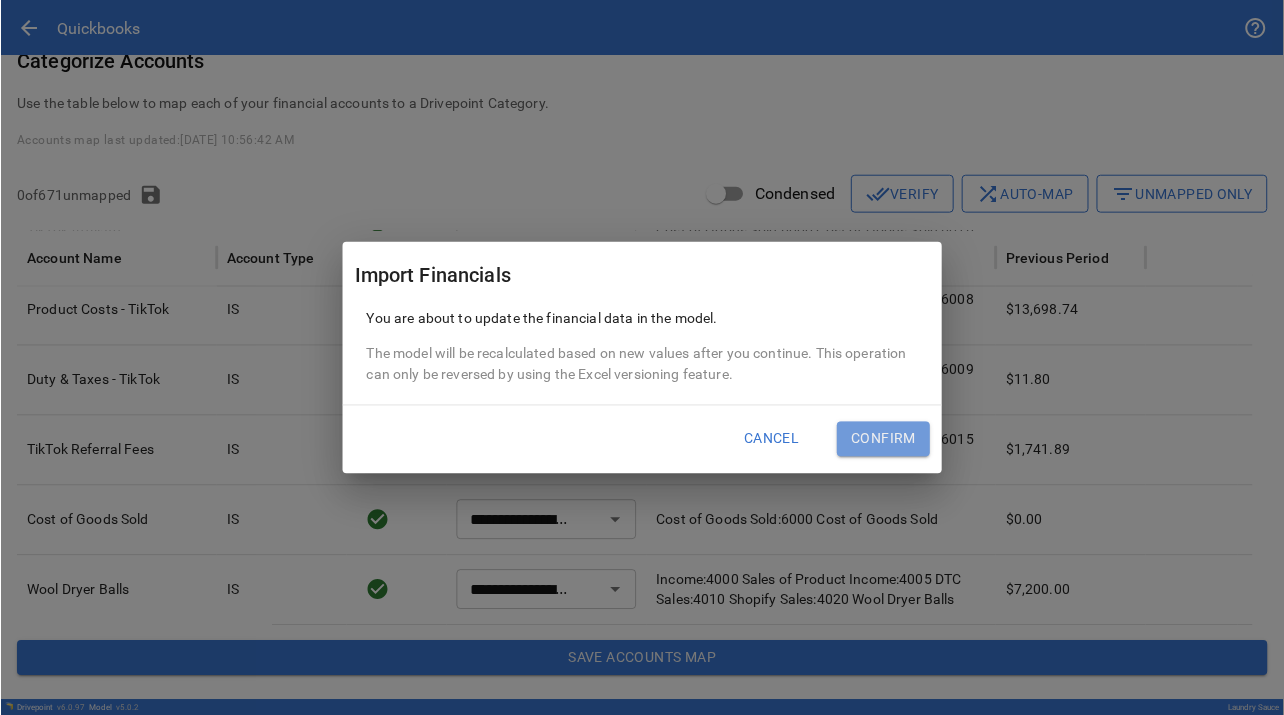 scroll, scrollTop: 0, scrollLeft: 0, axis: both 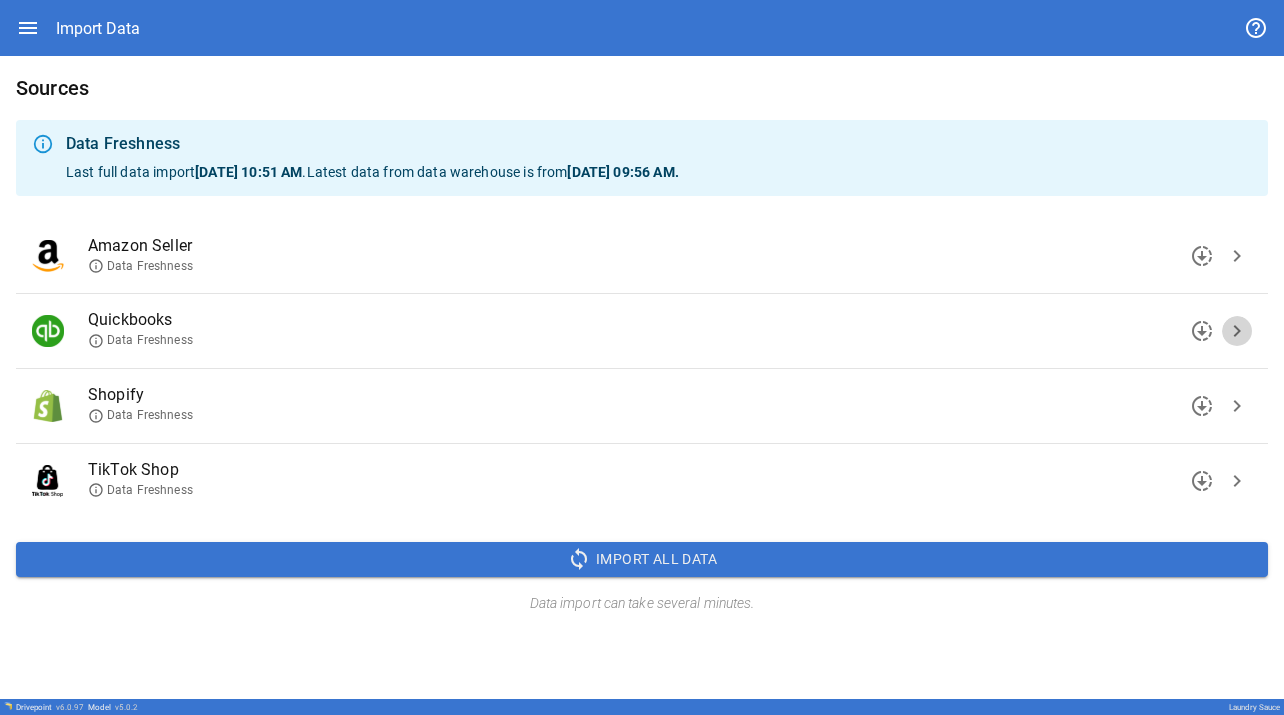 click on "chevron_right" at bounding box center [1237, 331] 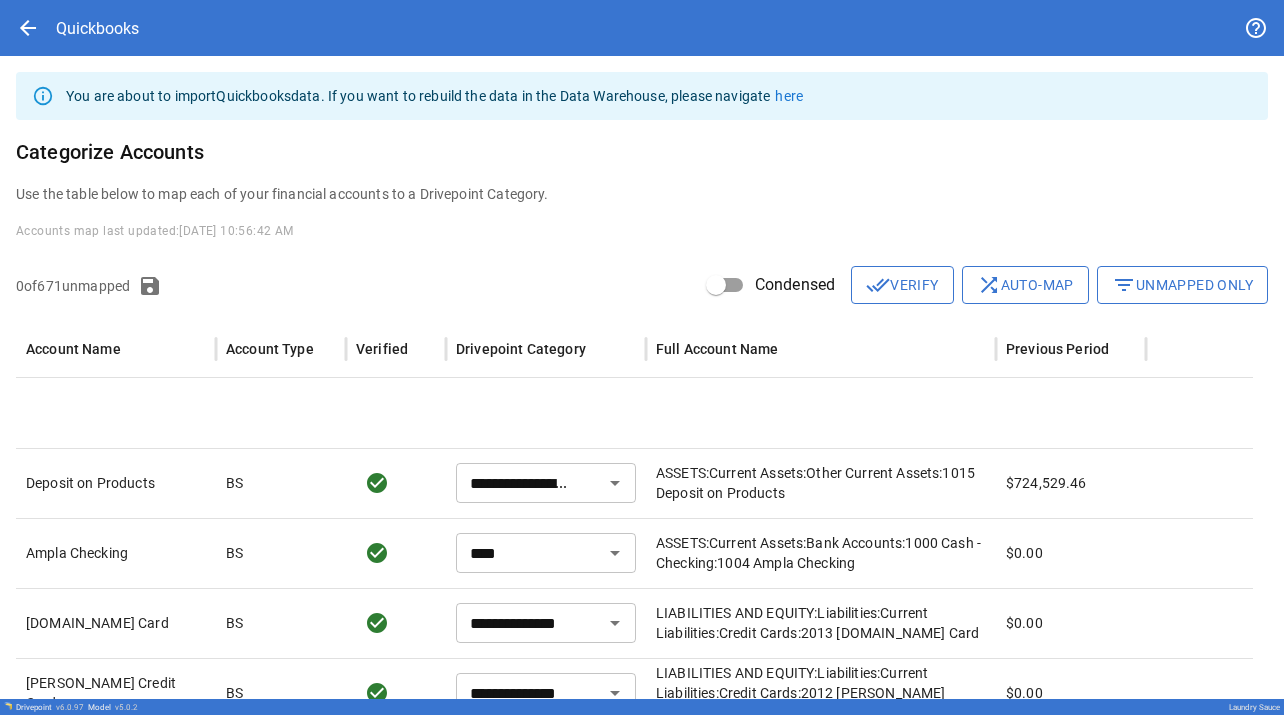 scroll, scrollTop: 185, scrollLeft: 0, axis: vertical 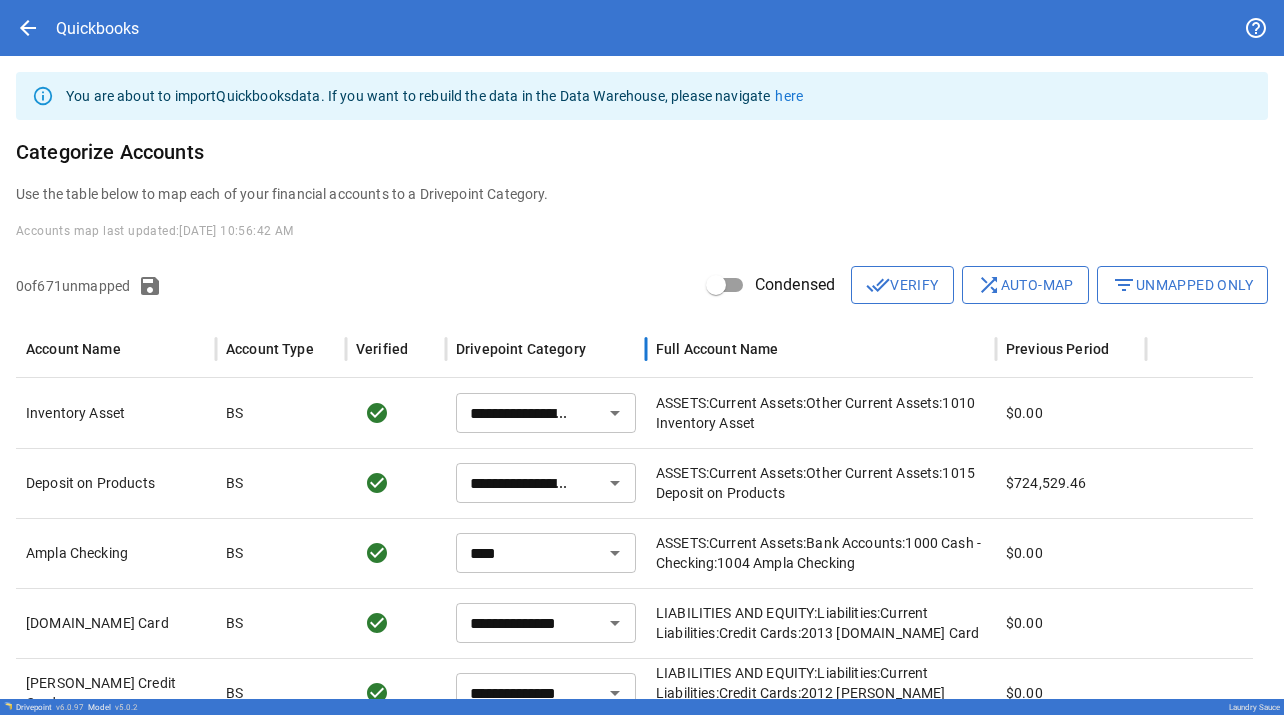 click on "Drivepoint Category" at bounding box center (521, 349) 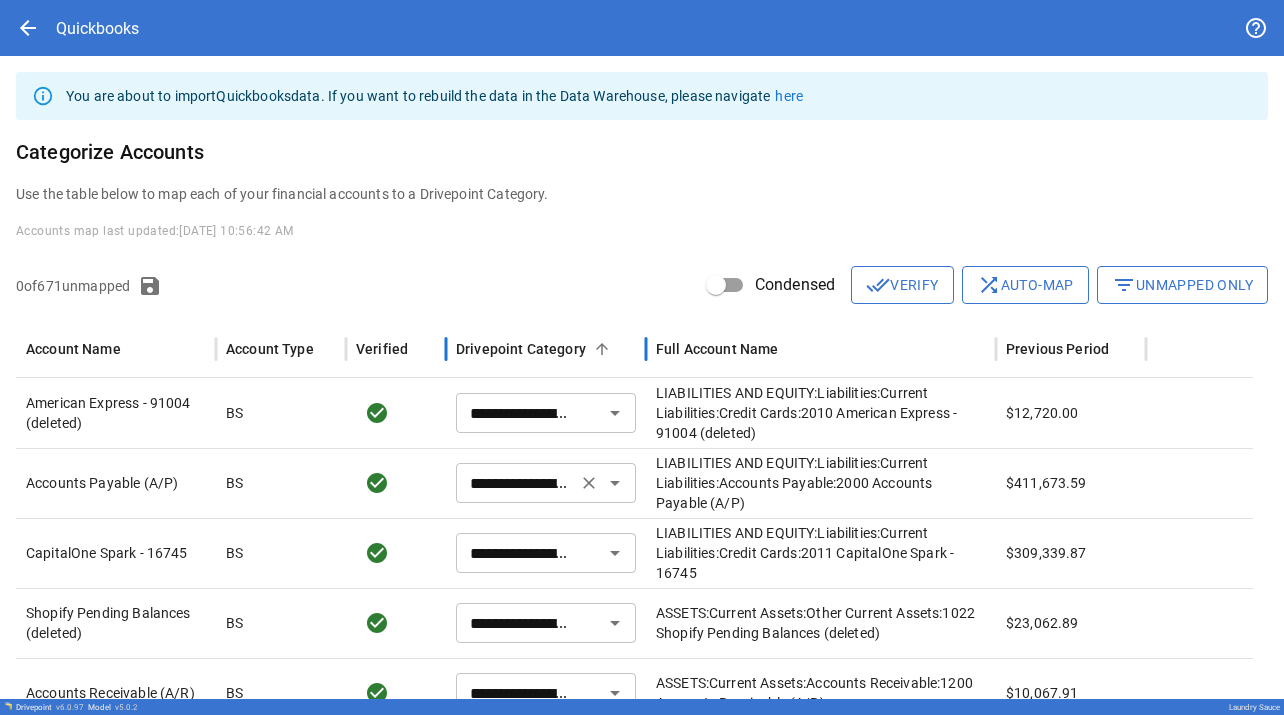 scroll, scrollTop: 300, scrollLeft: 0, axis: vertical 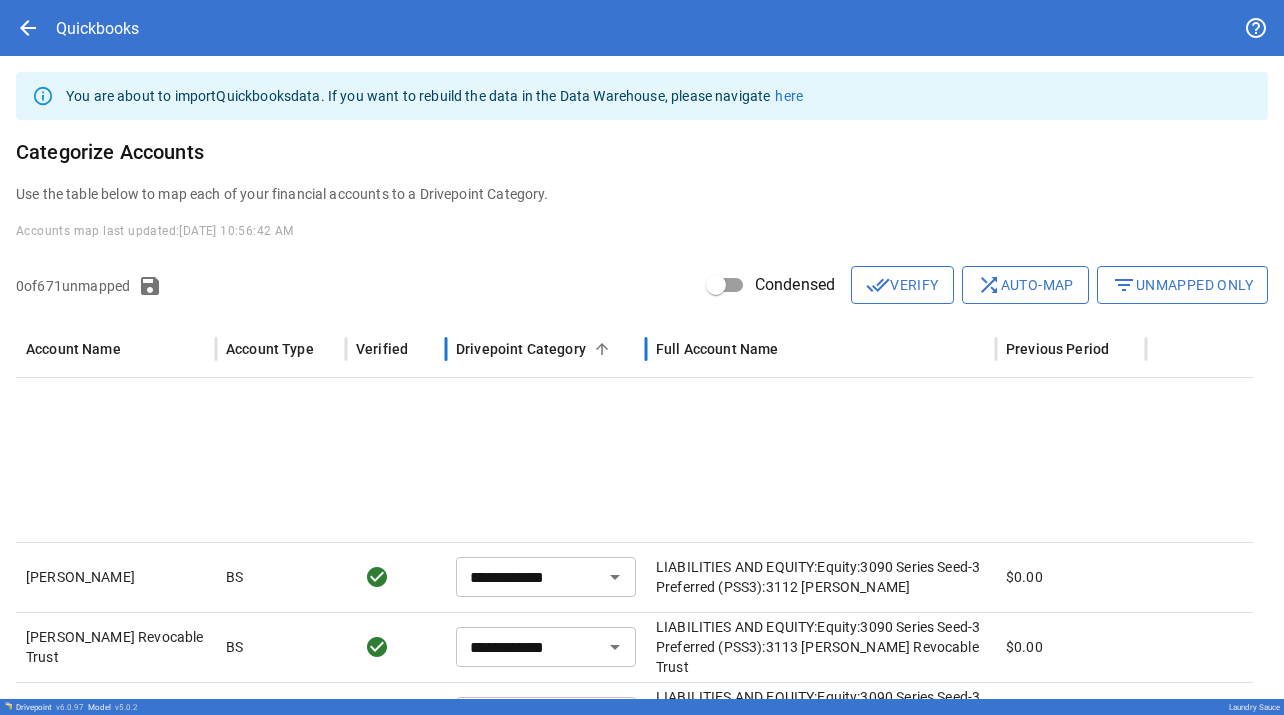 type on "**********" 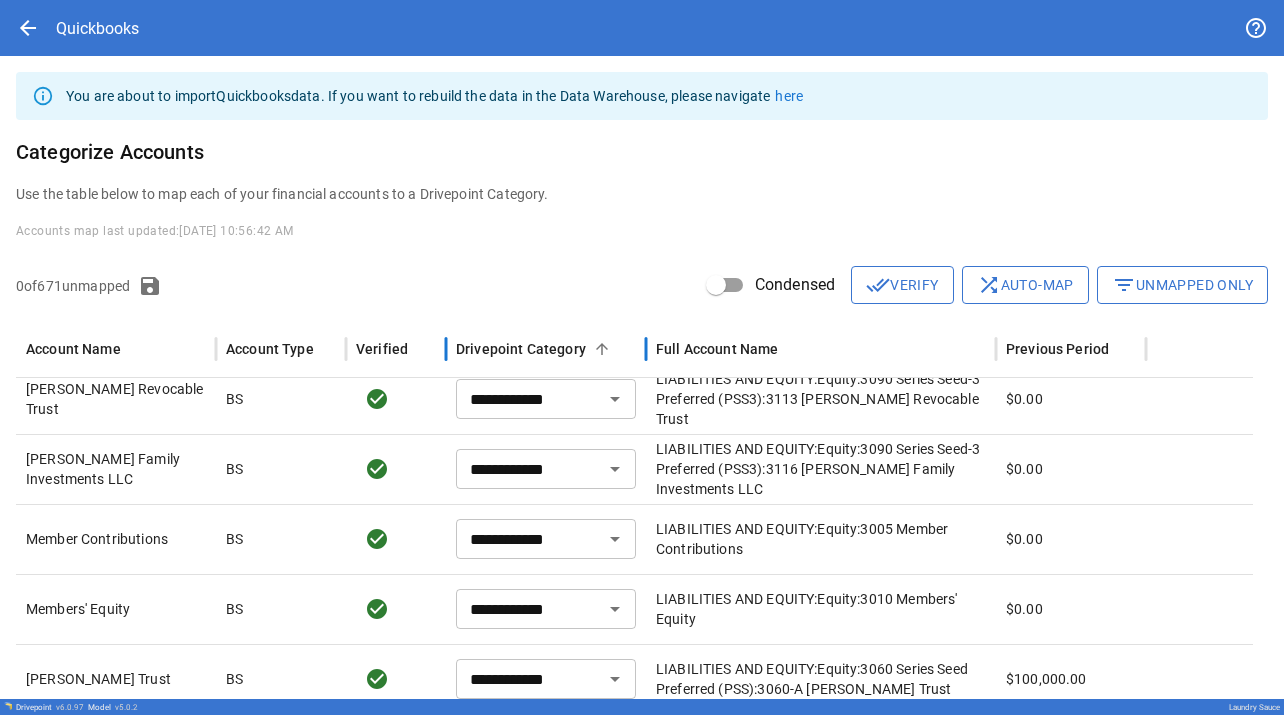 scroll, scrollTop: 5180, scrollLeft: 0, axis: vertical 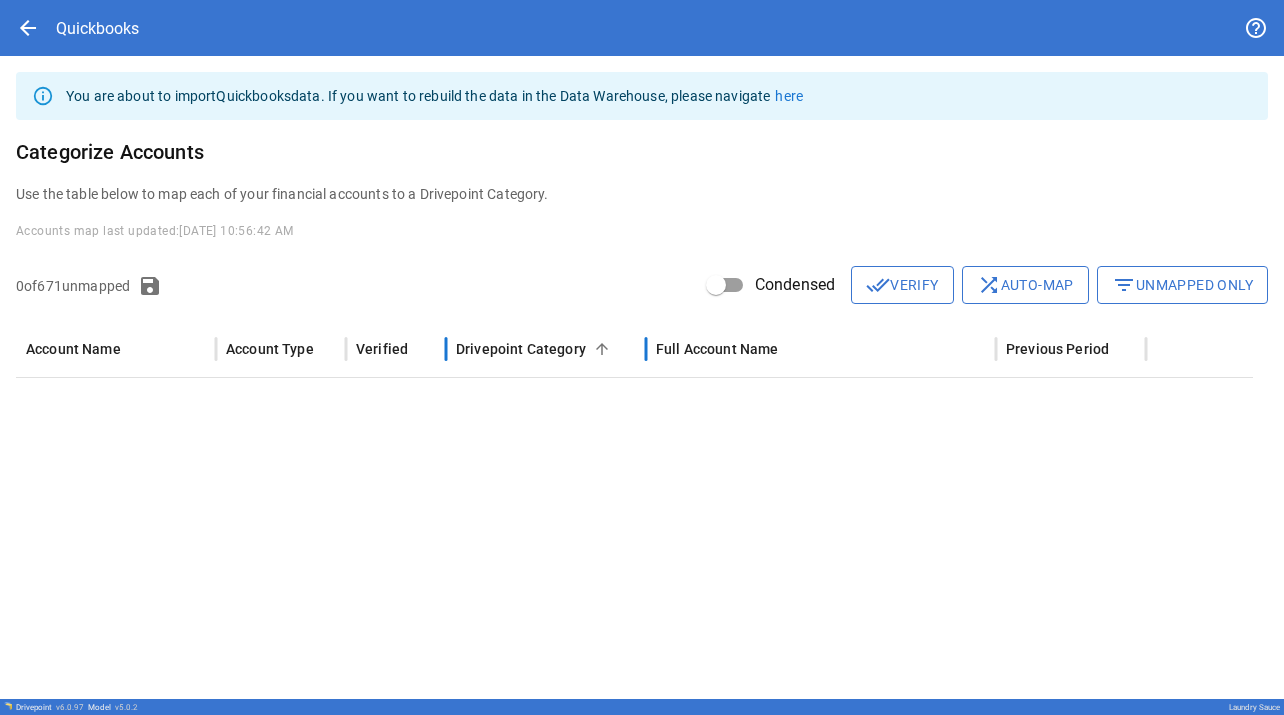 type on "**********" 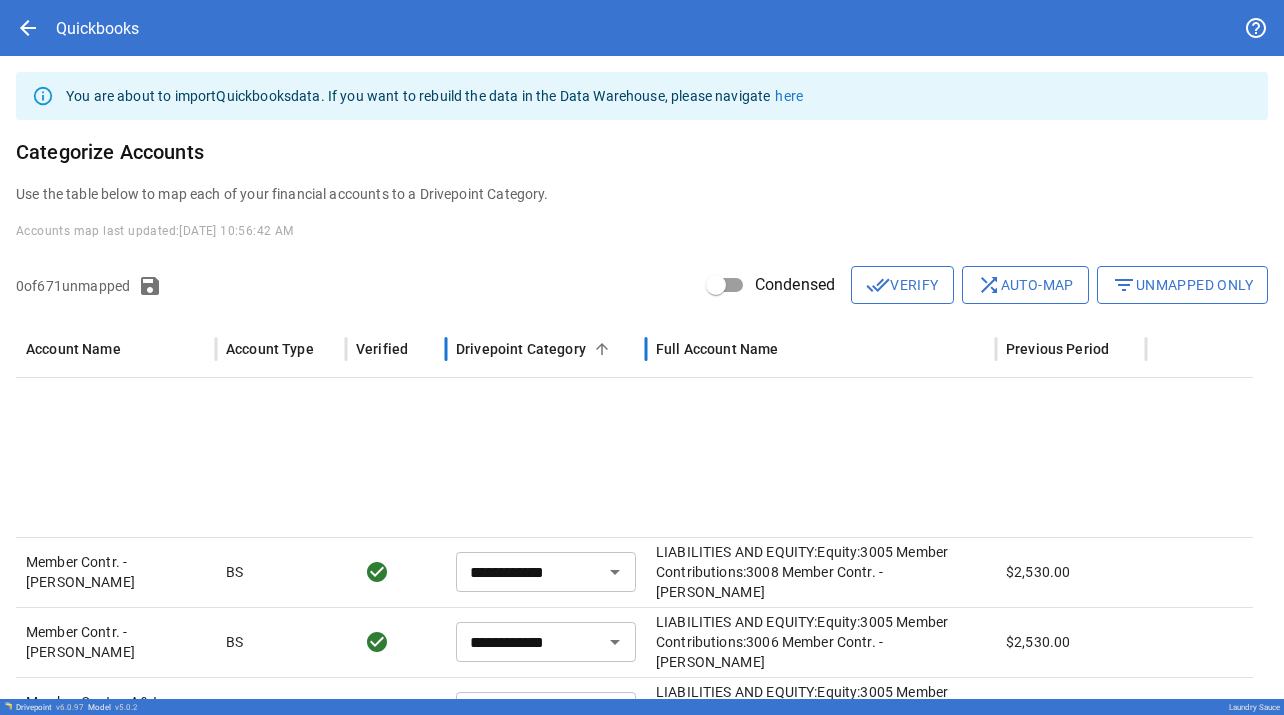 type on "**********" 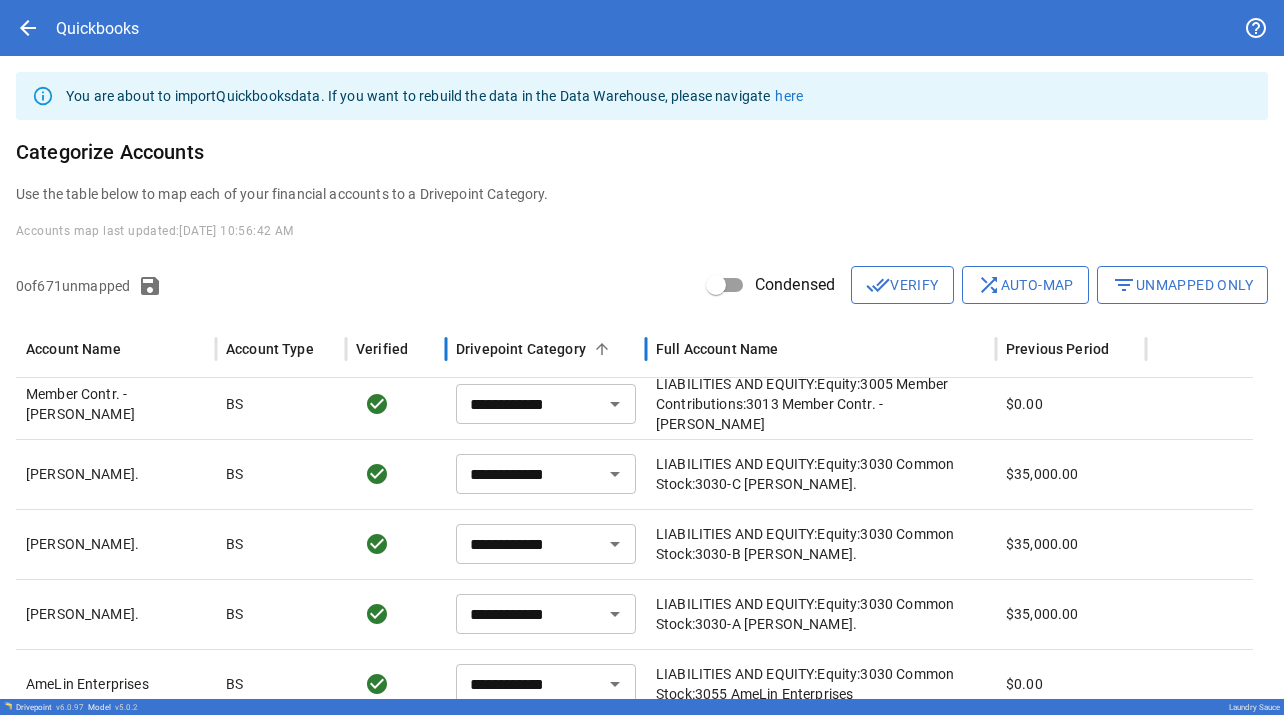 scroll, scrollTop: 10069, scrollLeft: 0, axis: vertical 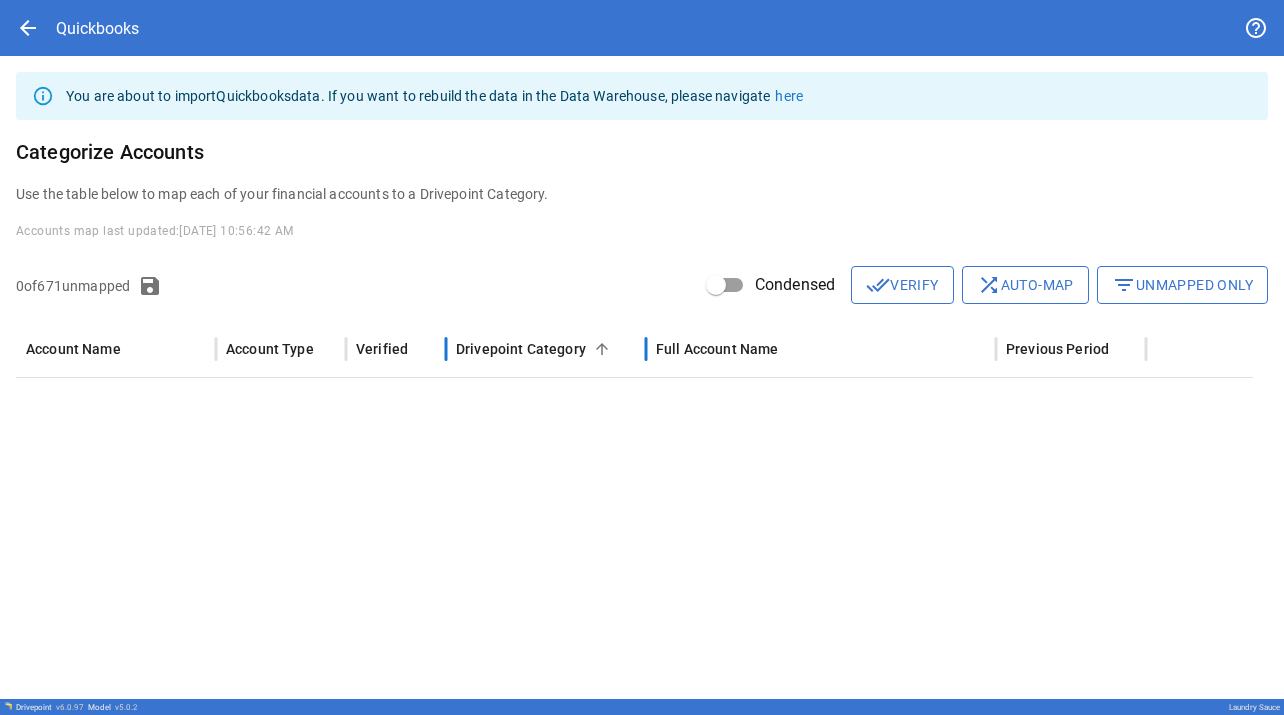type on "**********" 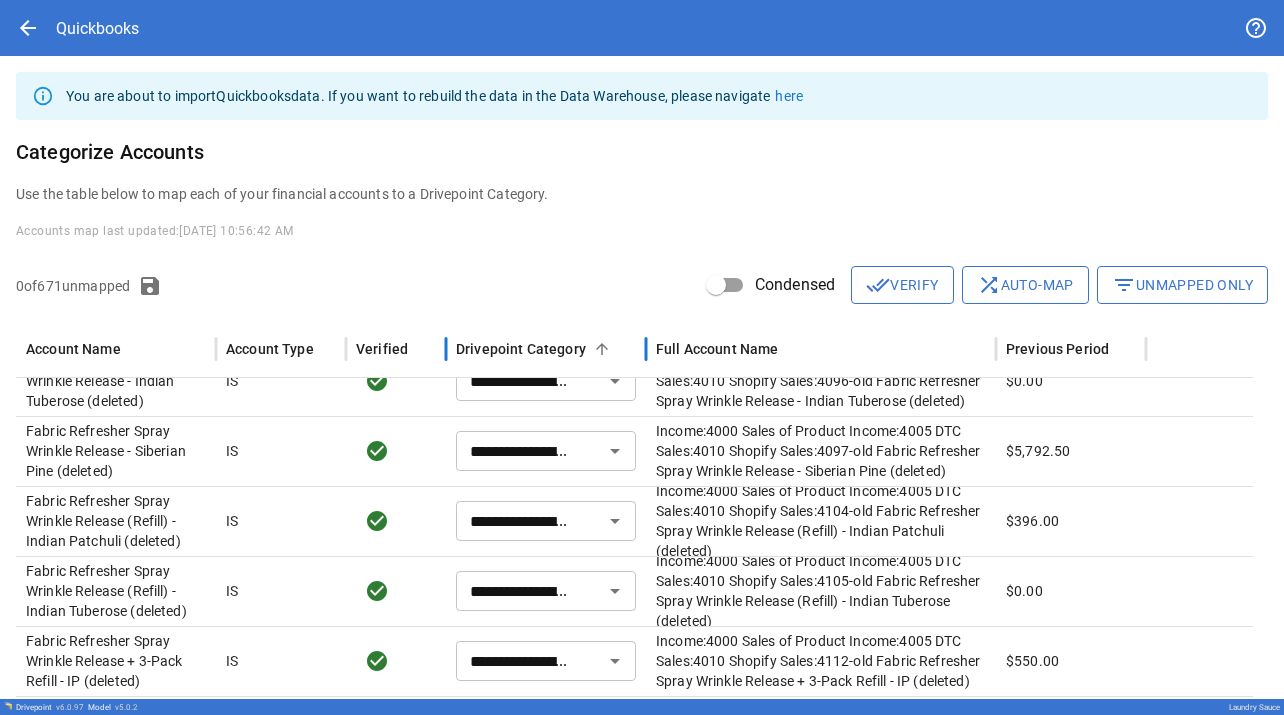type on "**********" 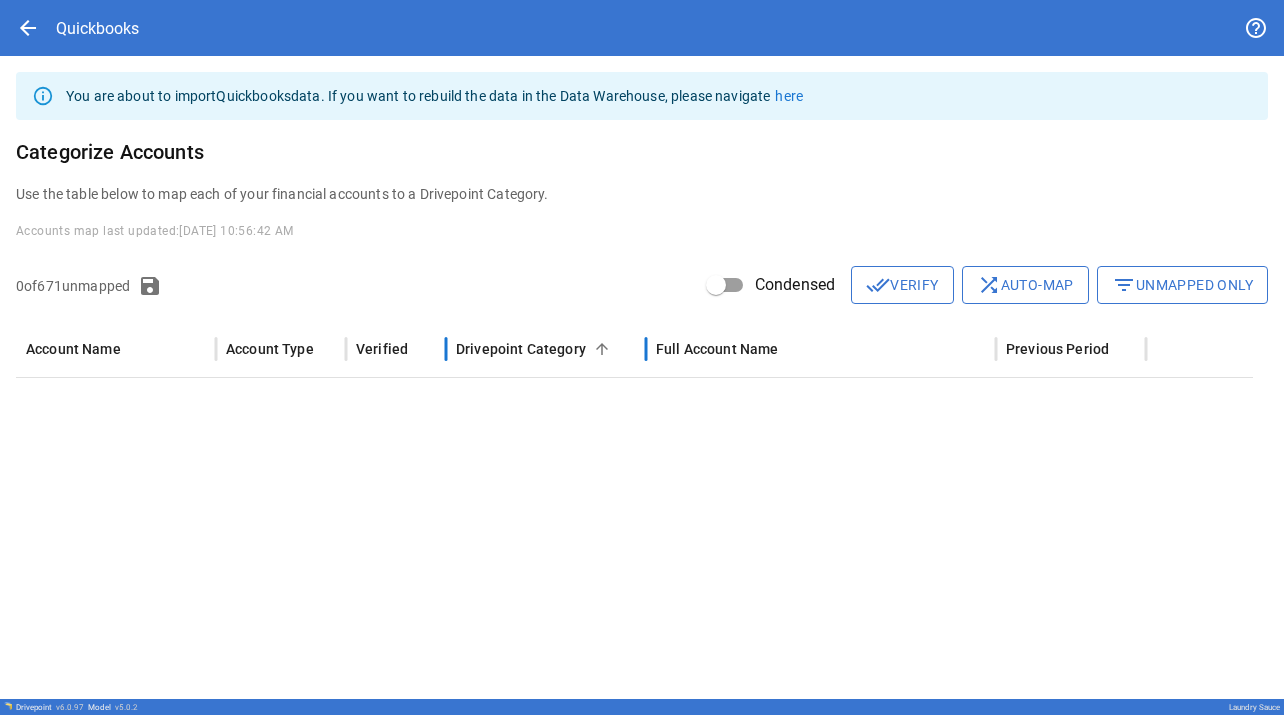 type on "**********" 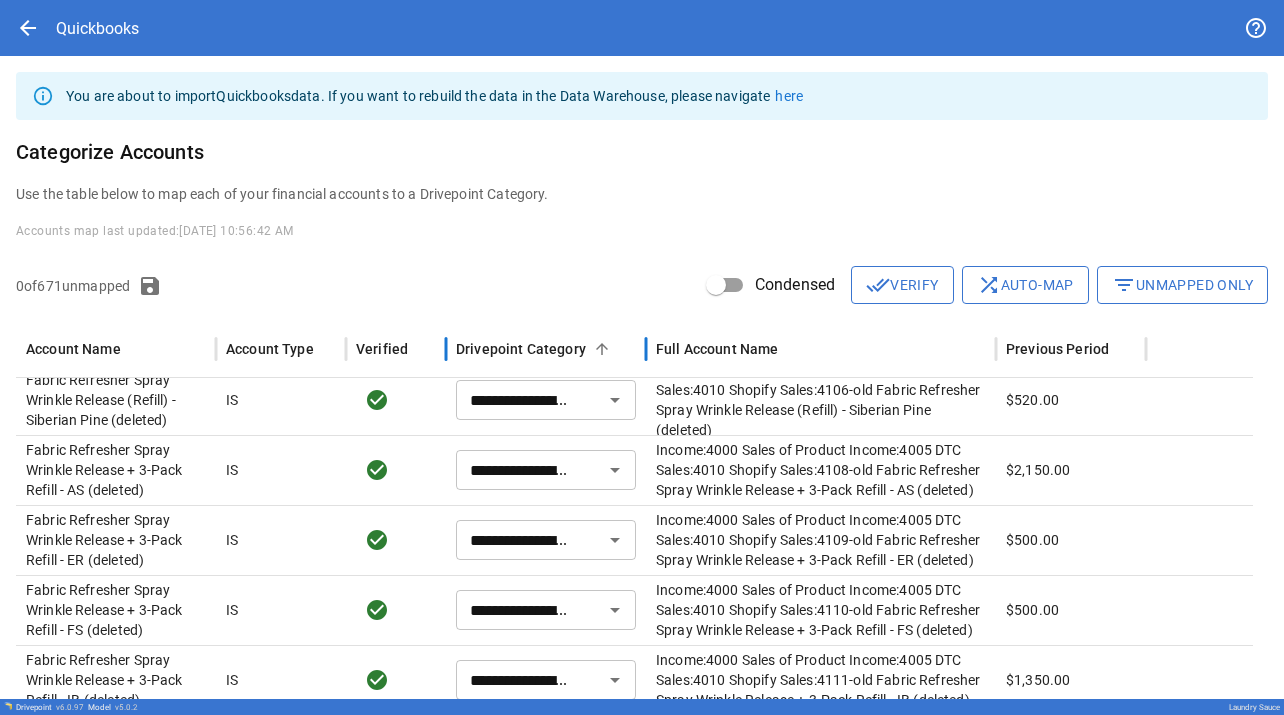 type on "**********" 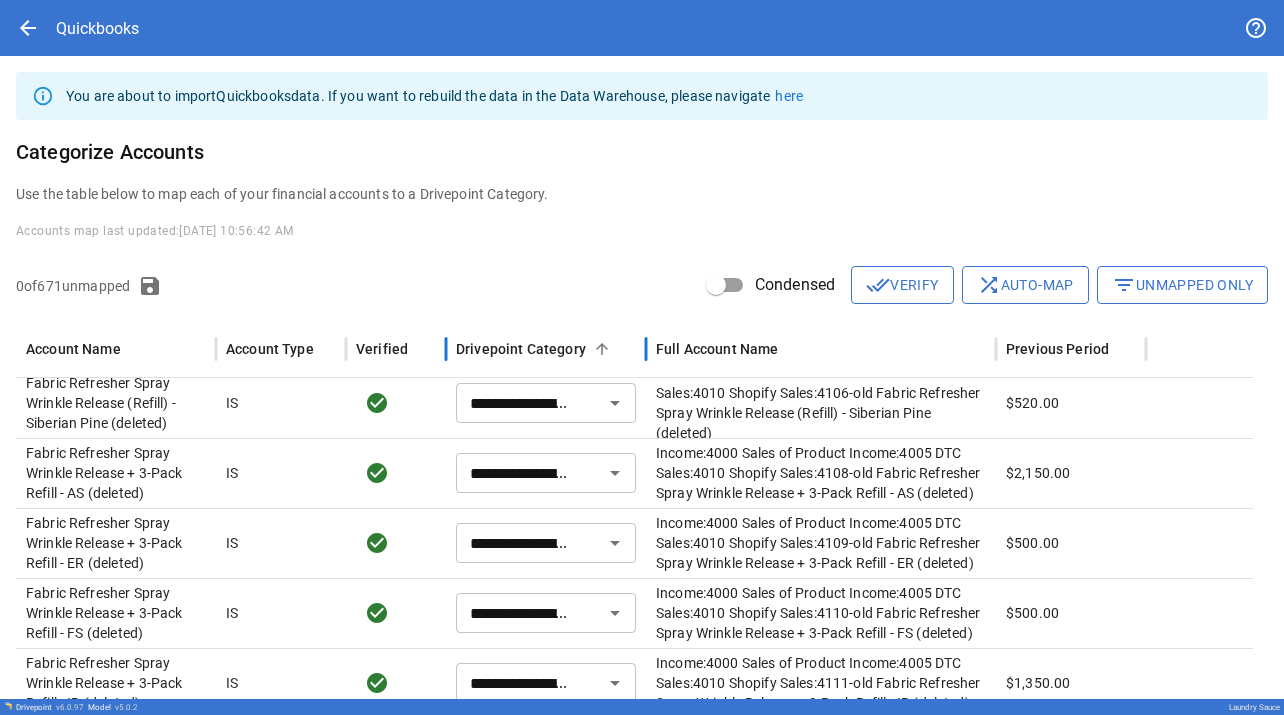 type on "**********" 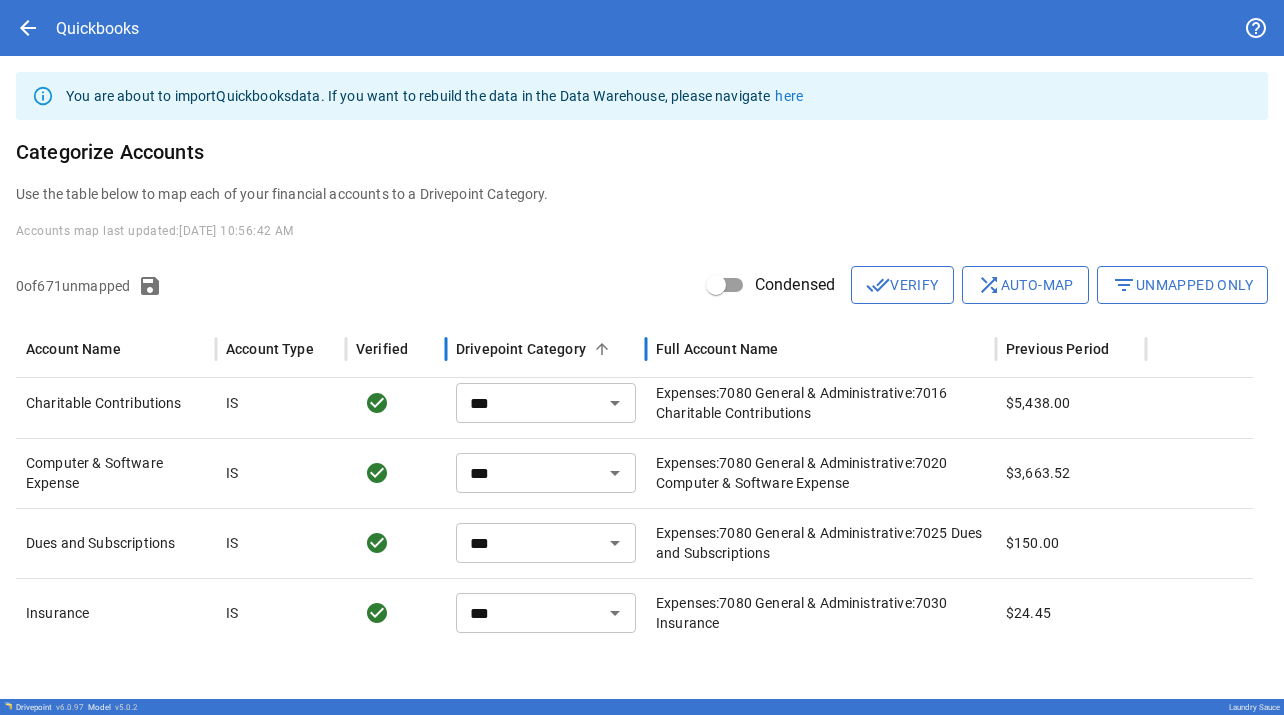 type on "**********" 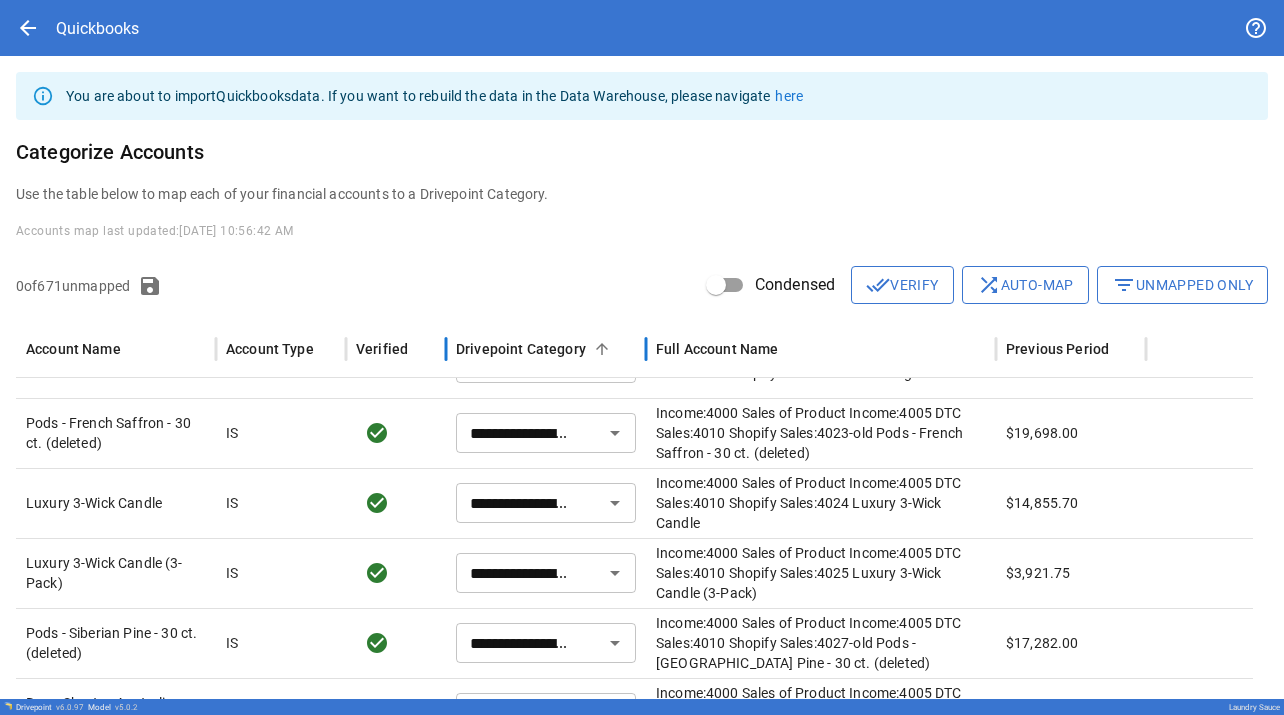 type on "**********" 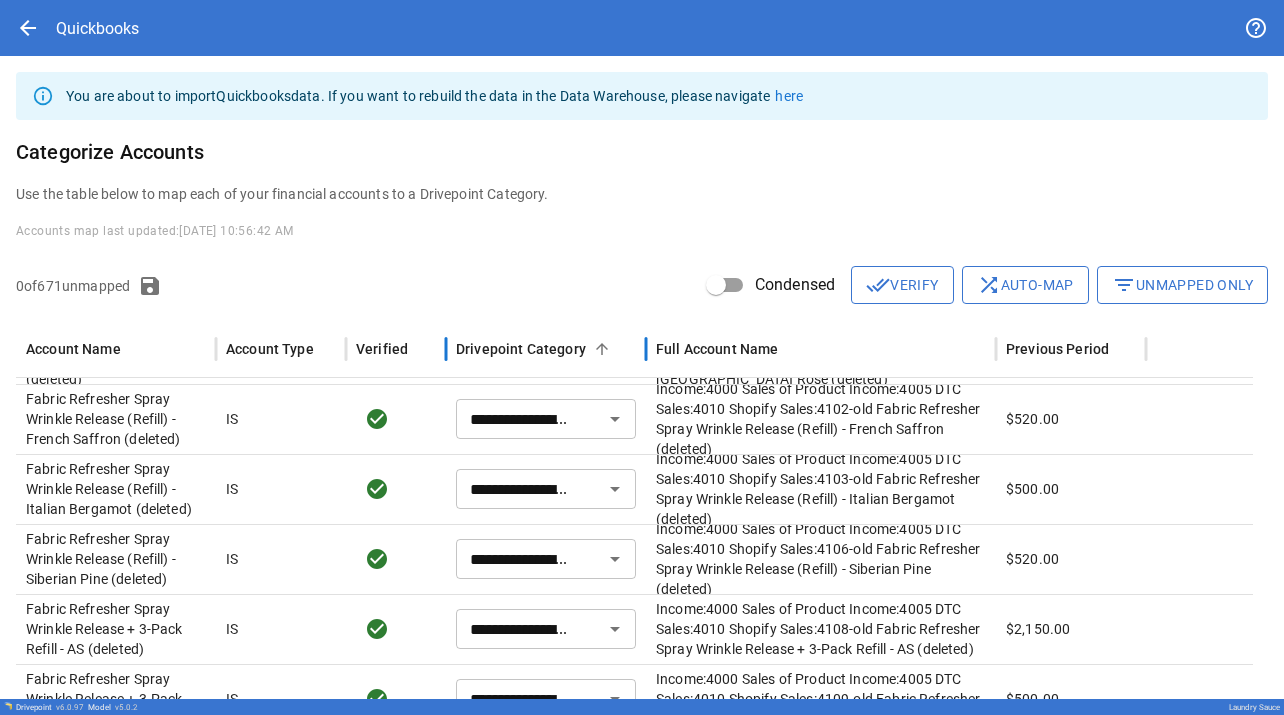 type on "**********" 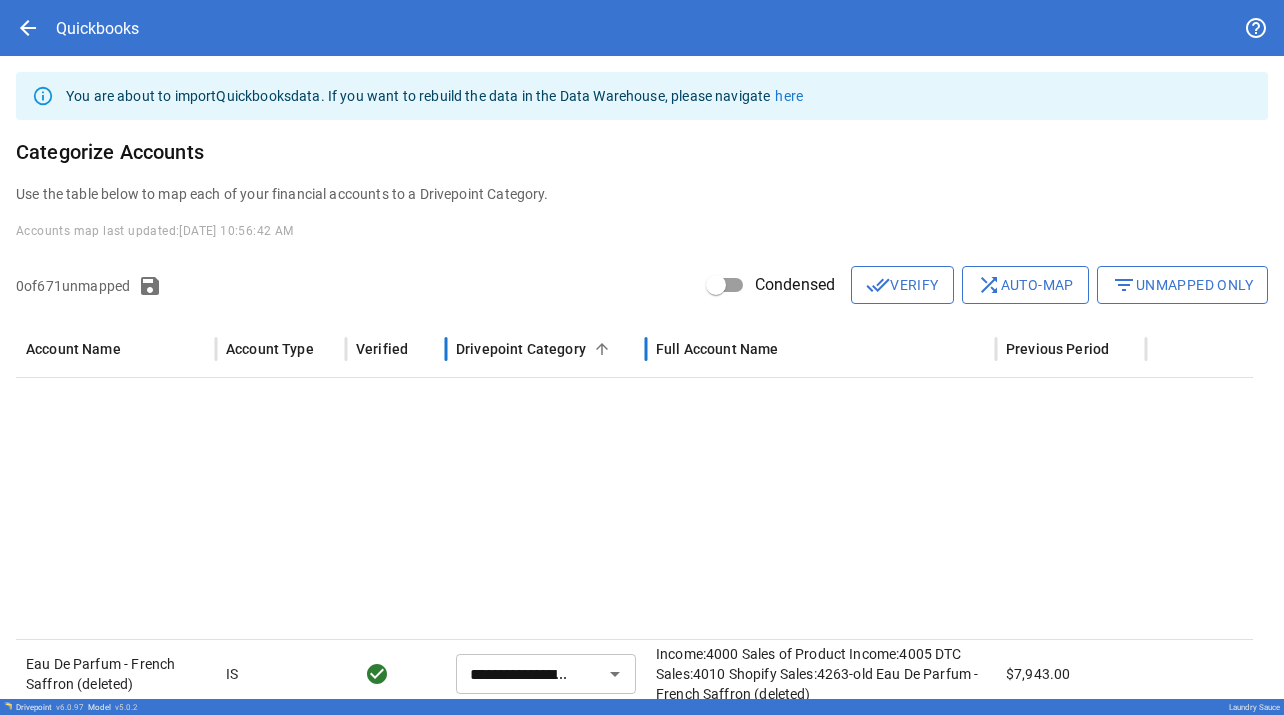 type on "**********" 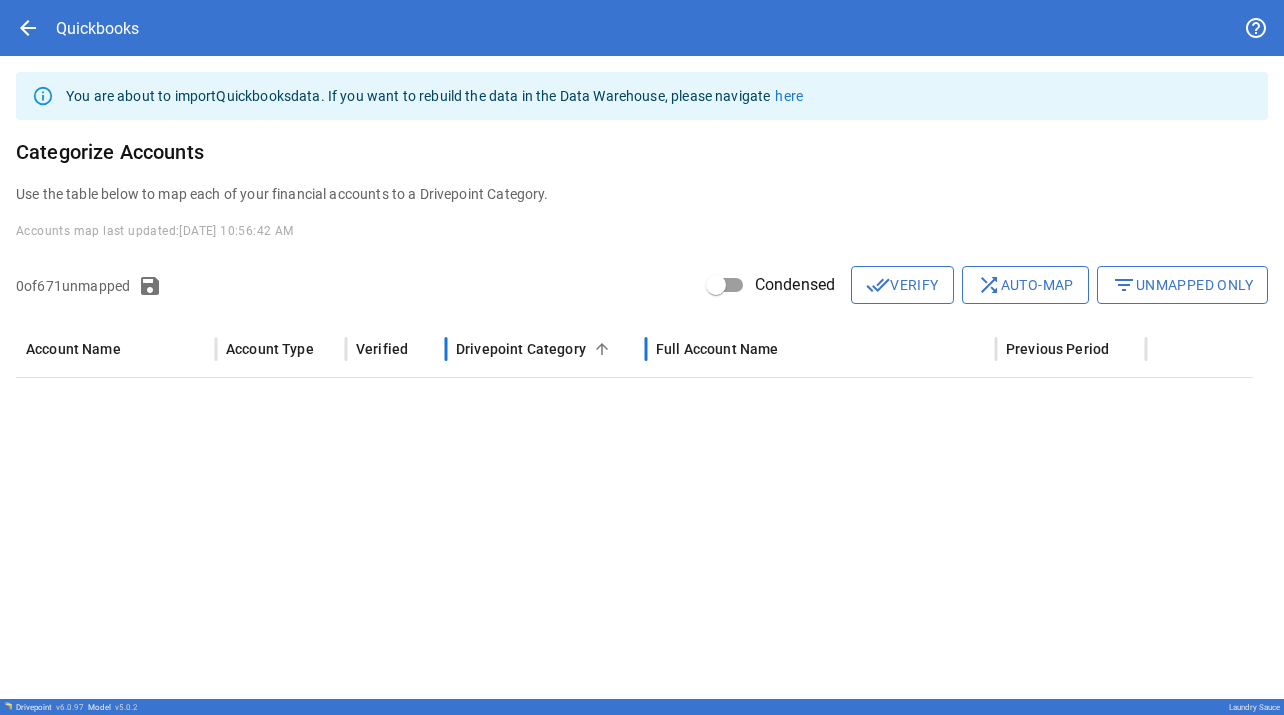type on "**********" 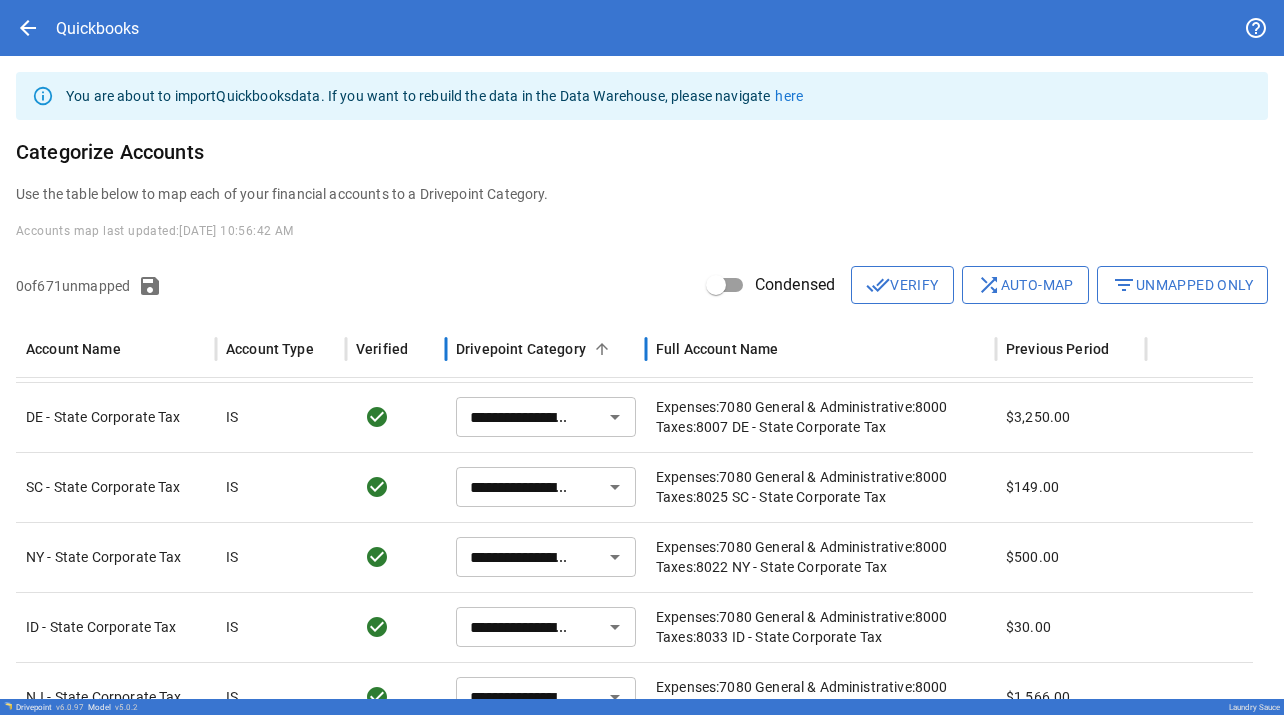 type on "**********" 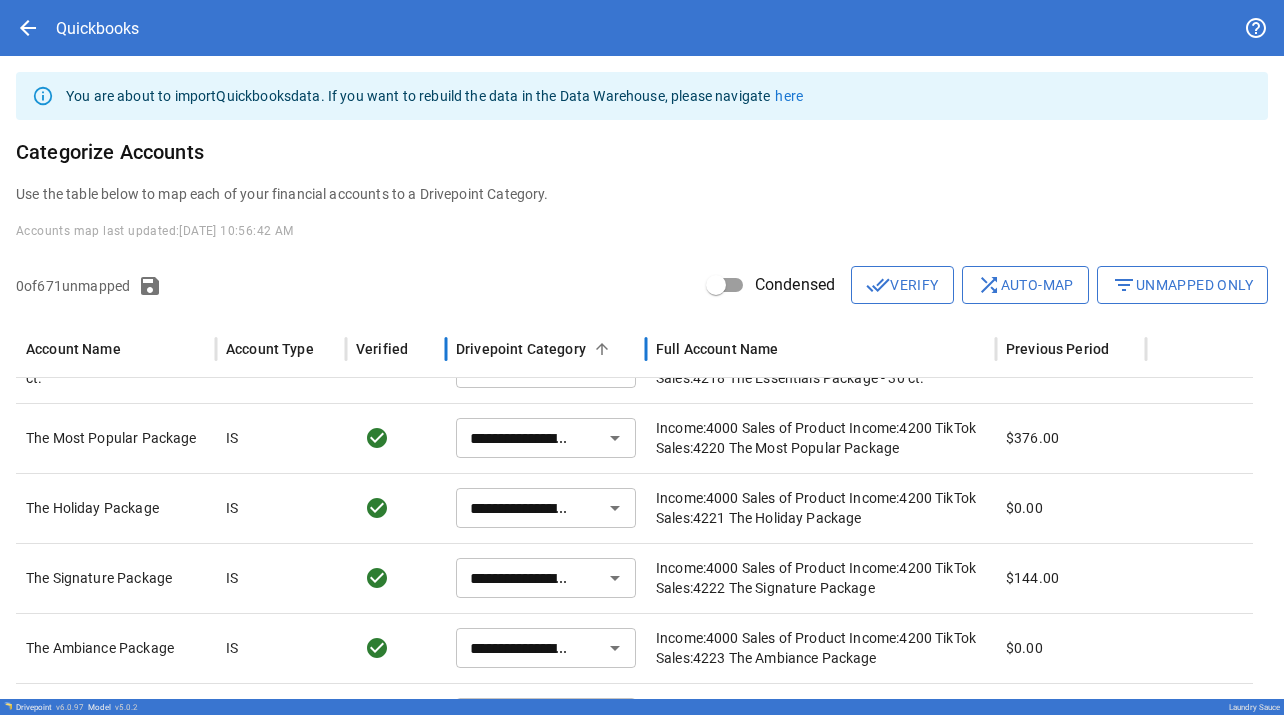 type on "**********" 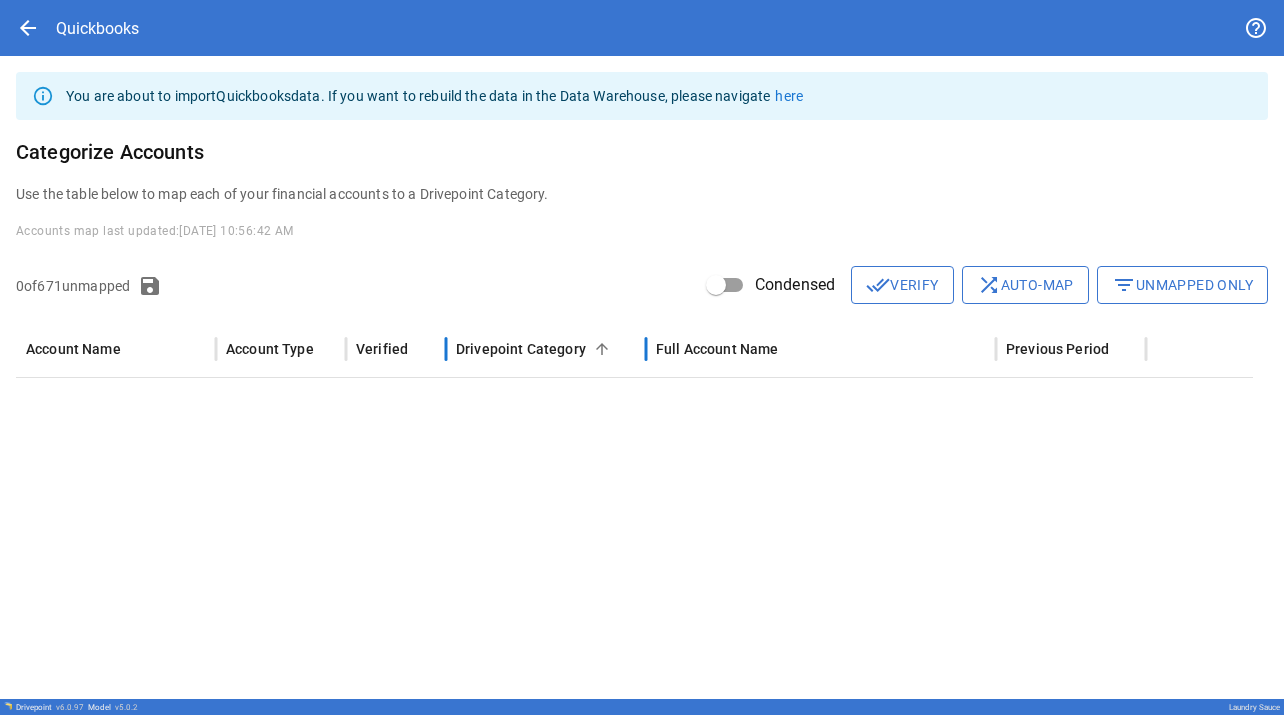 type on "**********" 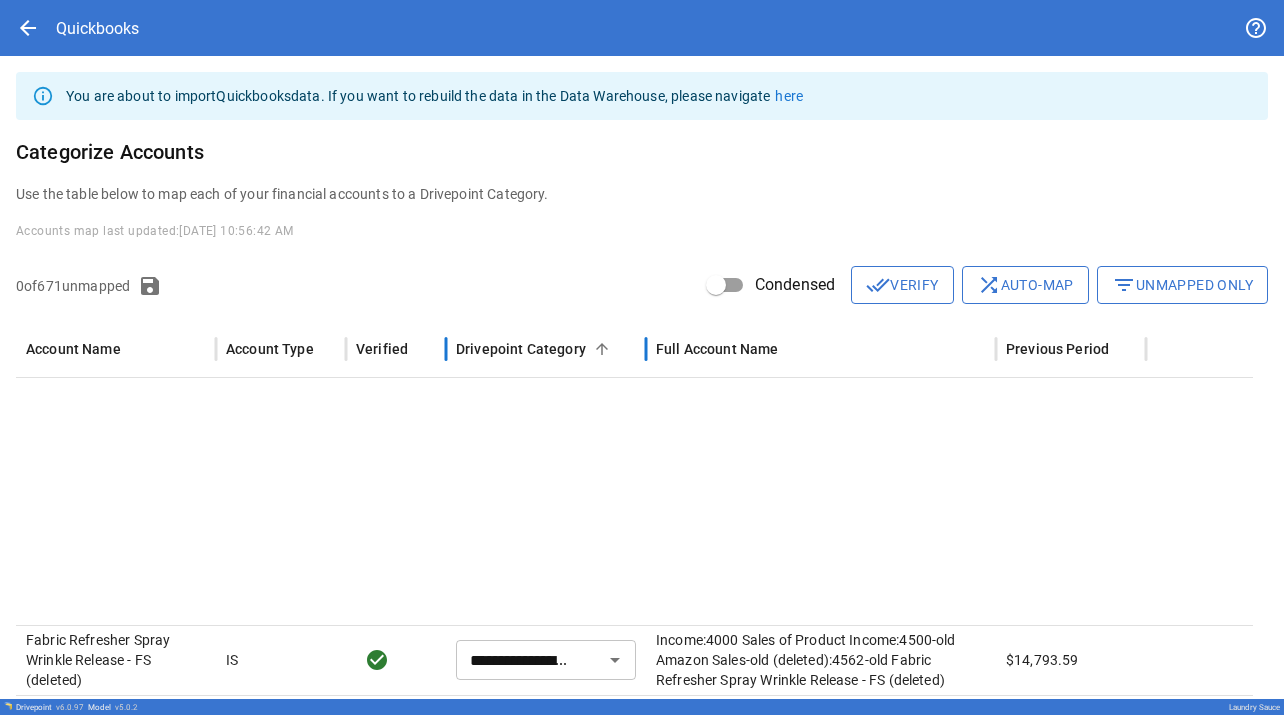 type on "**********" 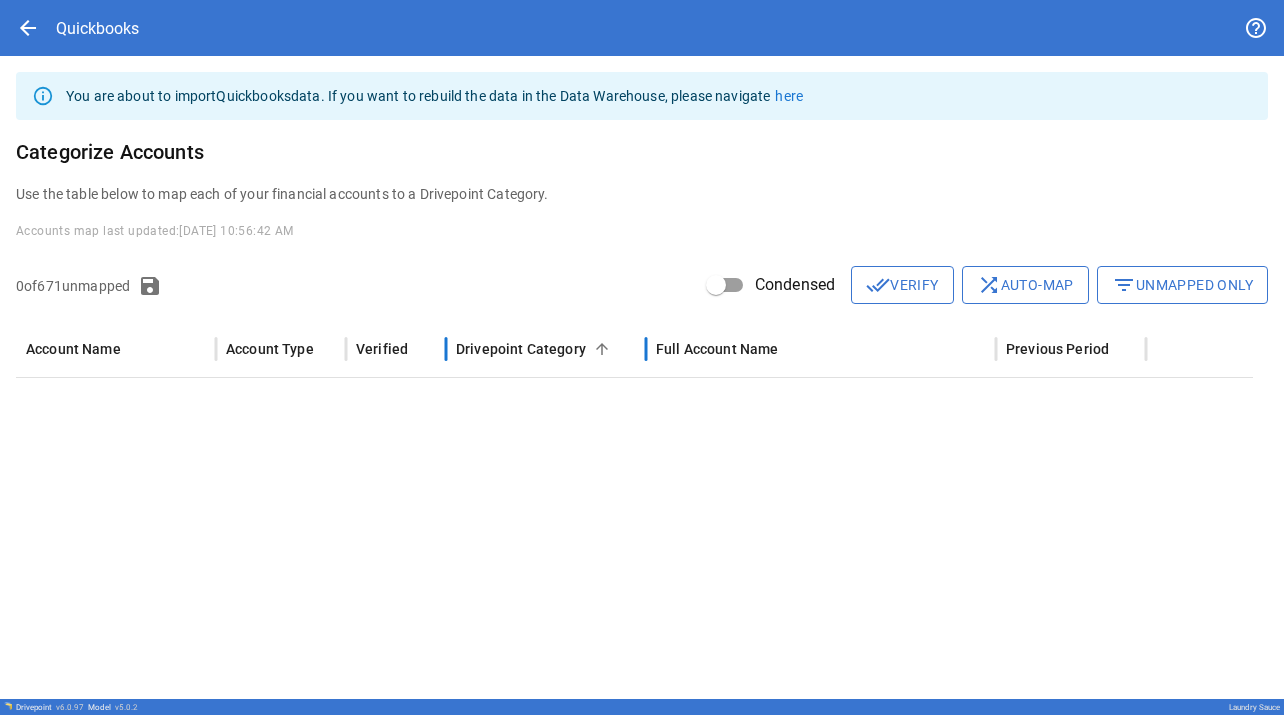 type on "**********" 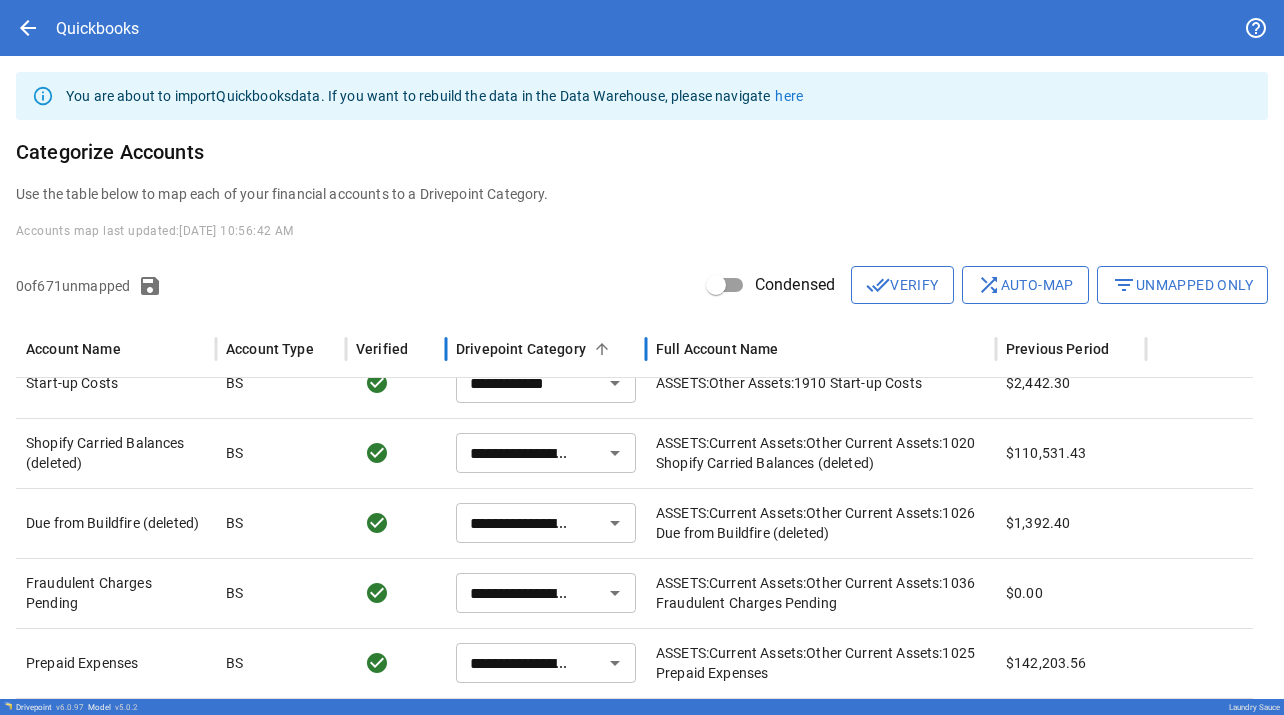 type on "**********" 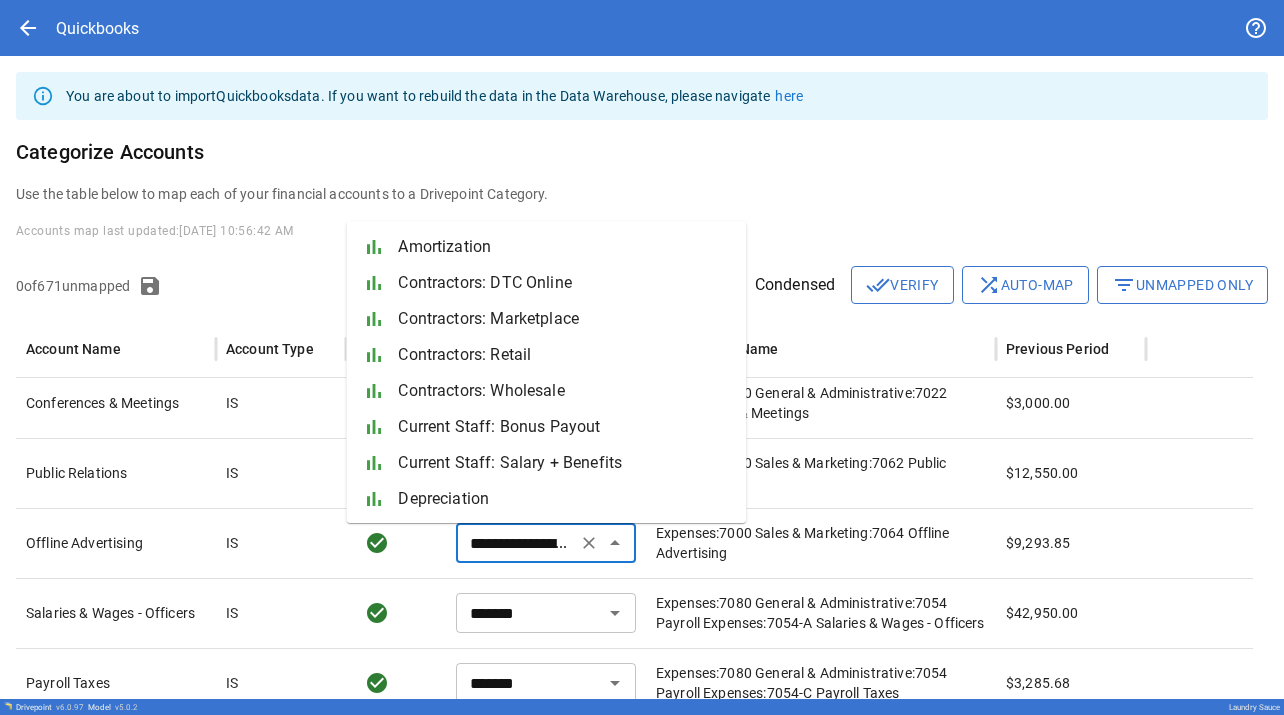 click on "**********" at bounding box center (516, 543) 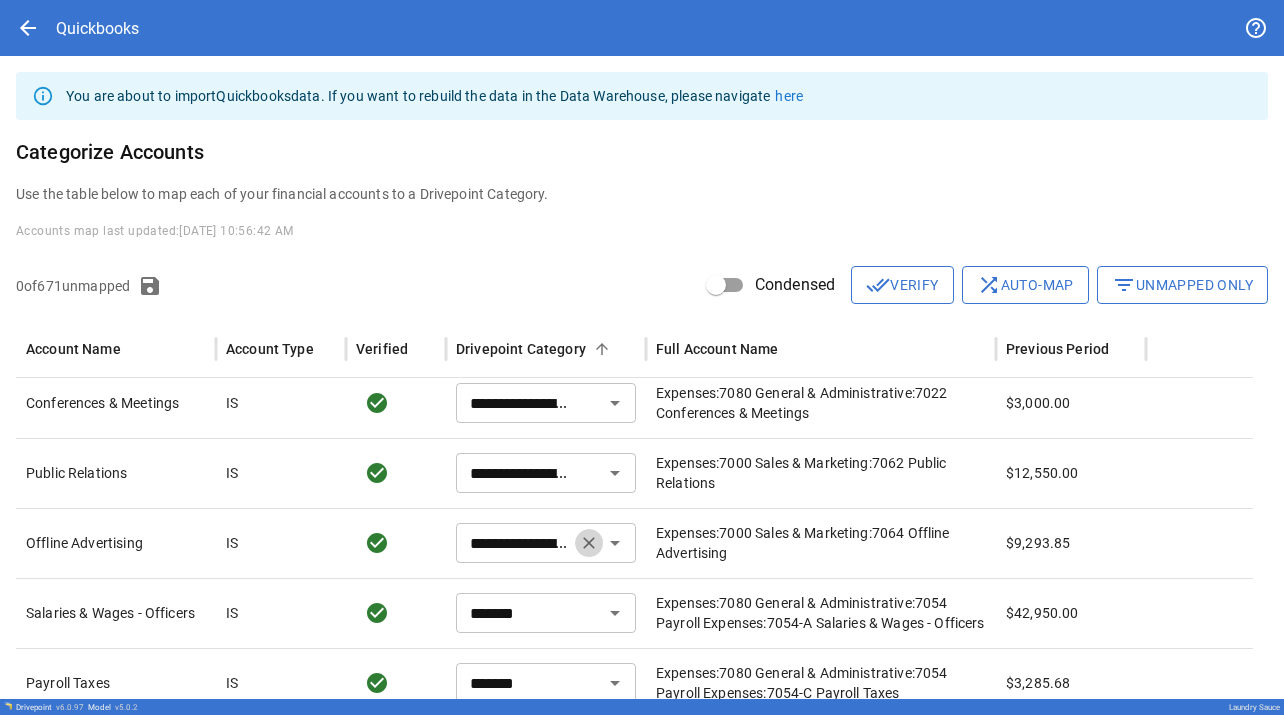 click 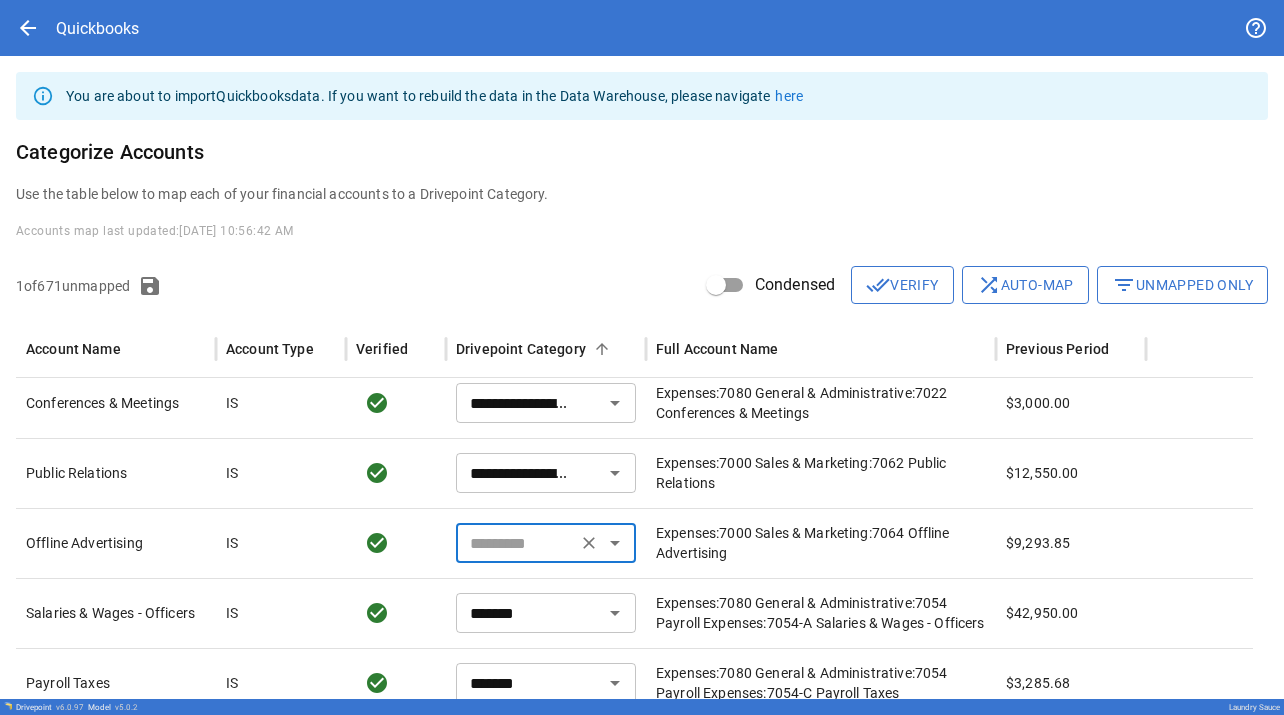 type on "**********" 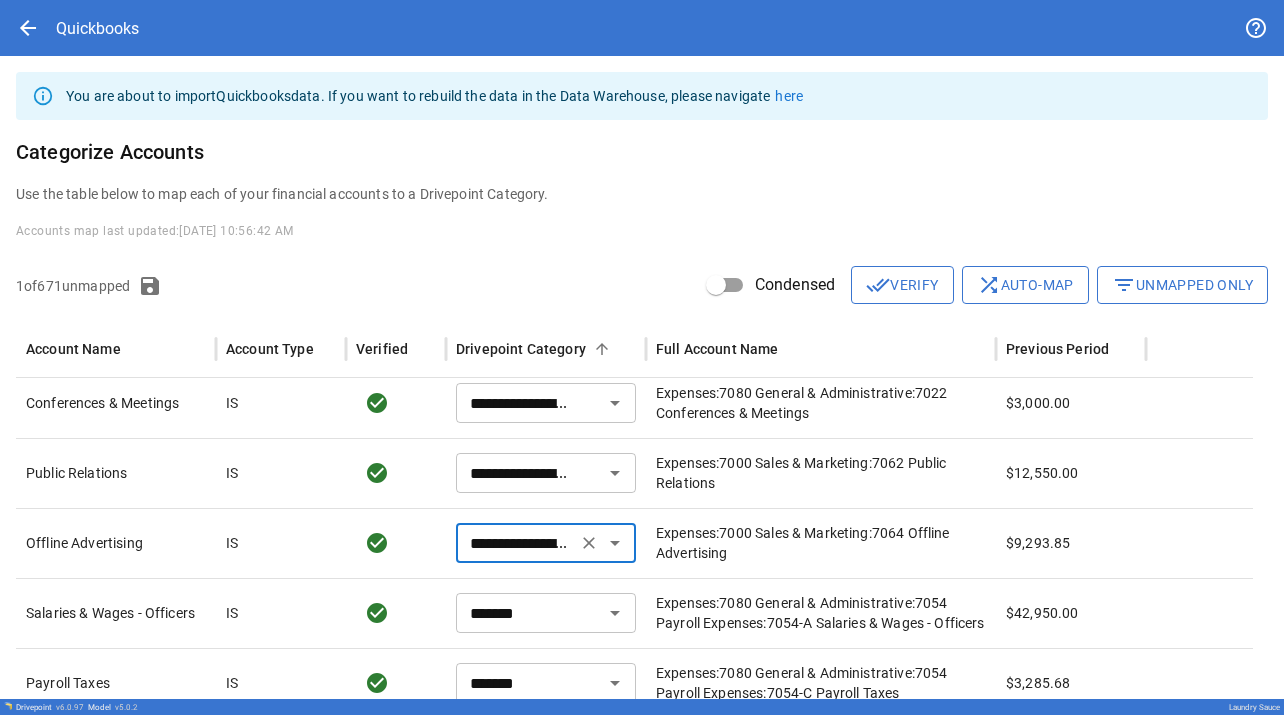 type 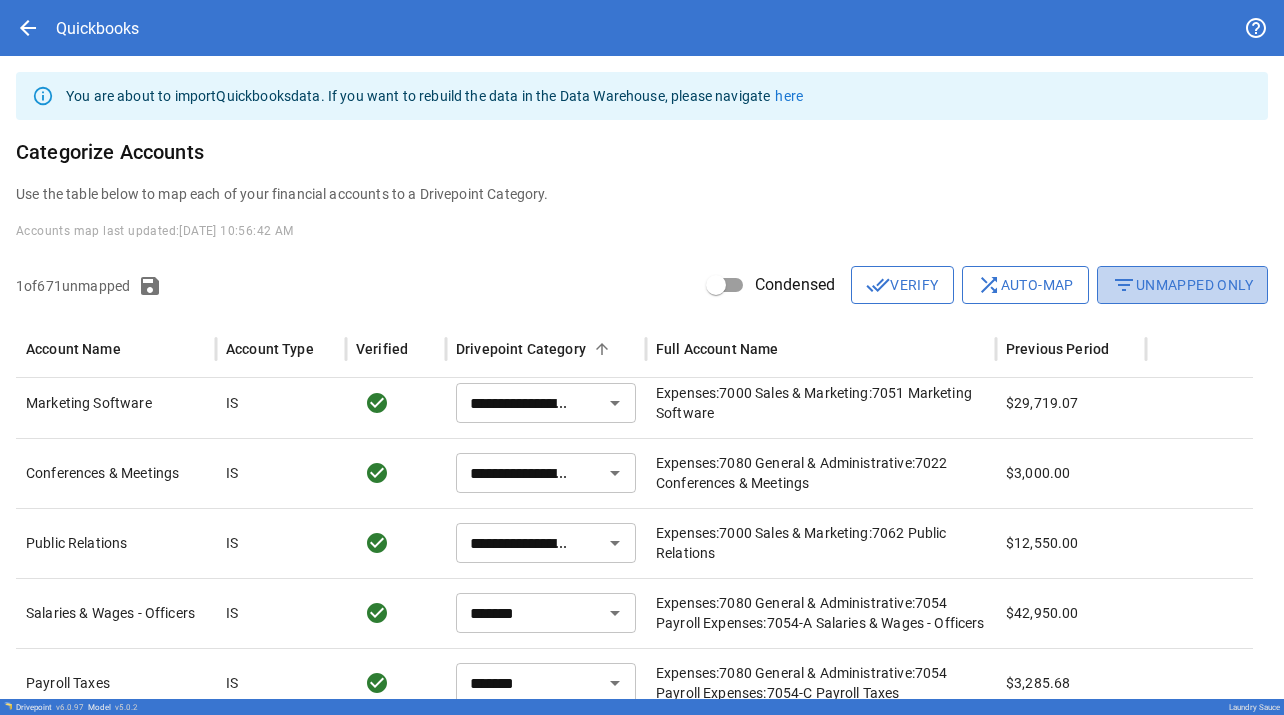 click on "filter_list Unmapped Only" at bounding box center [1182, 285] 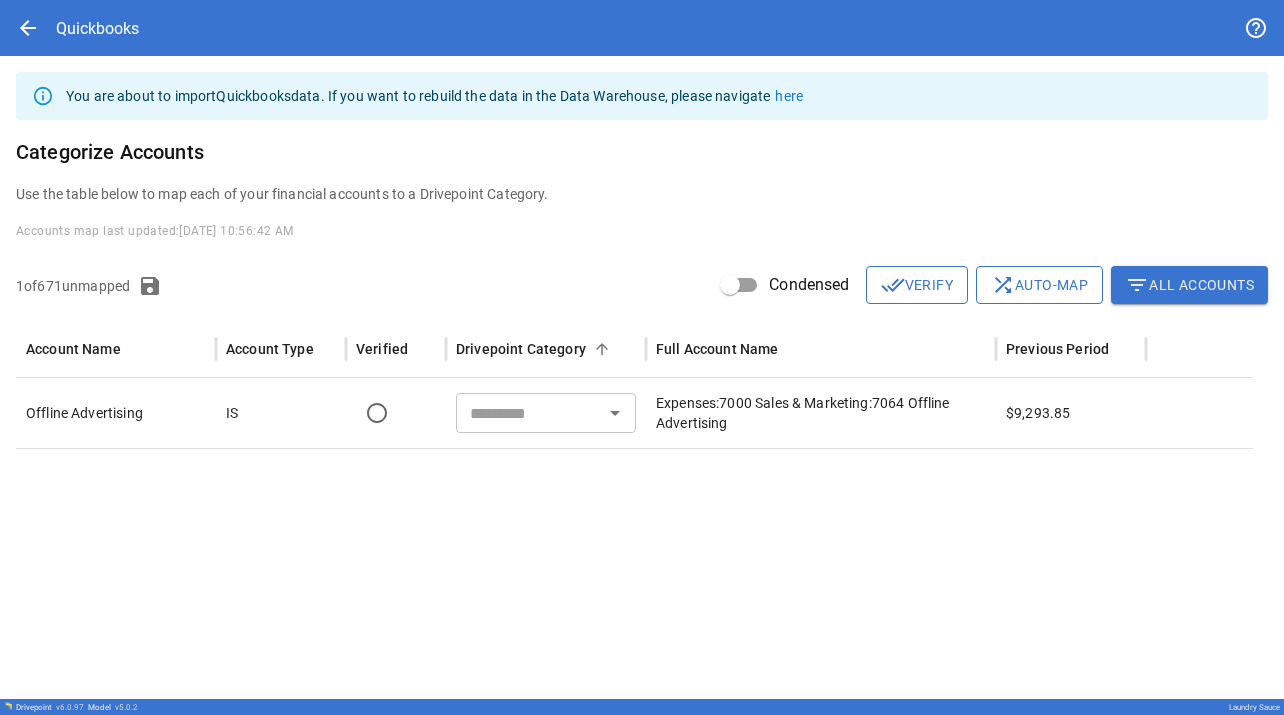 click at bounding box center (529, 413) 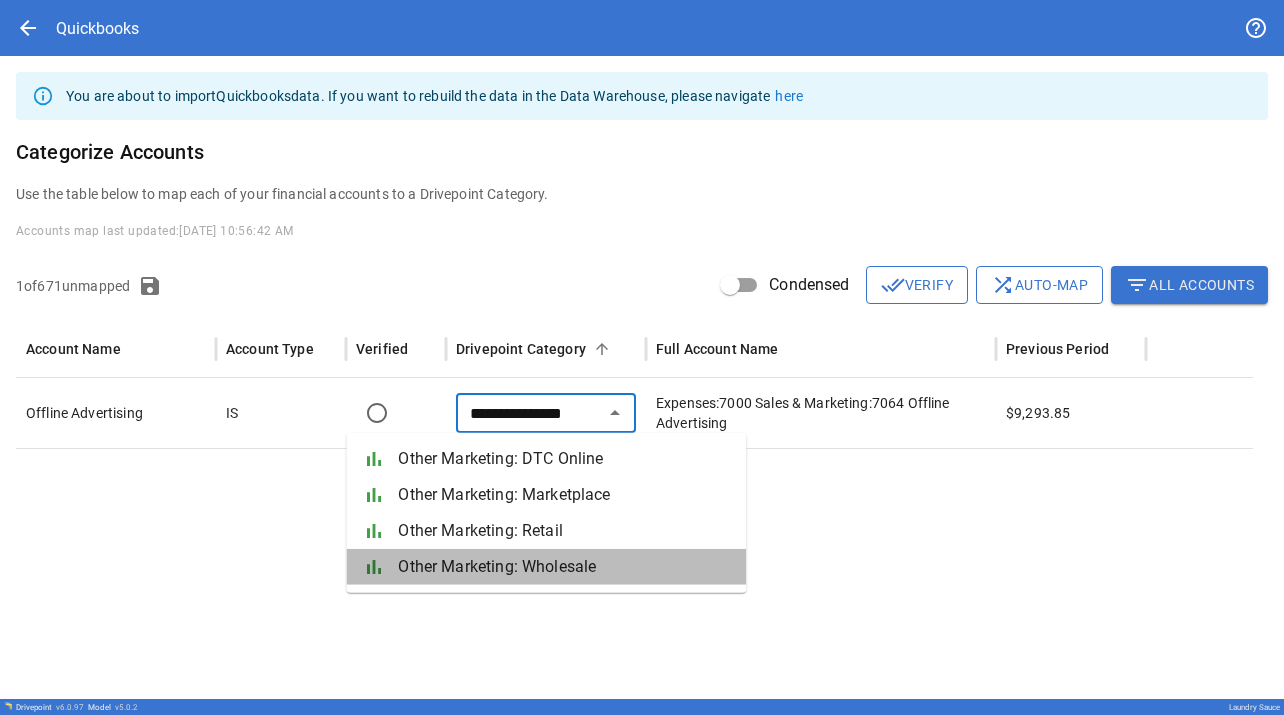 click on "Other Marketing: Wholesale" at bounding box center (564, 567) 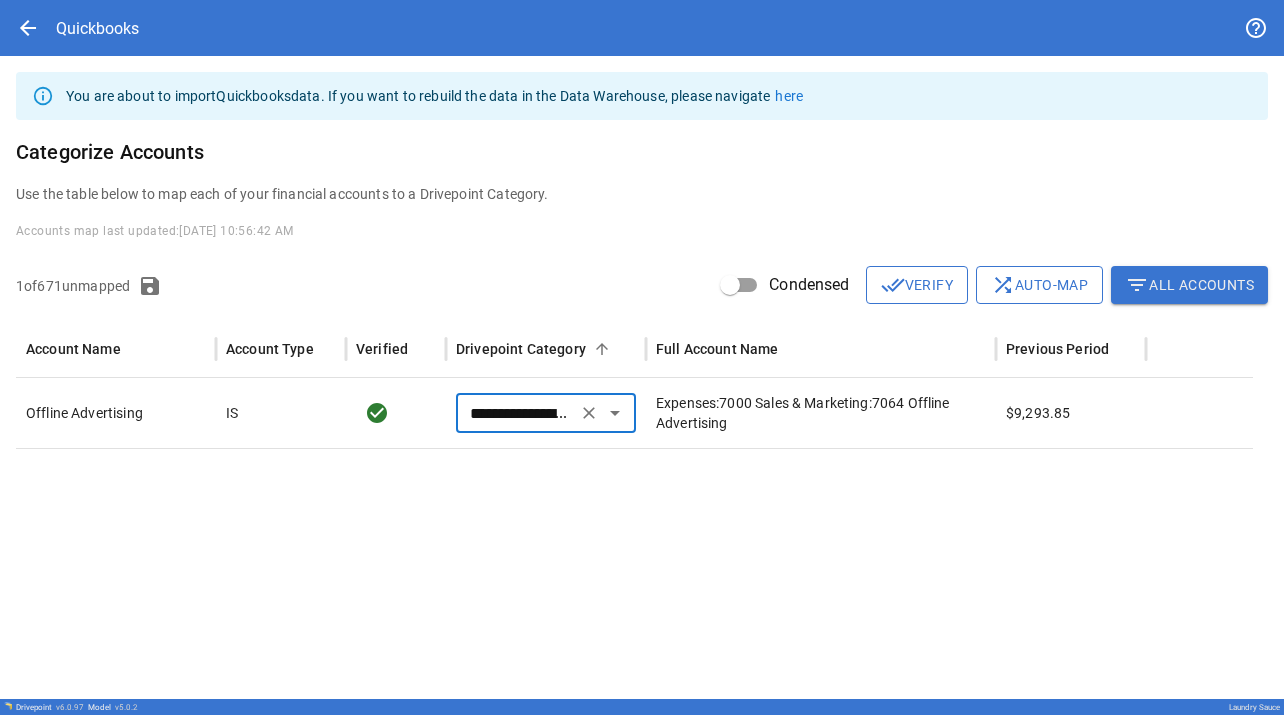 type on "**********" 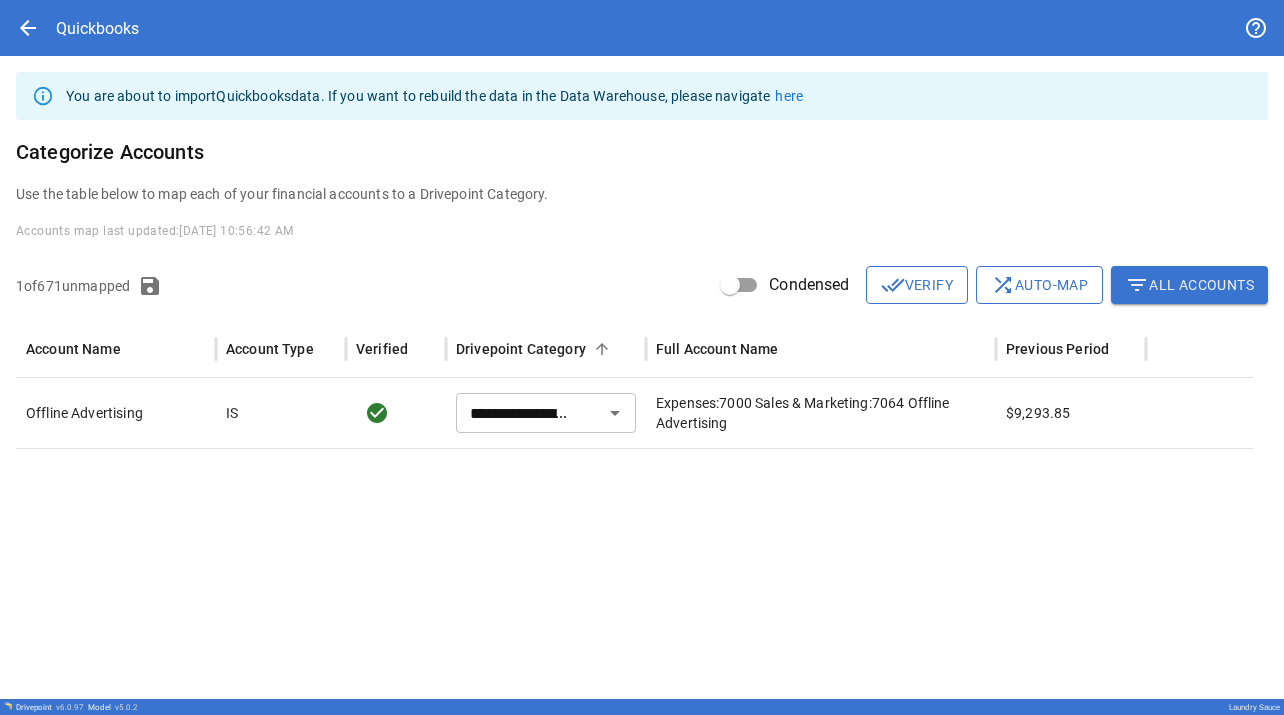 click 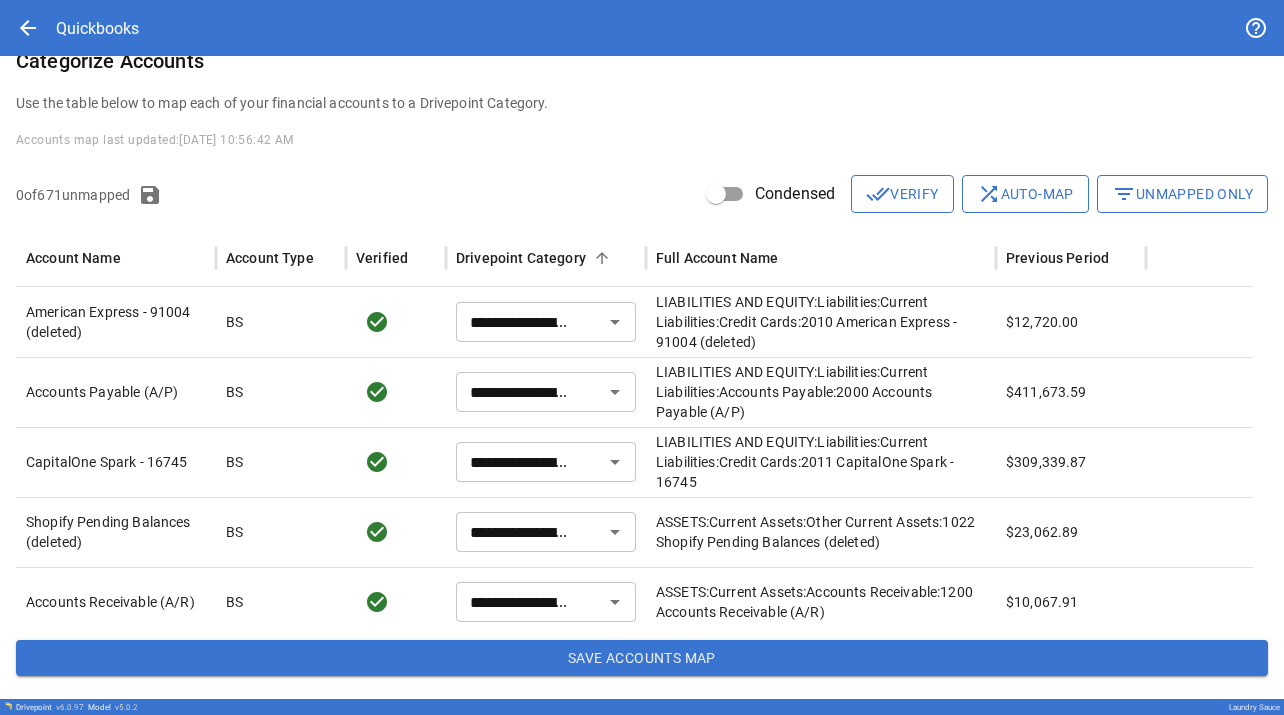 type on "**********" 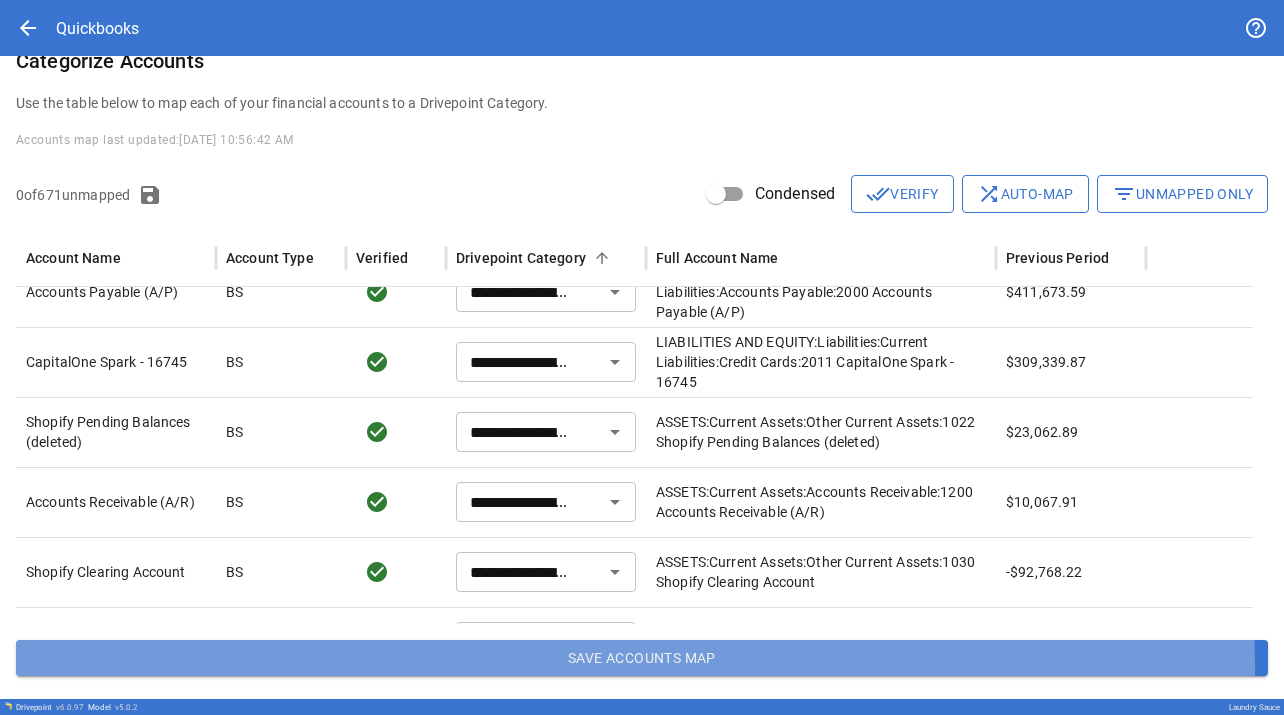 click on "Save Accounts Map" at bounding box center (642, 658) 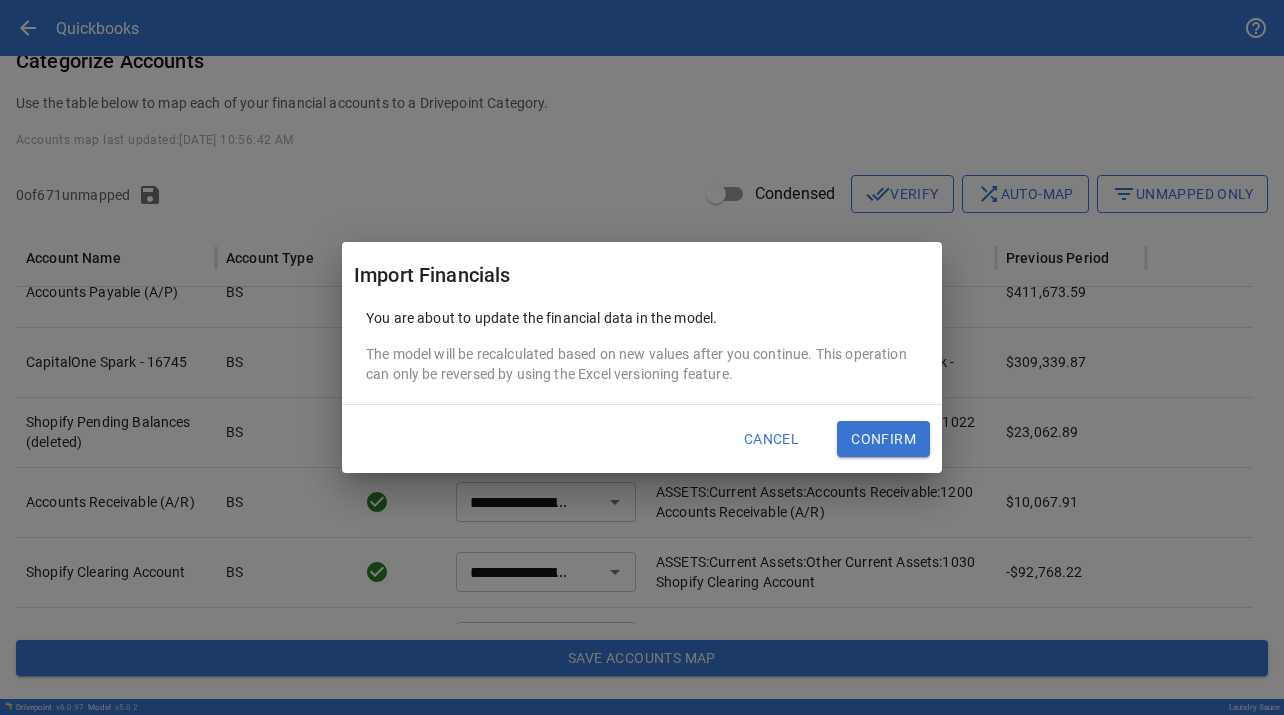 click on "Confirm" at bounding box center (883, 439) 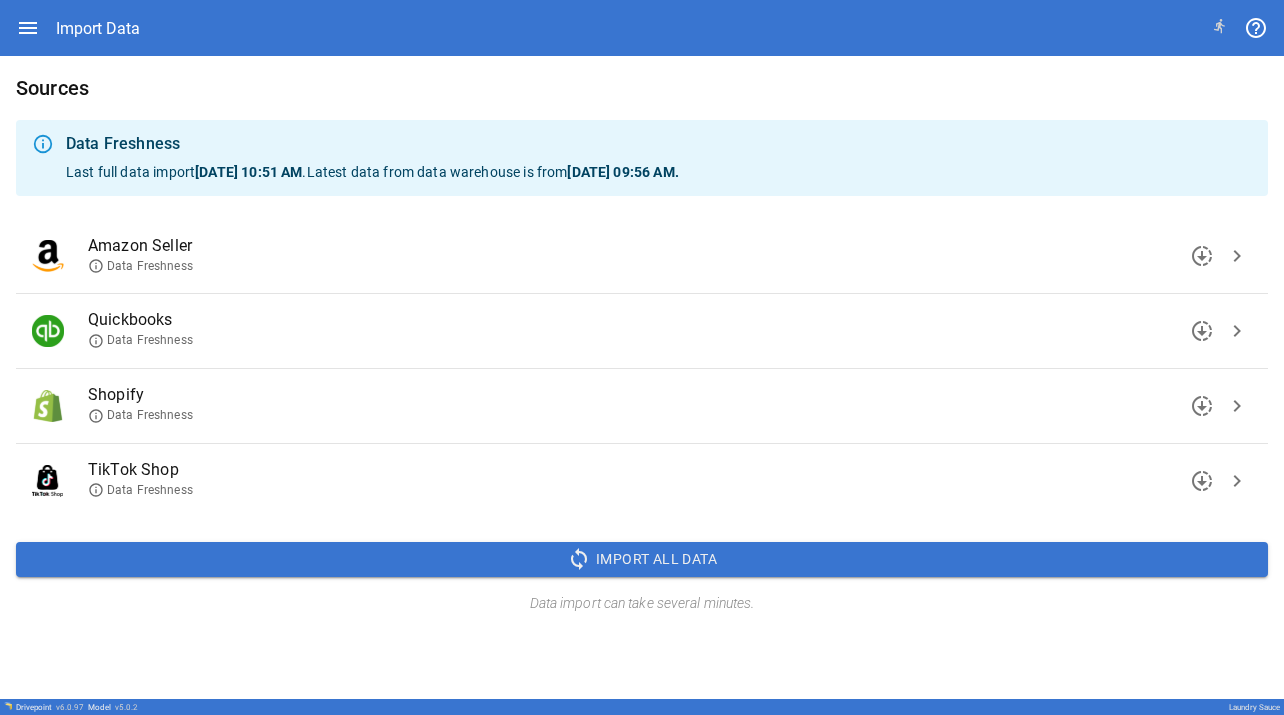 scroll, scrollTop: 0, scrollLeft: 0, axis: both 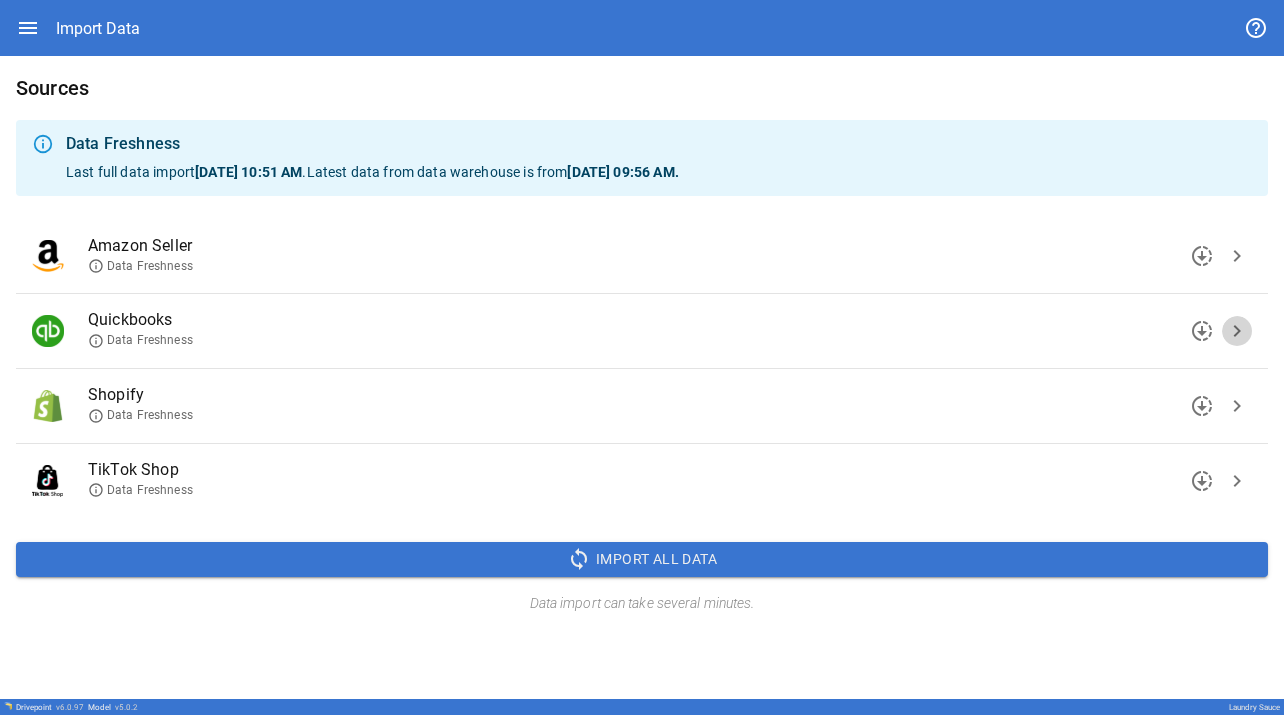 click on "chevron_right" at bounding box center (1237, 331) 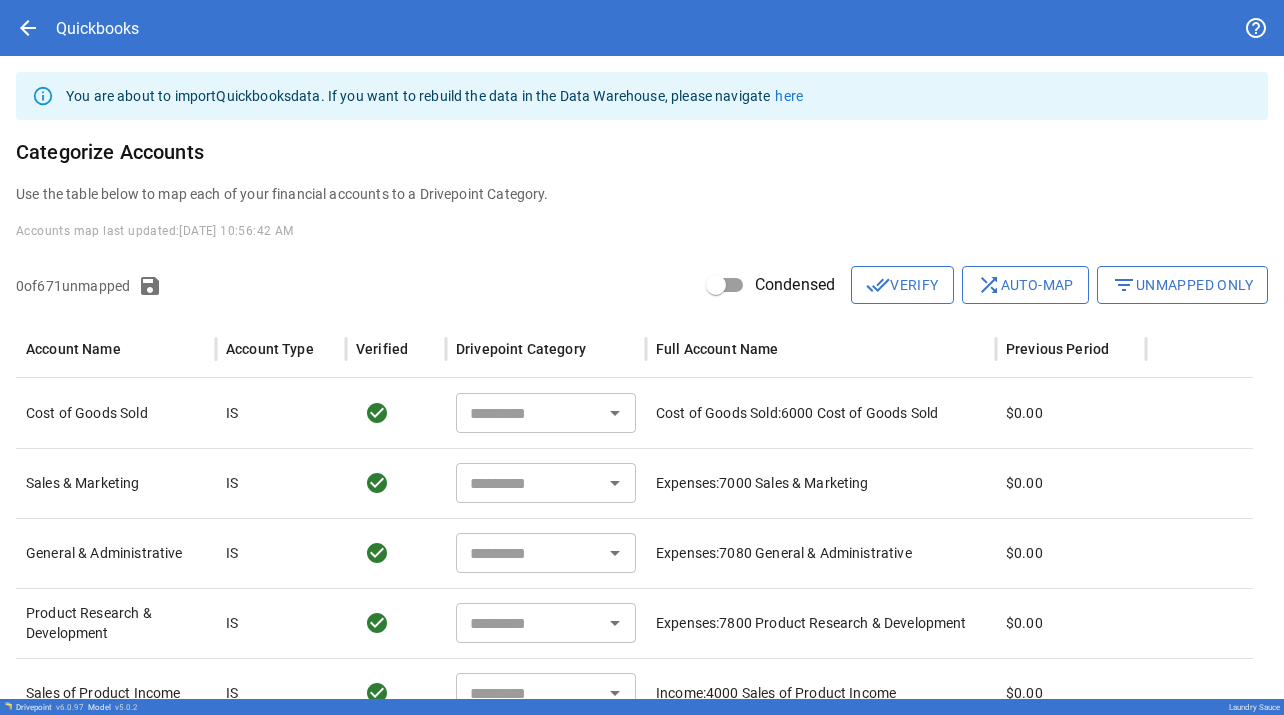 type on "**********" 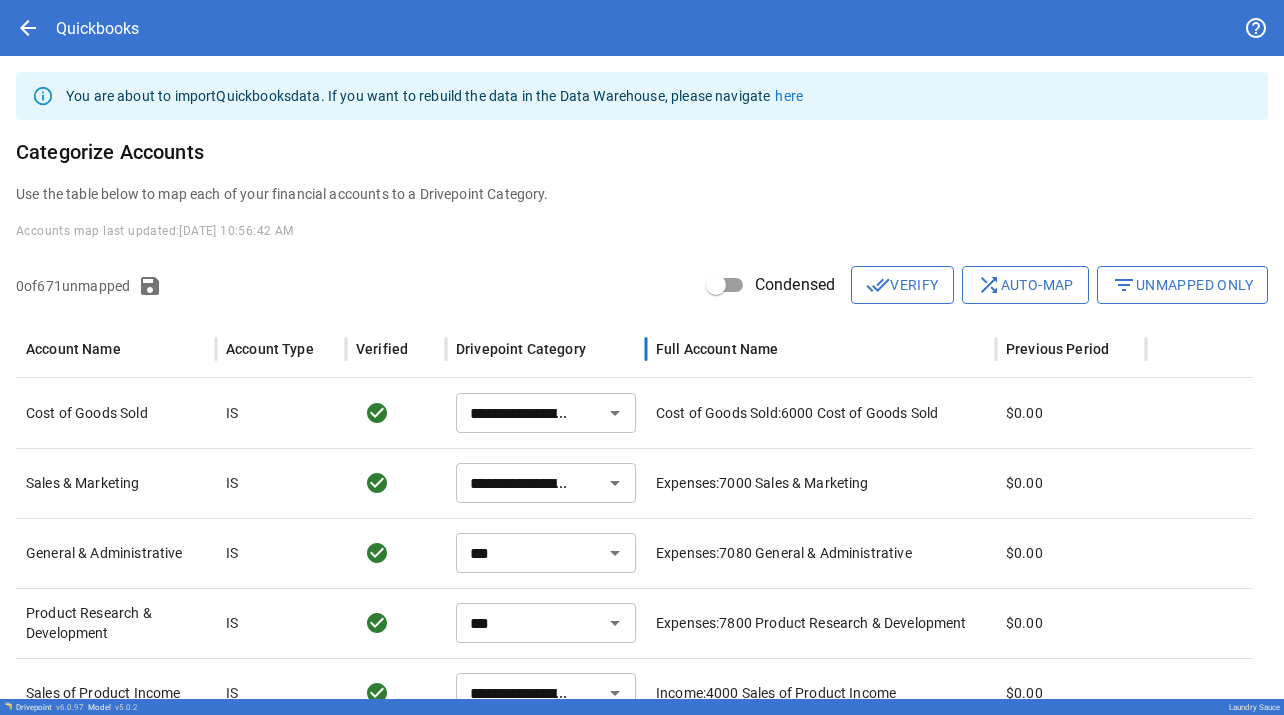 click on "Drivepoint Category" at bounding box center (521, 349) 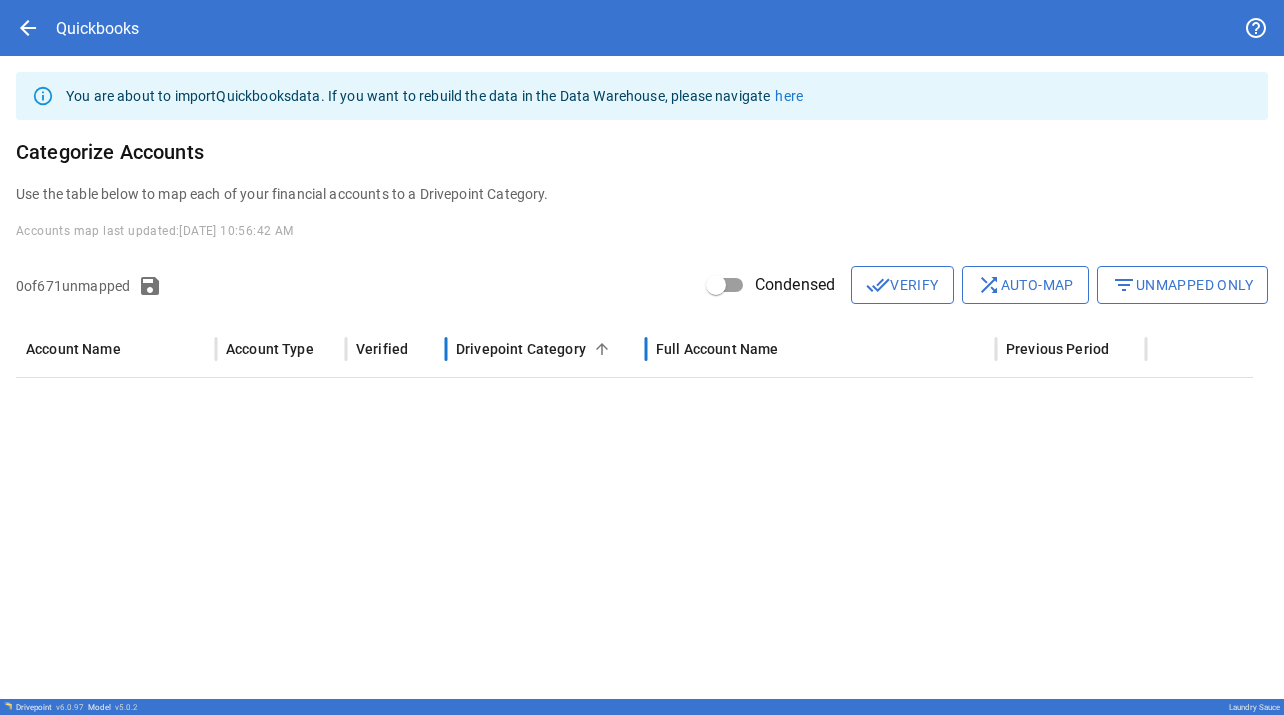 type on "**********" 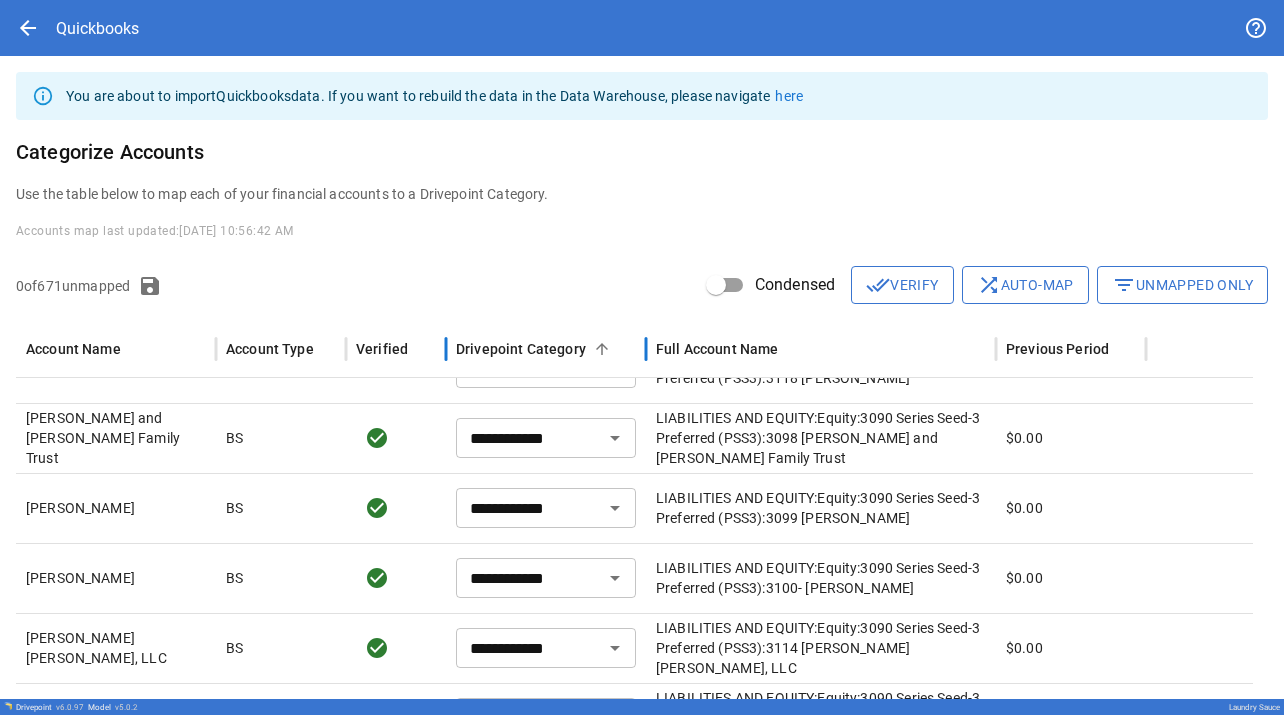 scroll, scrollTop: 4460, scrollLeft: 0, axis: vertical 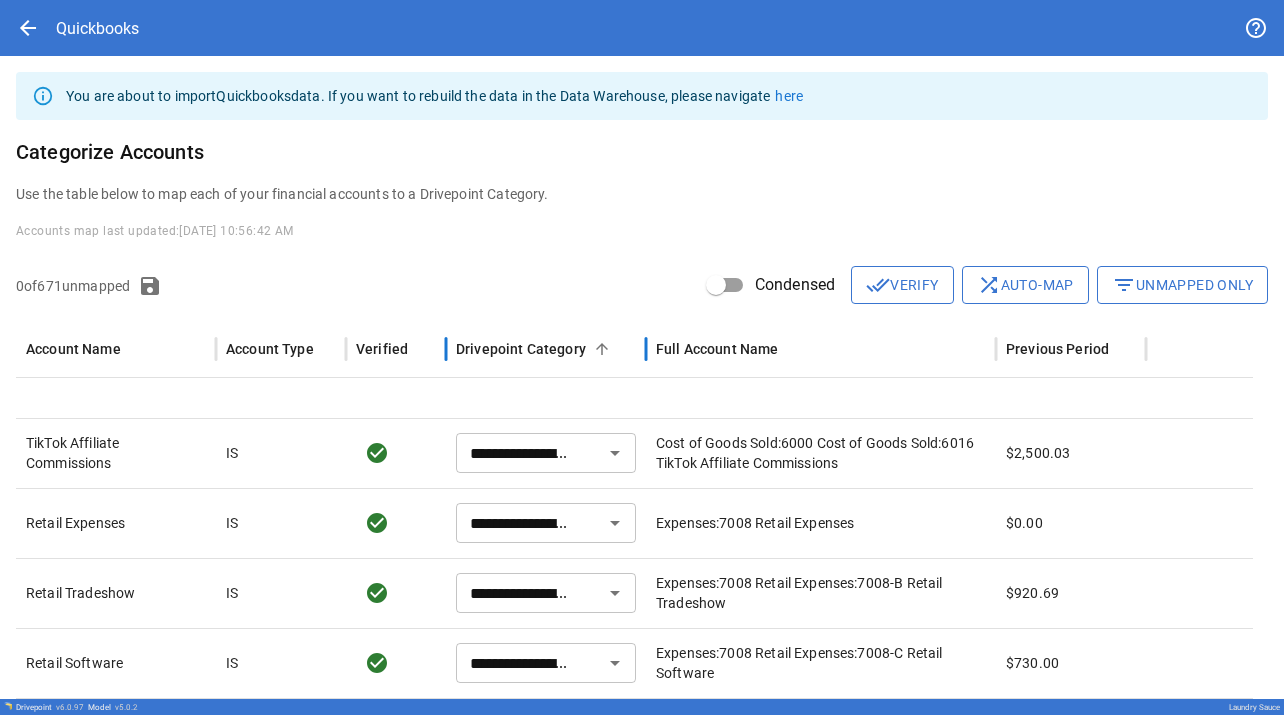type on "***" 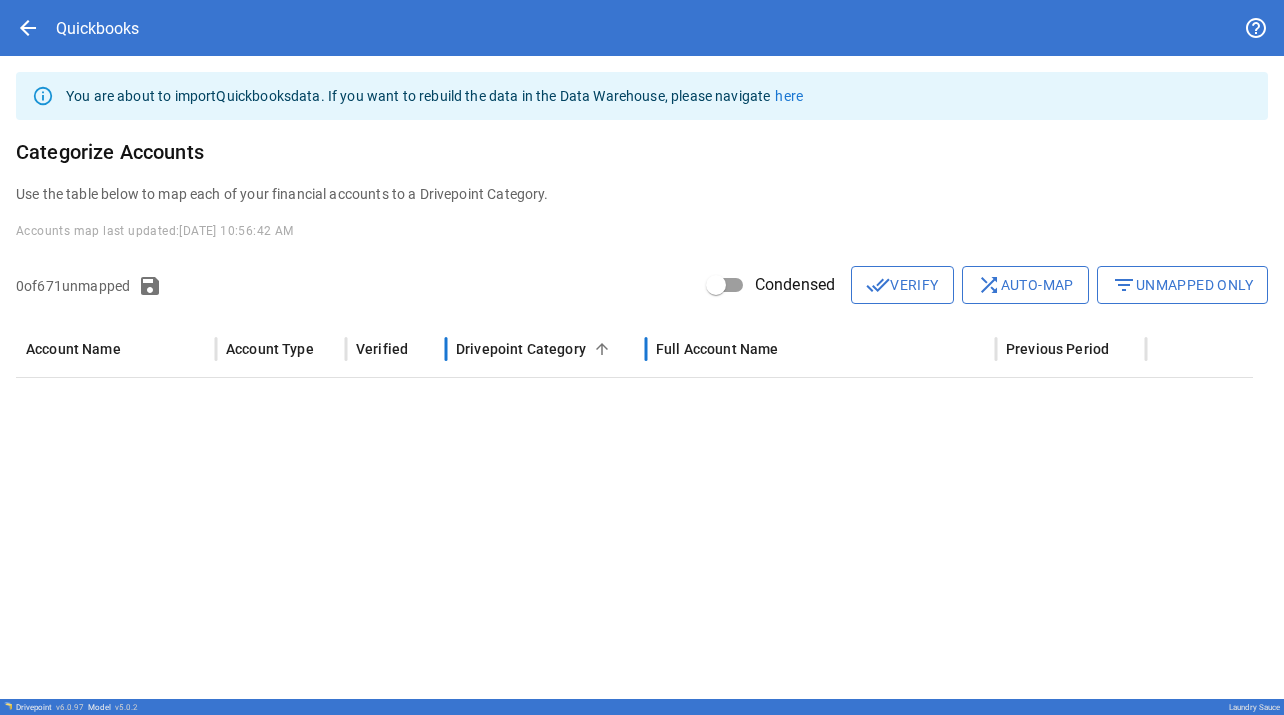 type on "**********" 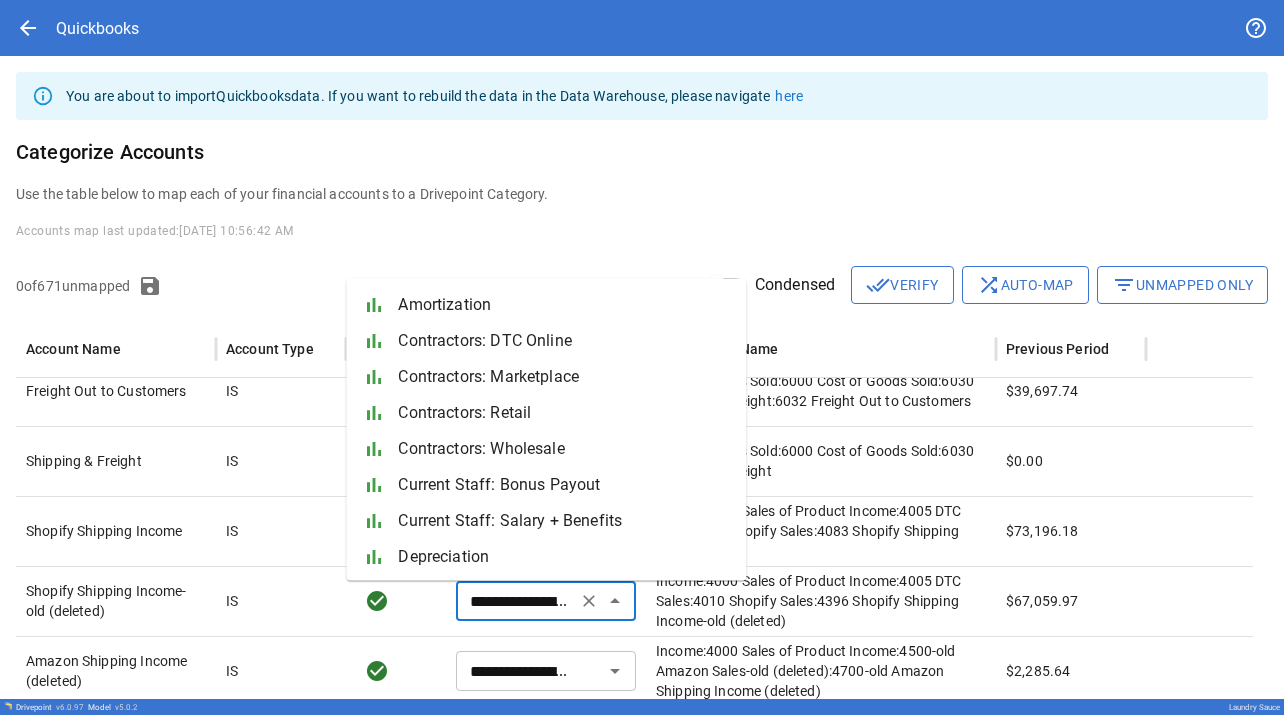 click on "**********" at bounding box center [516, 601] 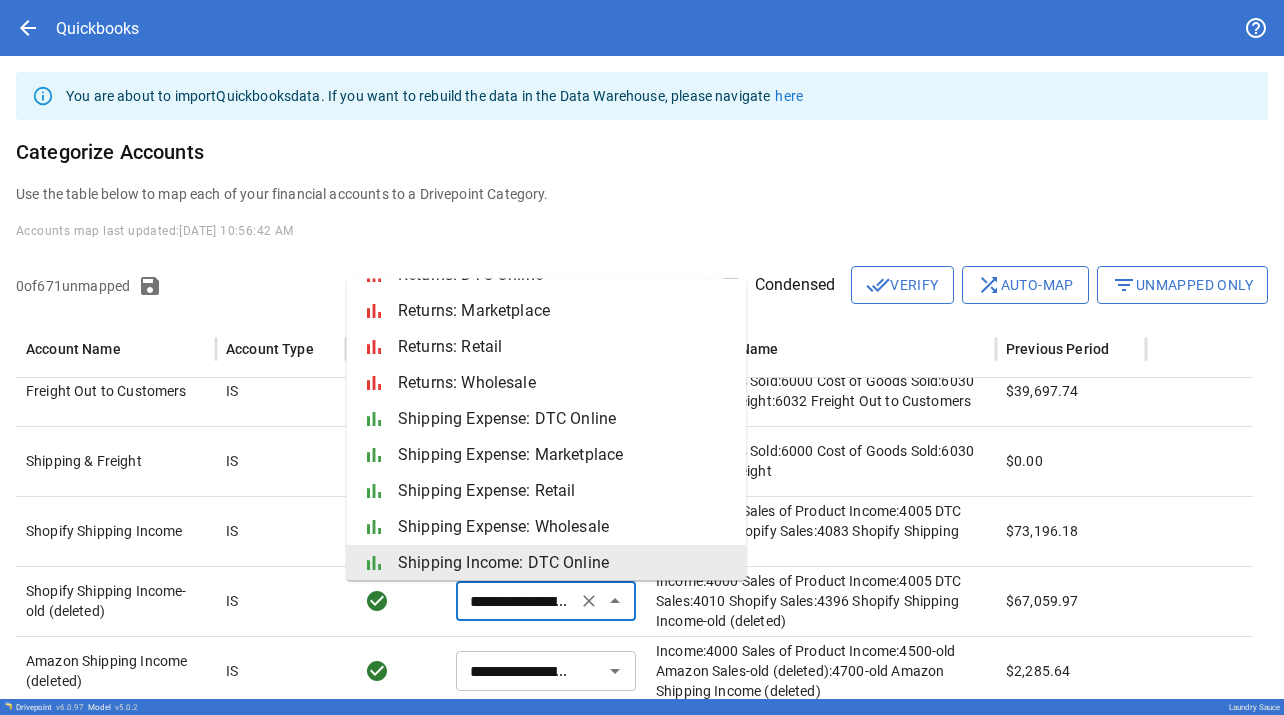 click on "Shopify Shipping Income-old (deleted)" at bounding box center (116, 601) 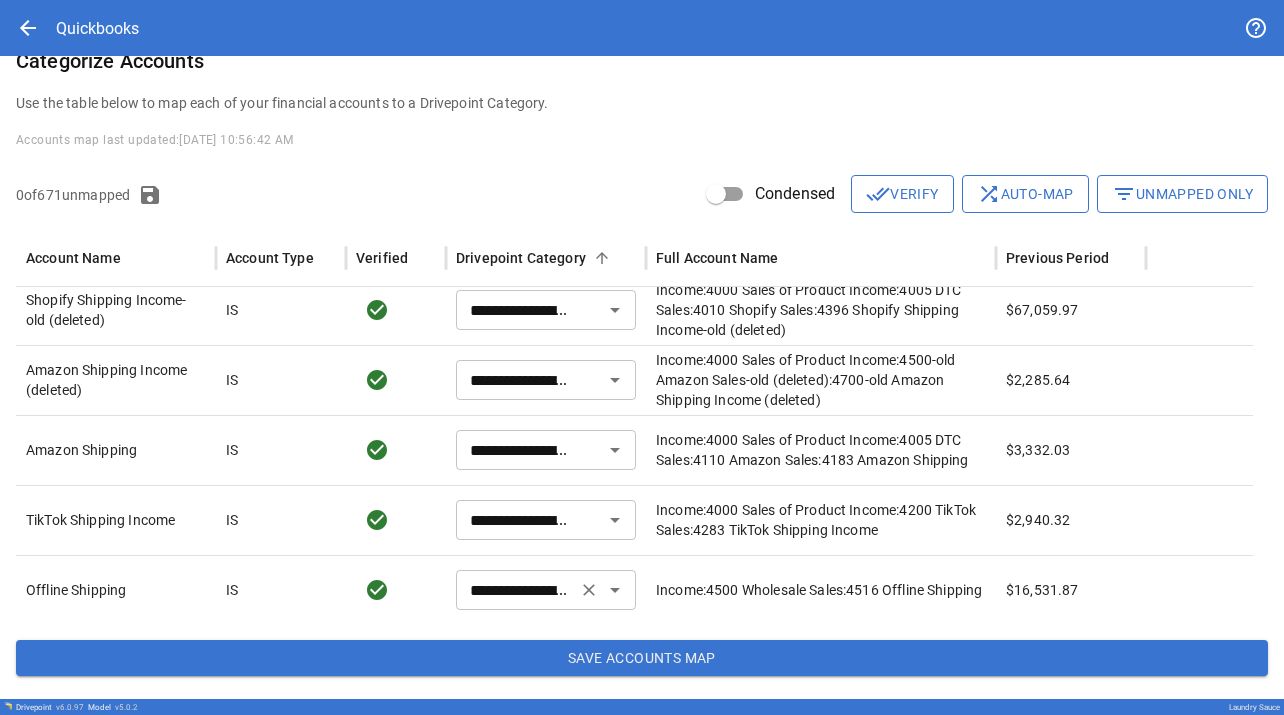 click on "**********" at bounding box center [516, 590] 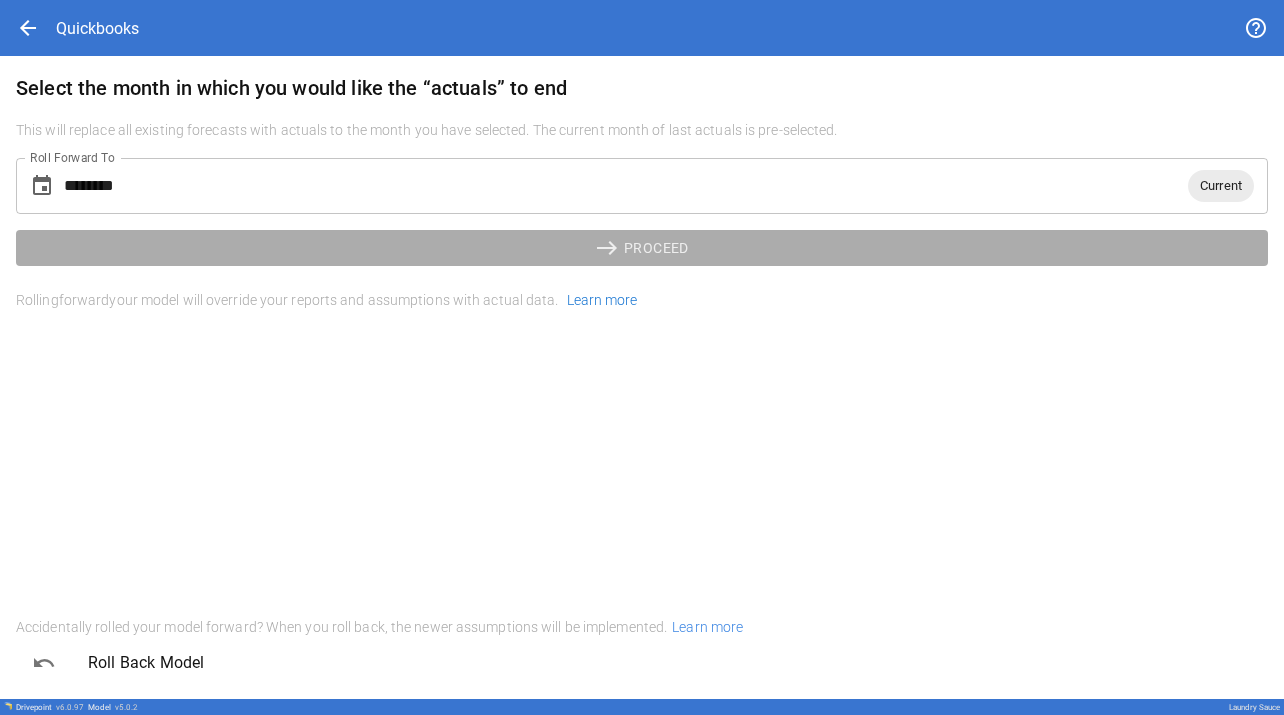 click on "********" at bounding box center (626, 186) 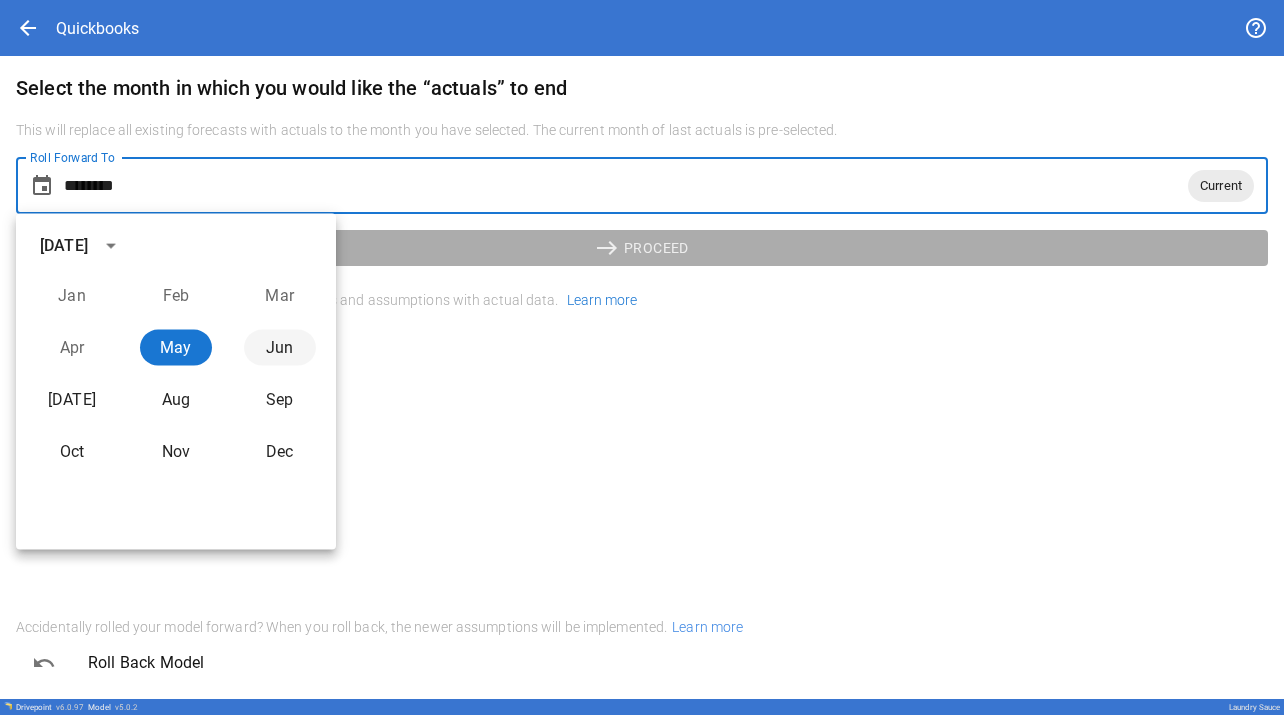 click on "Jun" at bounding box center [280, 348] 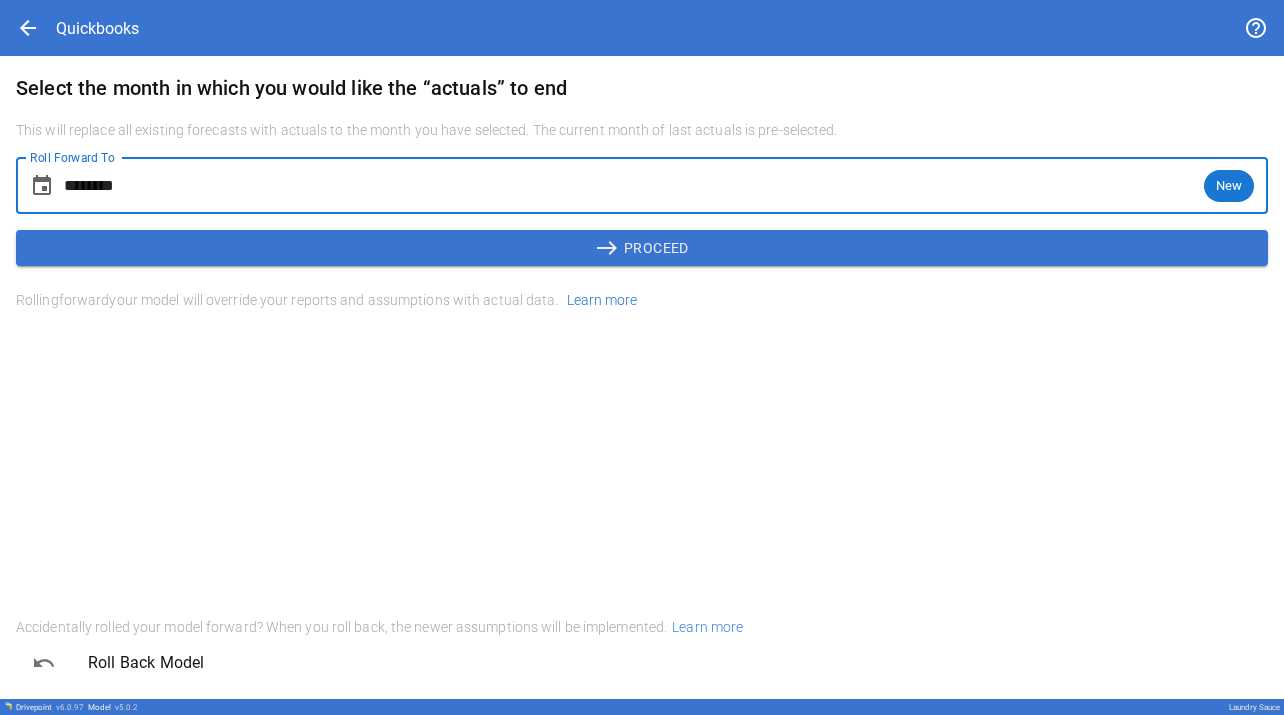 click on "east PROCEED" at bounding box center (642, 248) 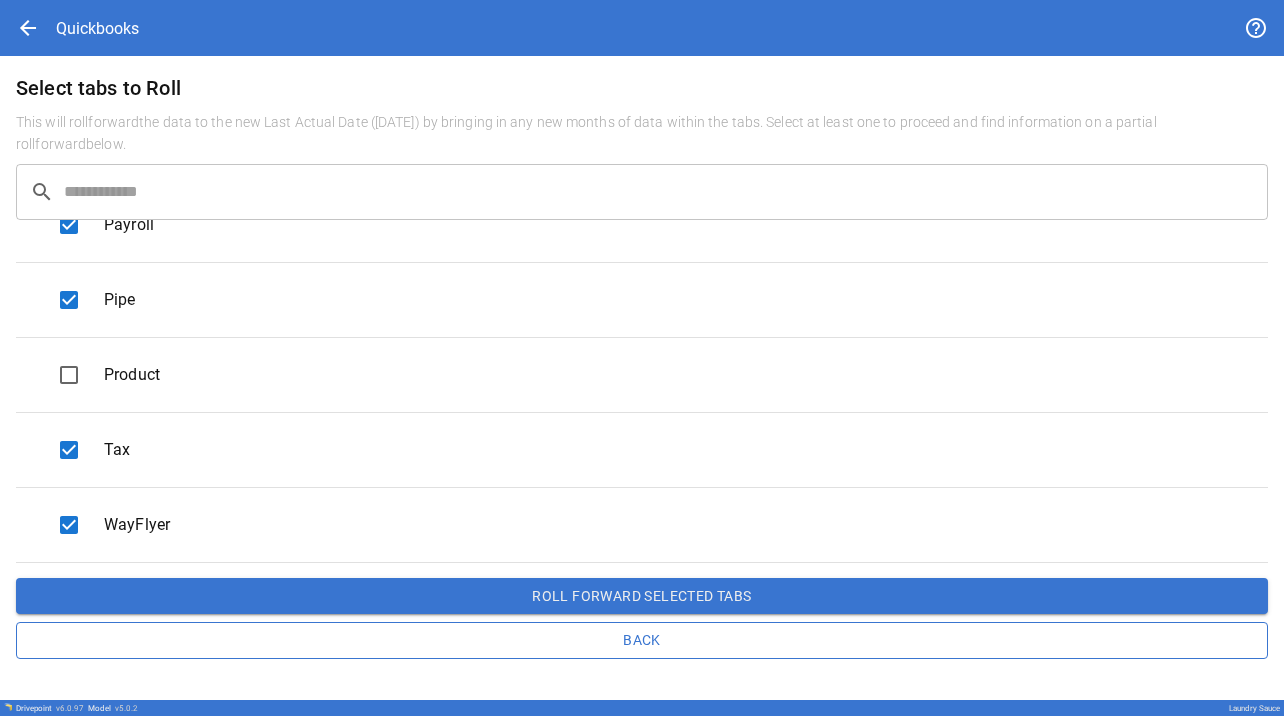 scroll, scrollTop: 1301, scrollLeft: 0, axis: vertical 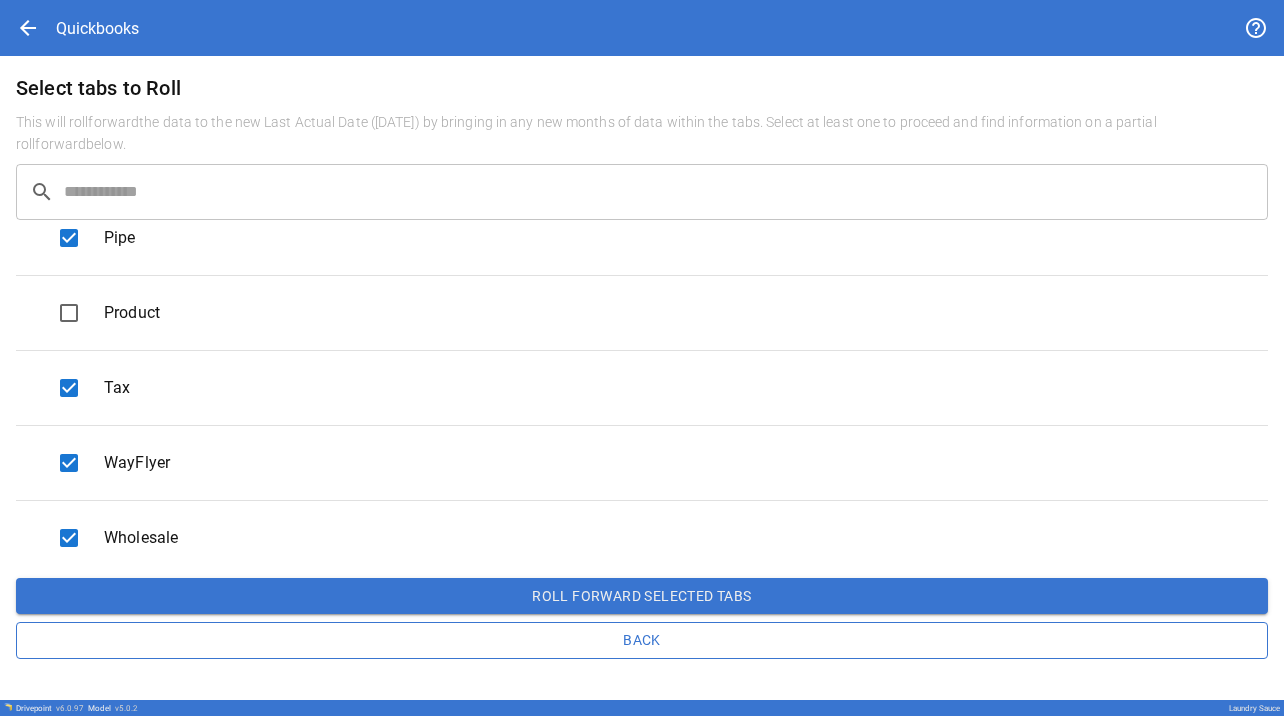 click on "Roll forward selected tabs" at bounding box center (642, 596) 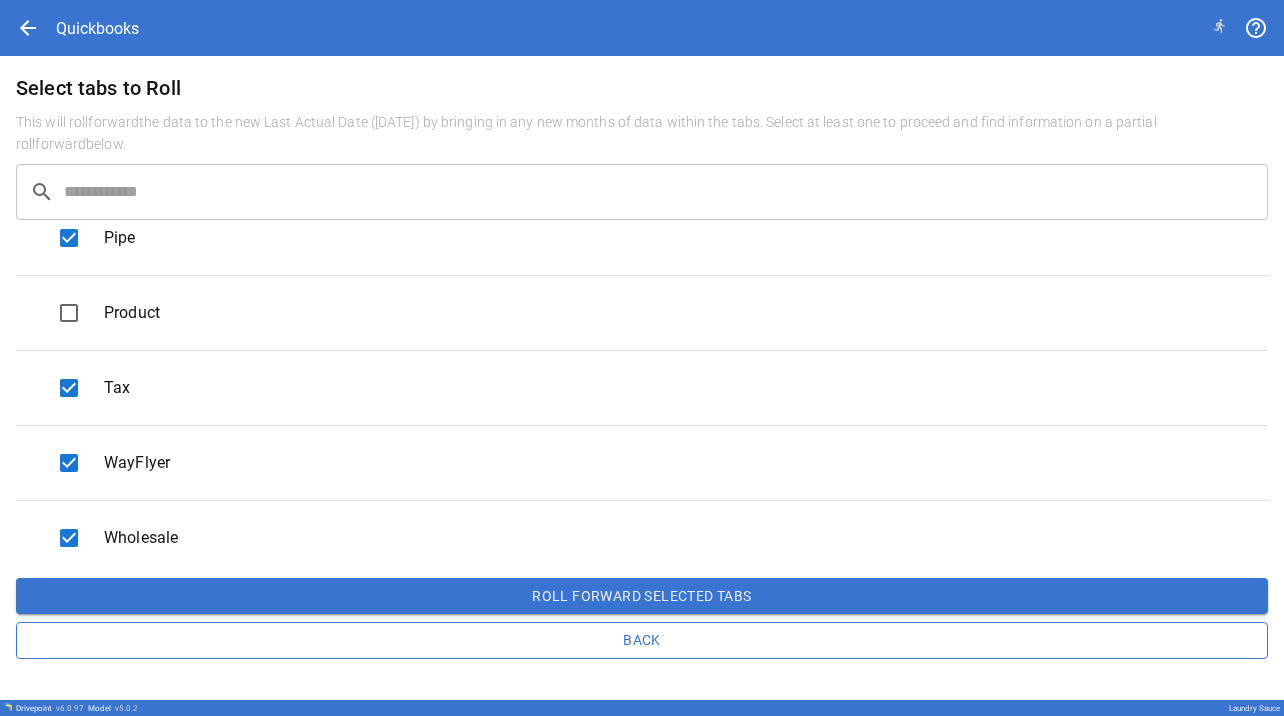 click on "Roll forward selected tabs" at bounding box center (642, 596) 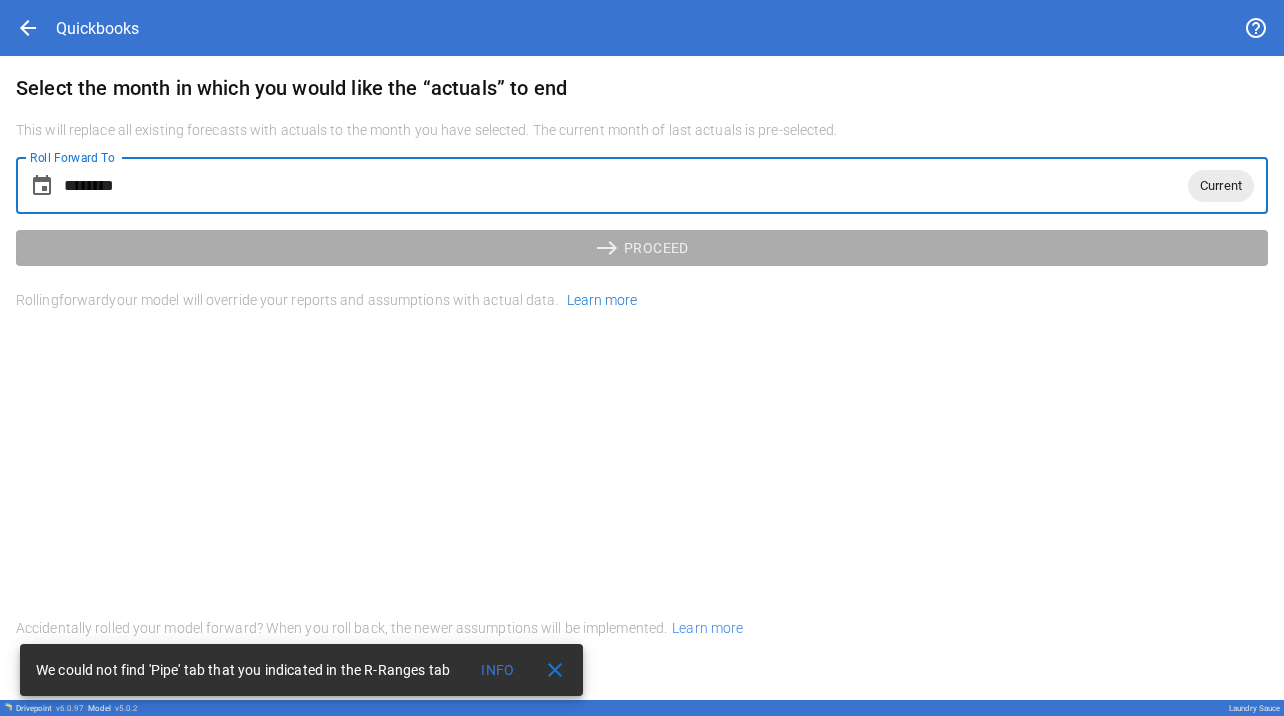 click on "********" at bounding box center (626, 186) 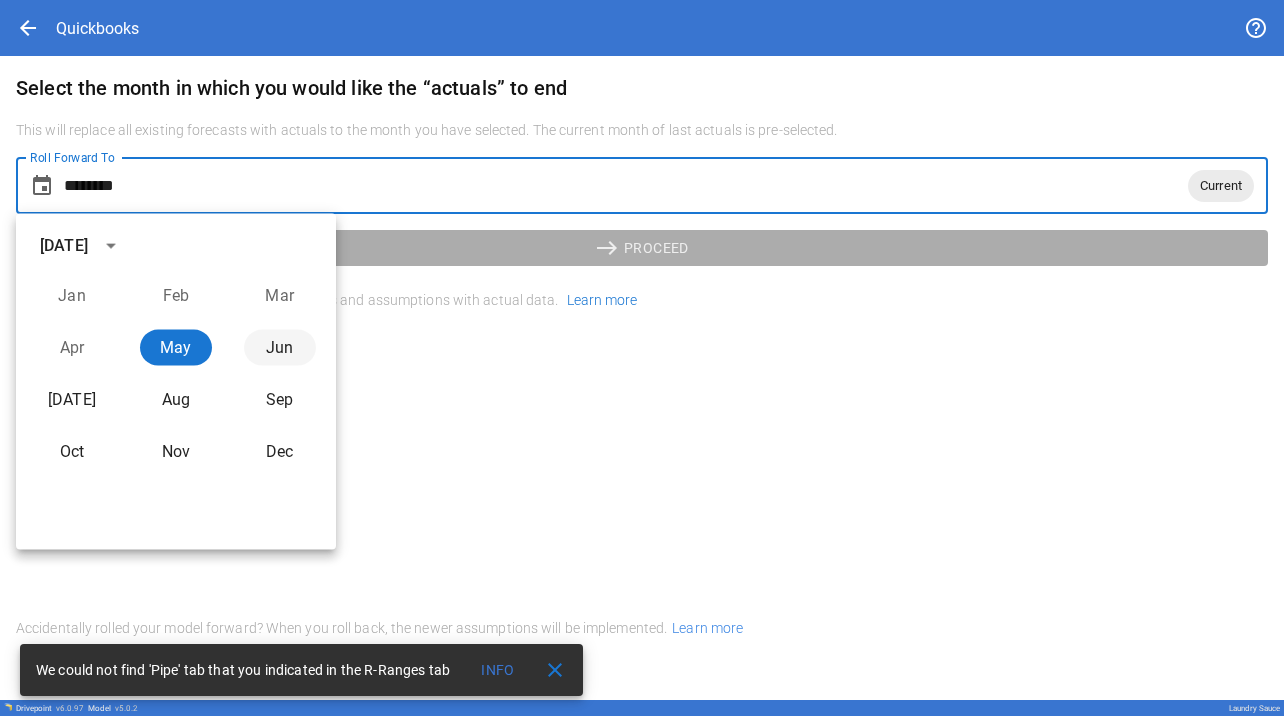 click on "Jun" at bounding box center [280, 348] 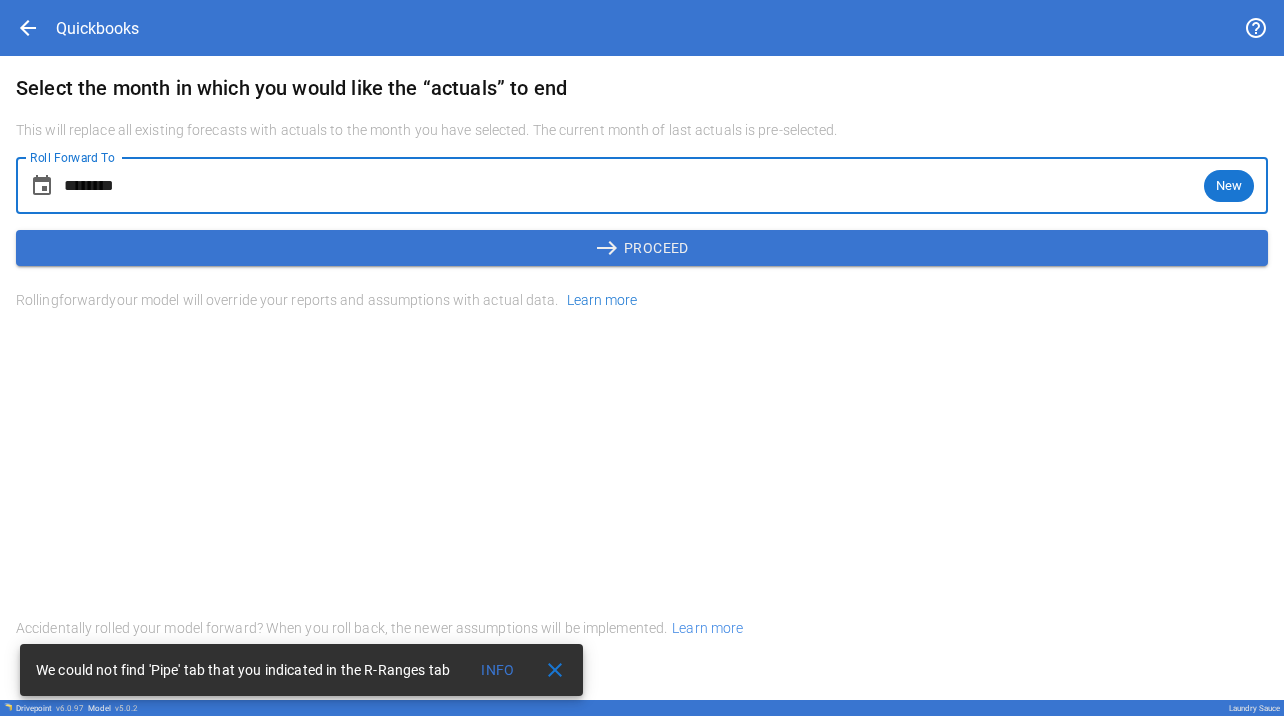 click on "east PROCEED" at bounding box center [642, 248] 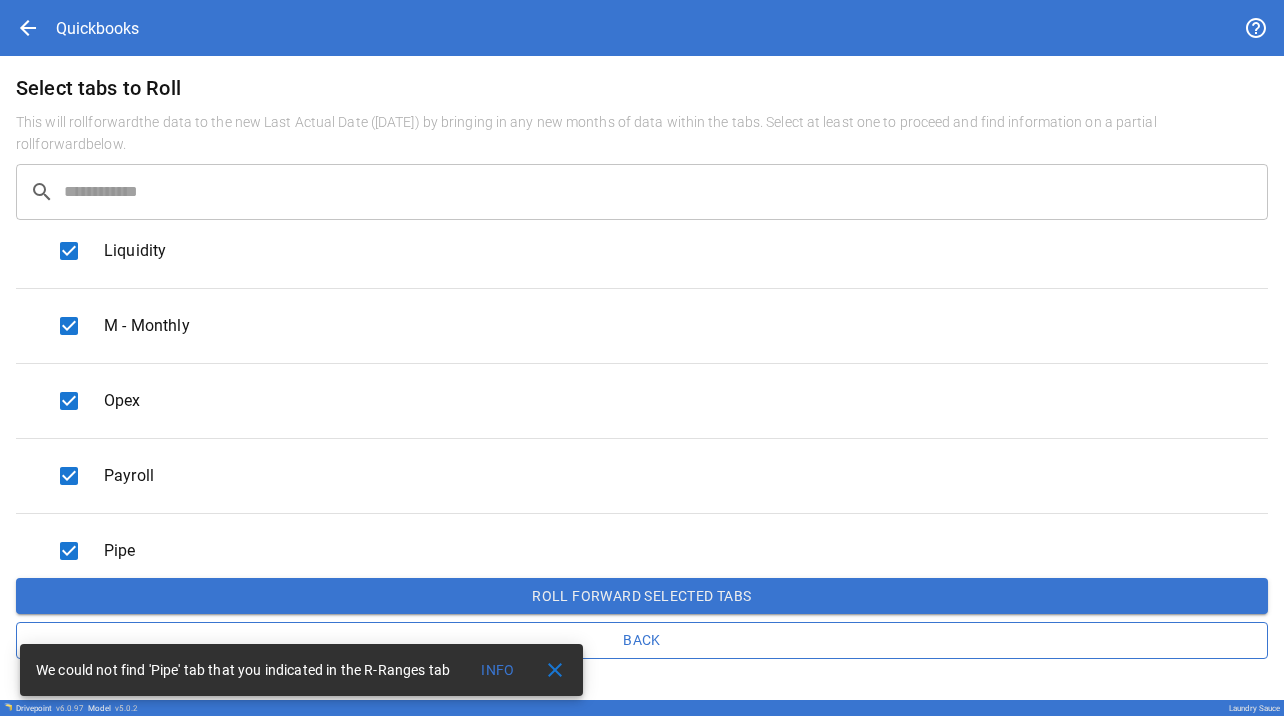 scroll, scrollTop: 1000, scrollLeft: 0, axis: vertical 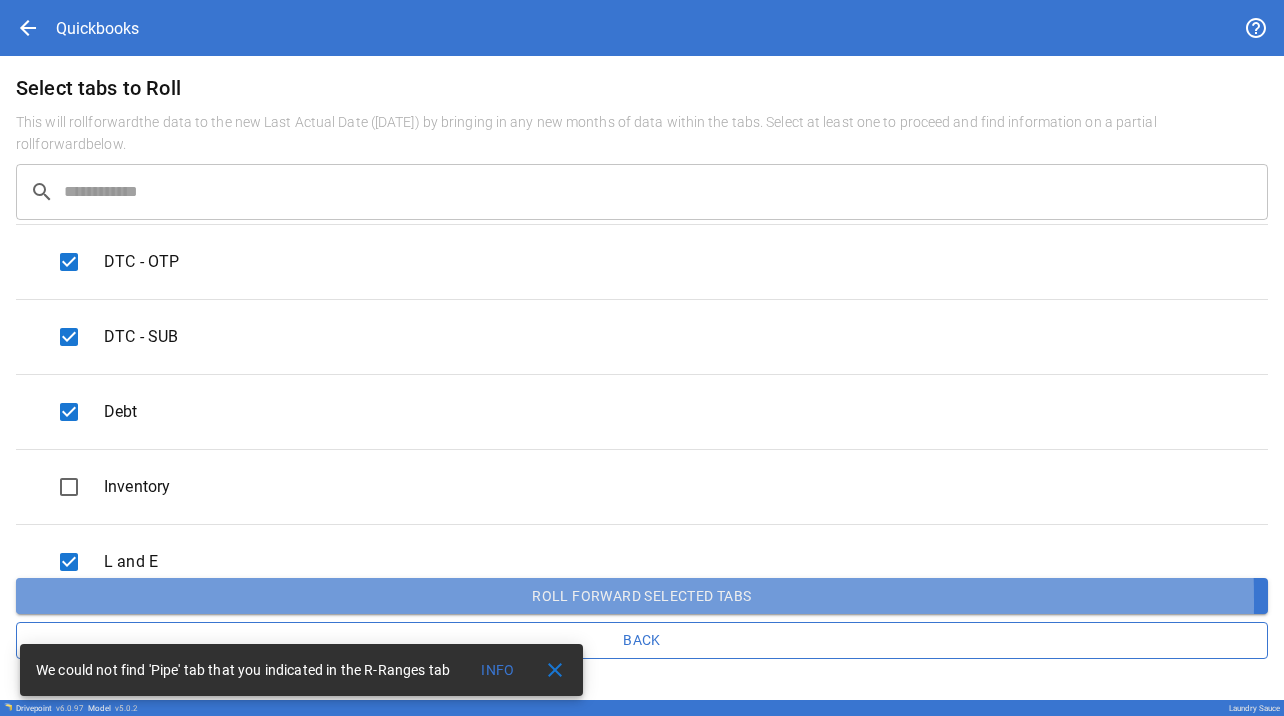 click on "Roll forward selected tabs" at bounding box center (642, 596) 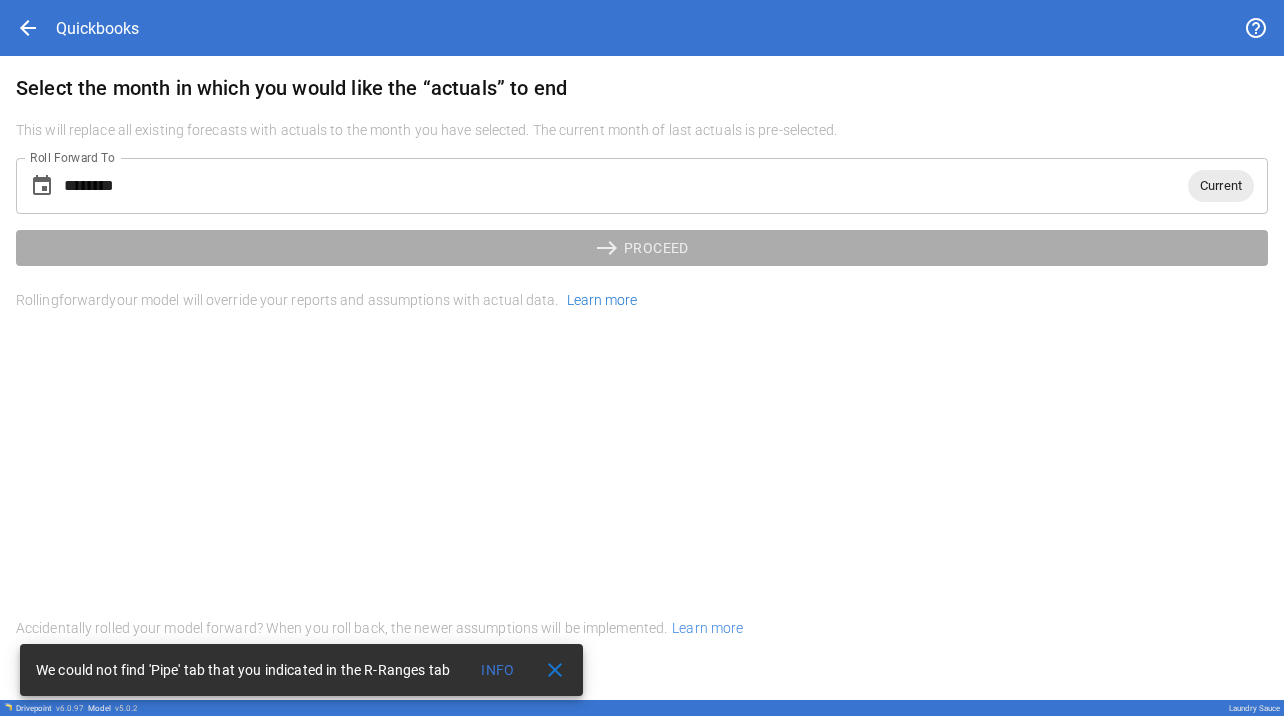 click on "********" at bounding box center (626, 186) 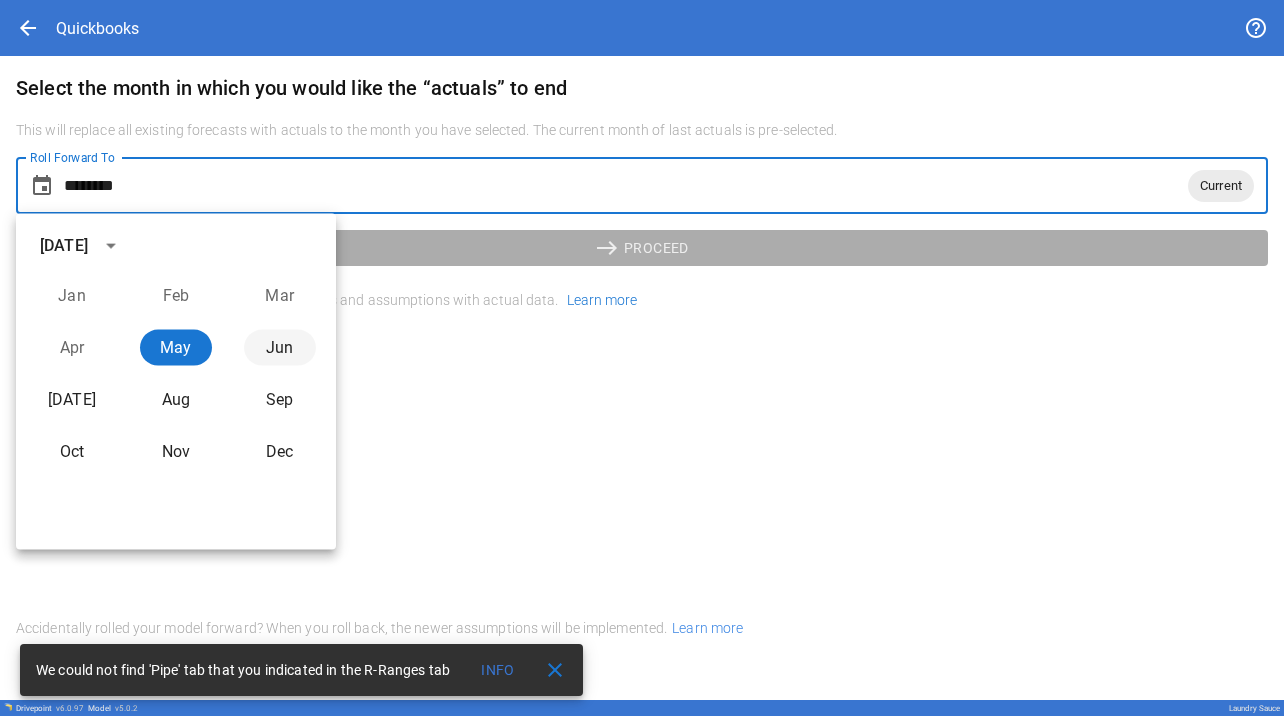 click on "Jun" at bounding box center (280, 348) 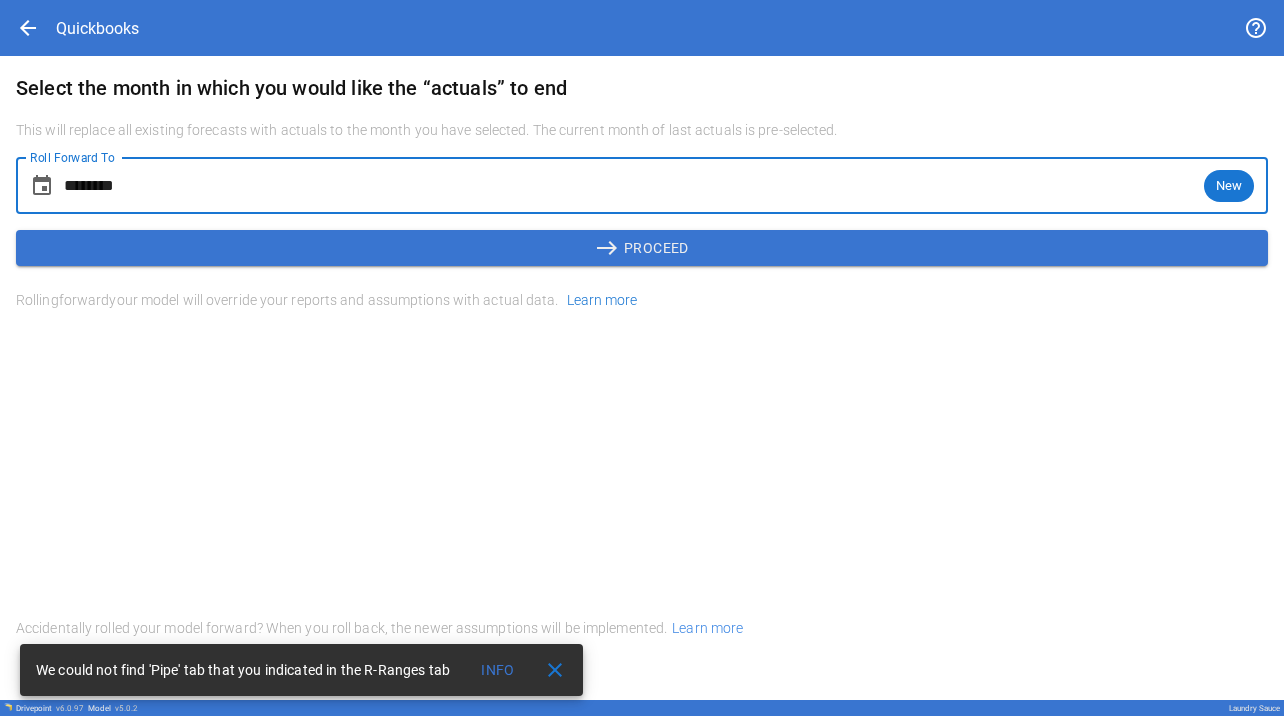 click on "east PROCEED" at bounding box center [642, 248] 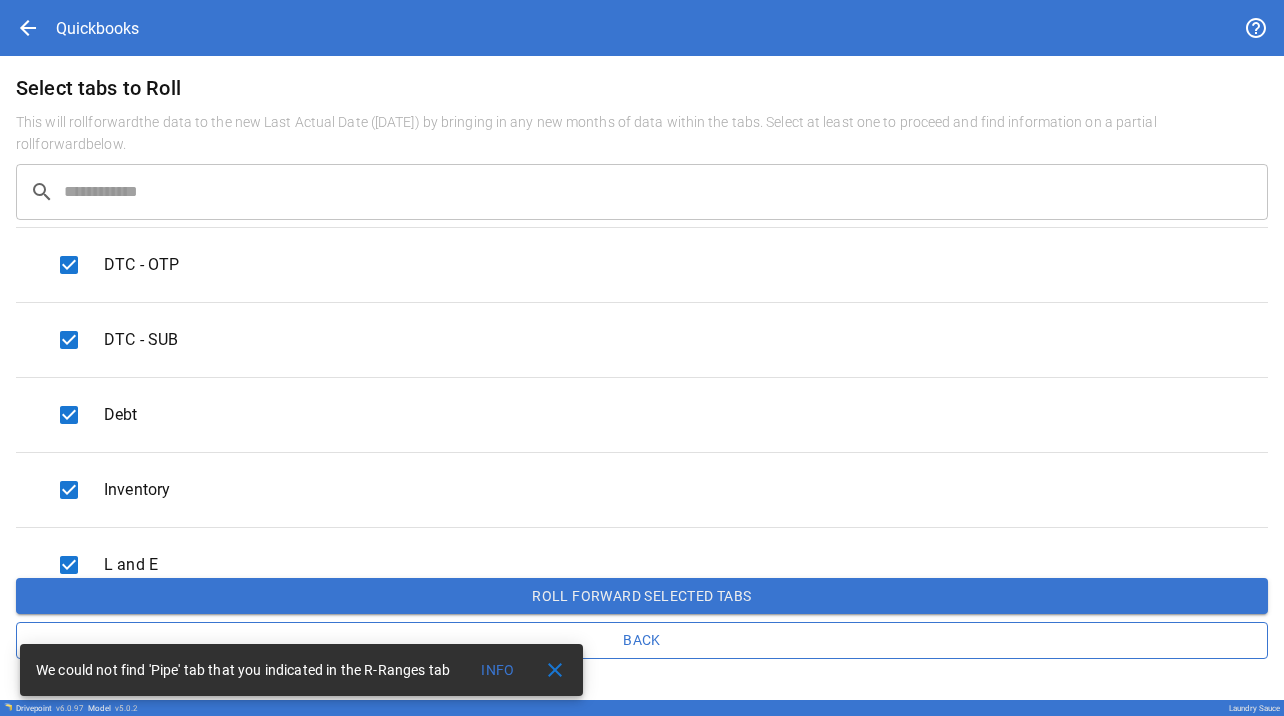 scroll, scrollTop: 600, scrollLeft: 0, axis: vertical 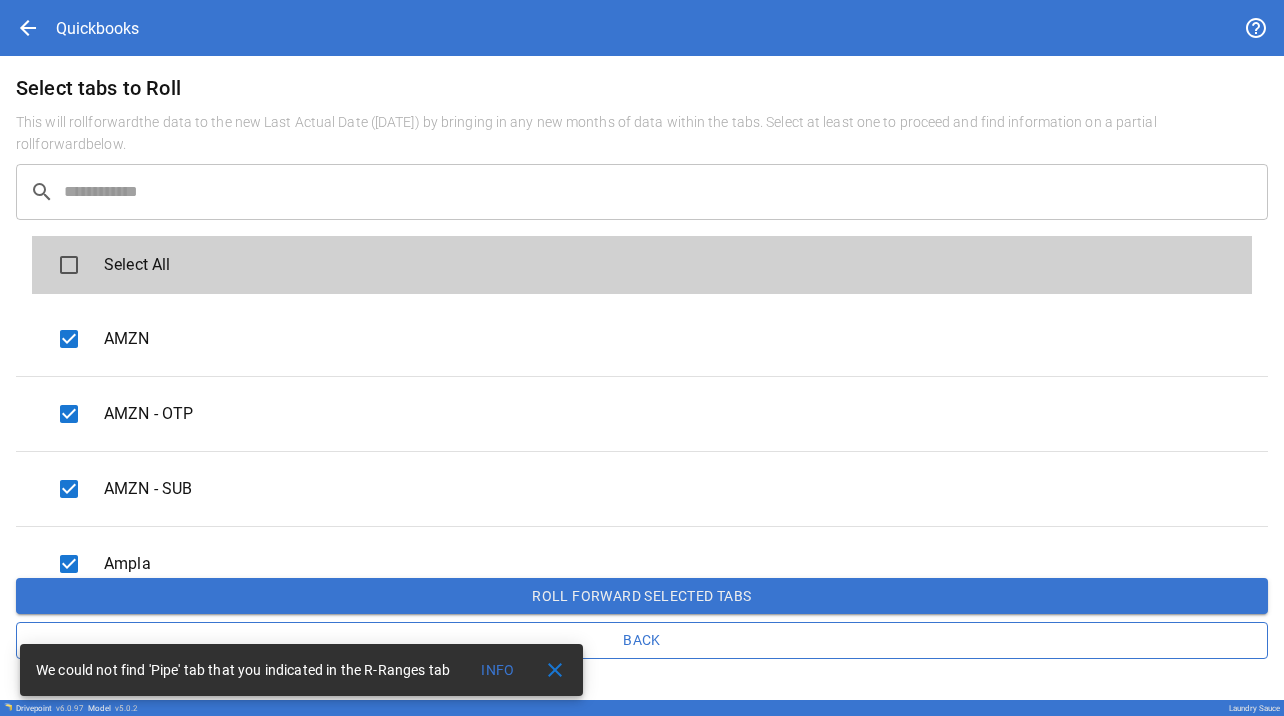 click on "Roll forward selected tabs" at bounding box center [642, 596] 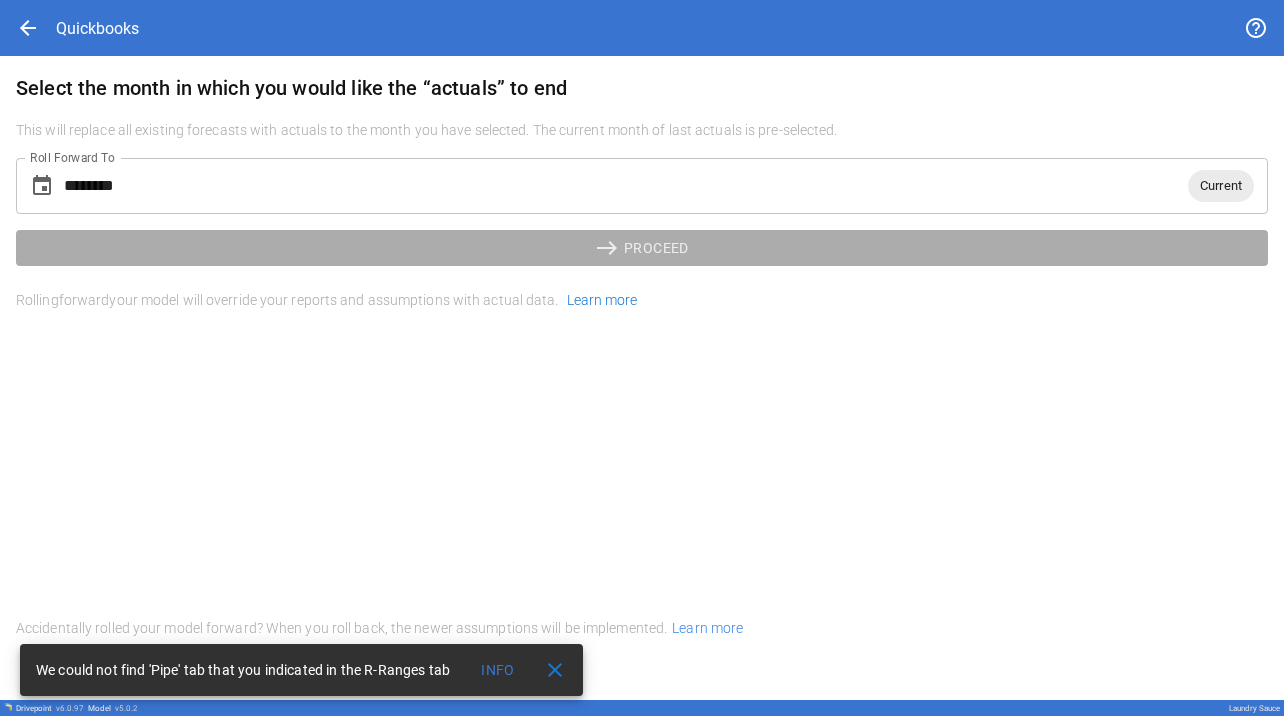 click on "********" at bounding box center (626, 186) 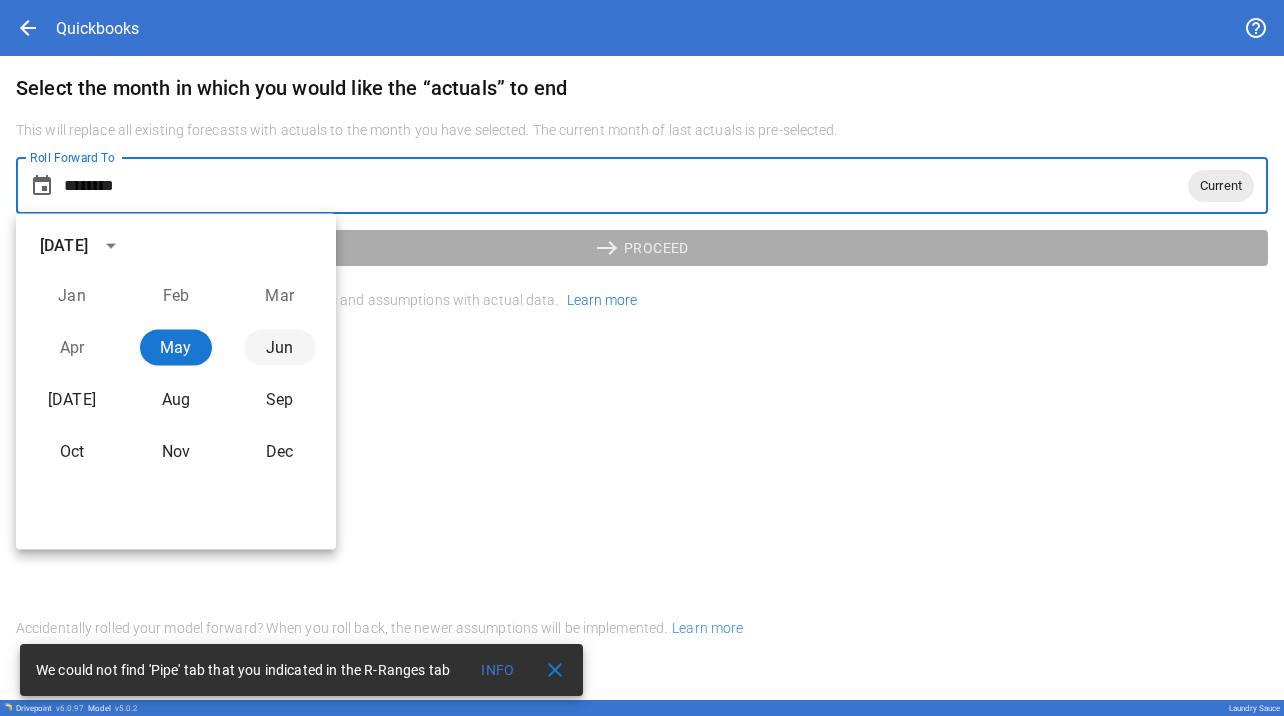 click on "Jun" at bounding box center [280, 348] 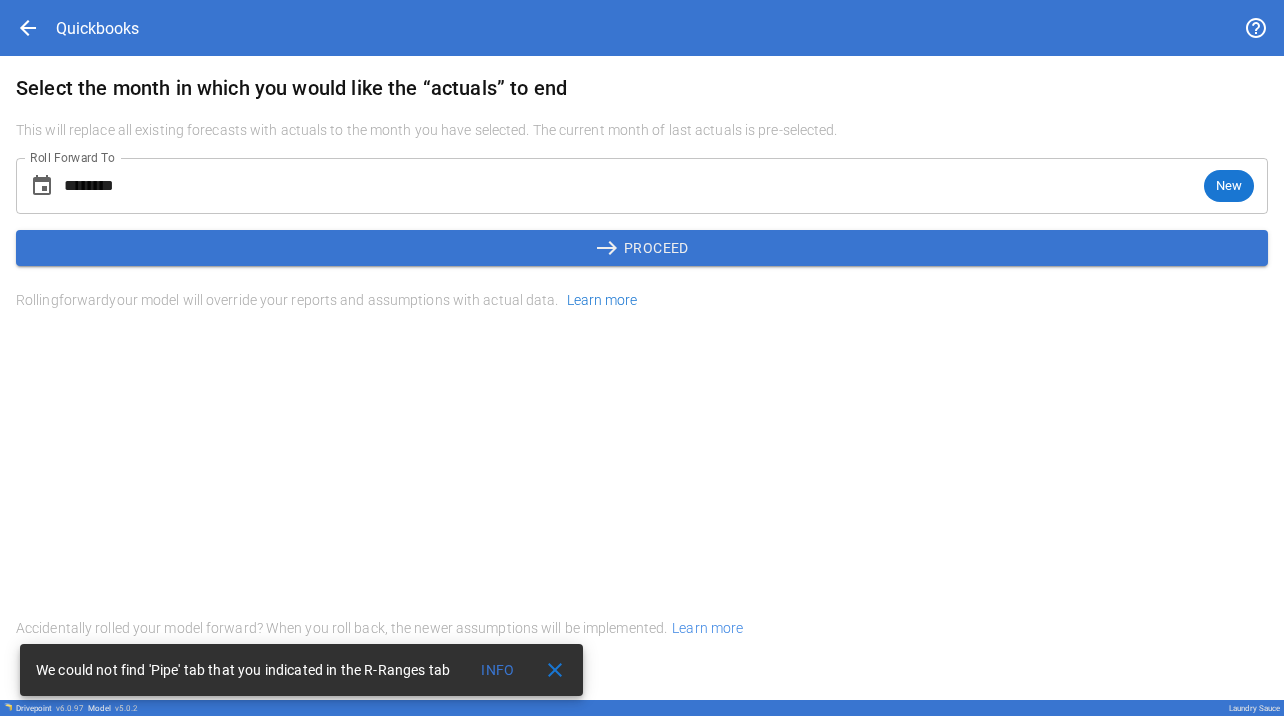 click on "east PROCEED" at bounding box center (642, 248) 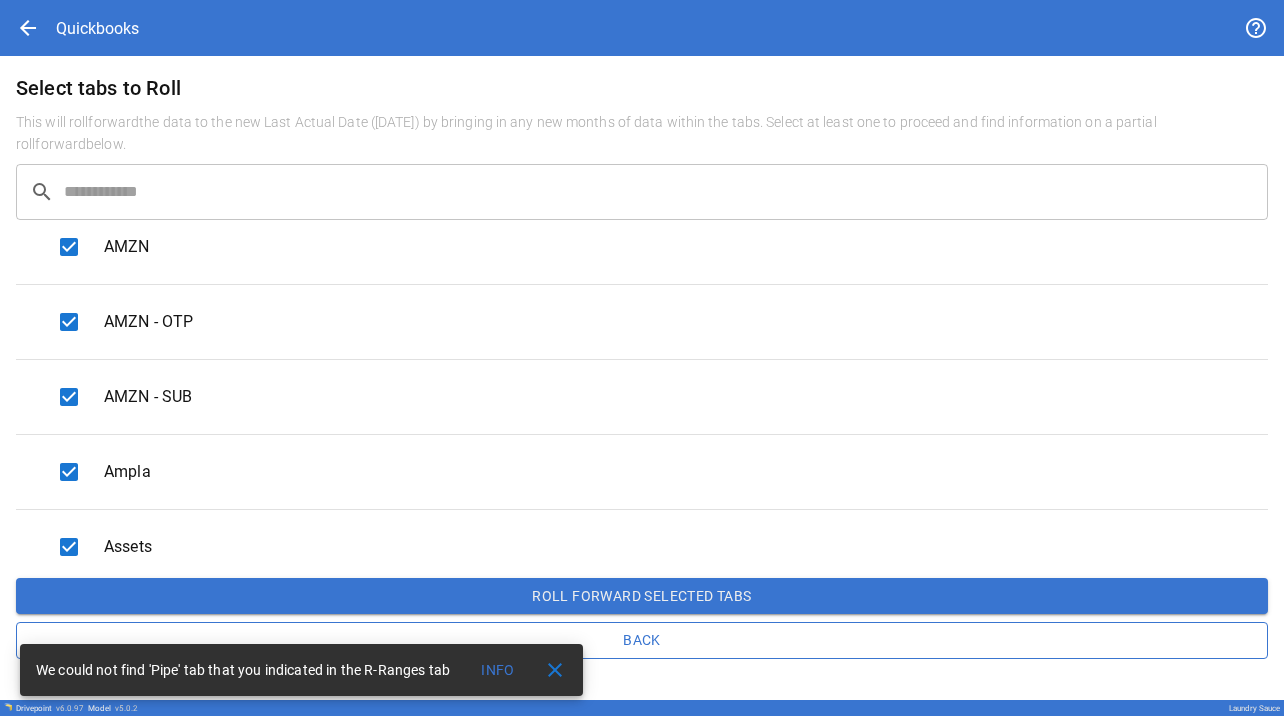 scroll, scrollTop: 100, scrollLeft: 0, axis: vertical 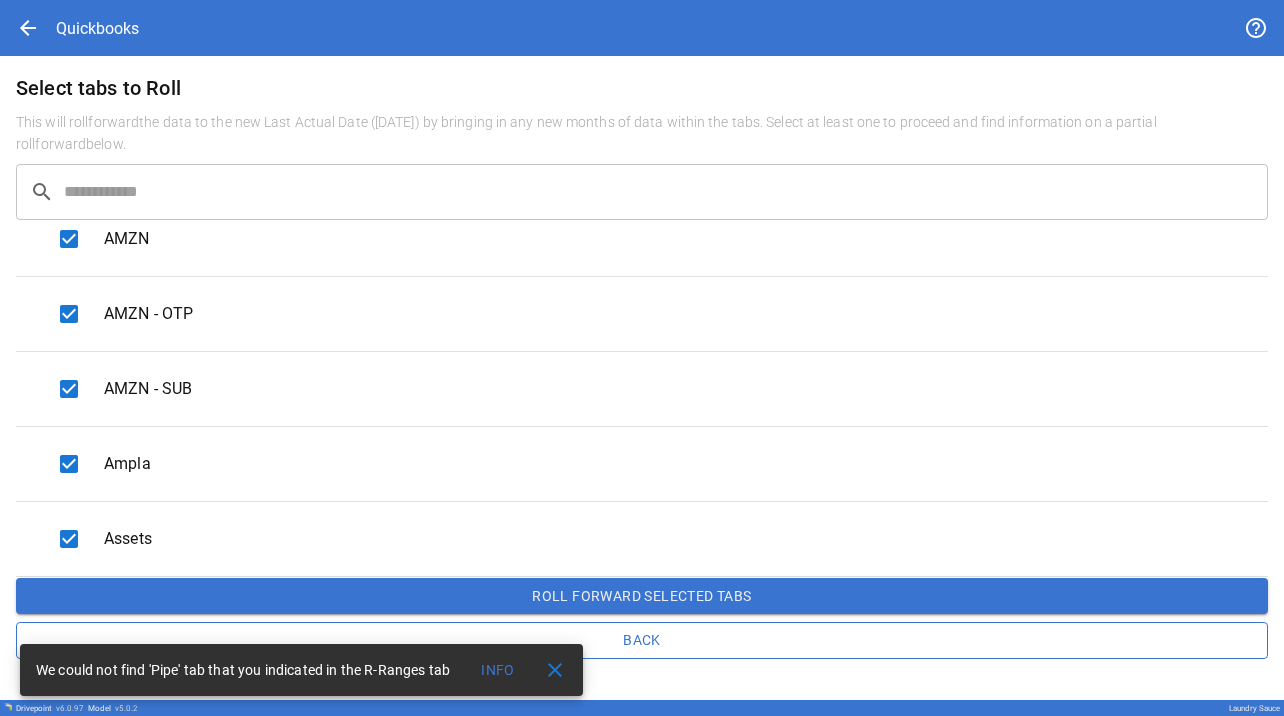 click on "close" at bounding box center (555, 670) 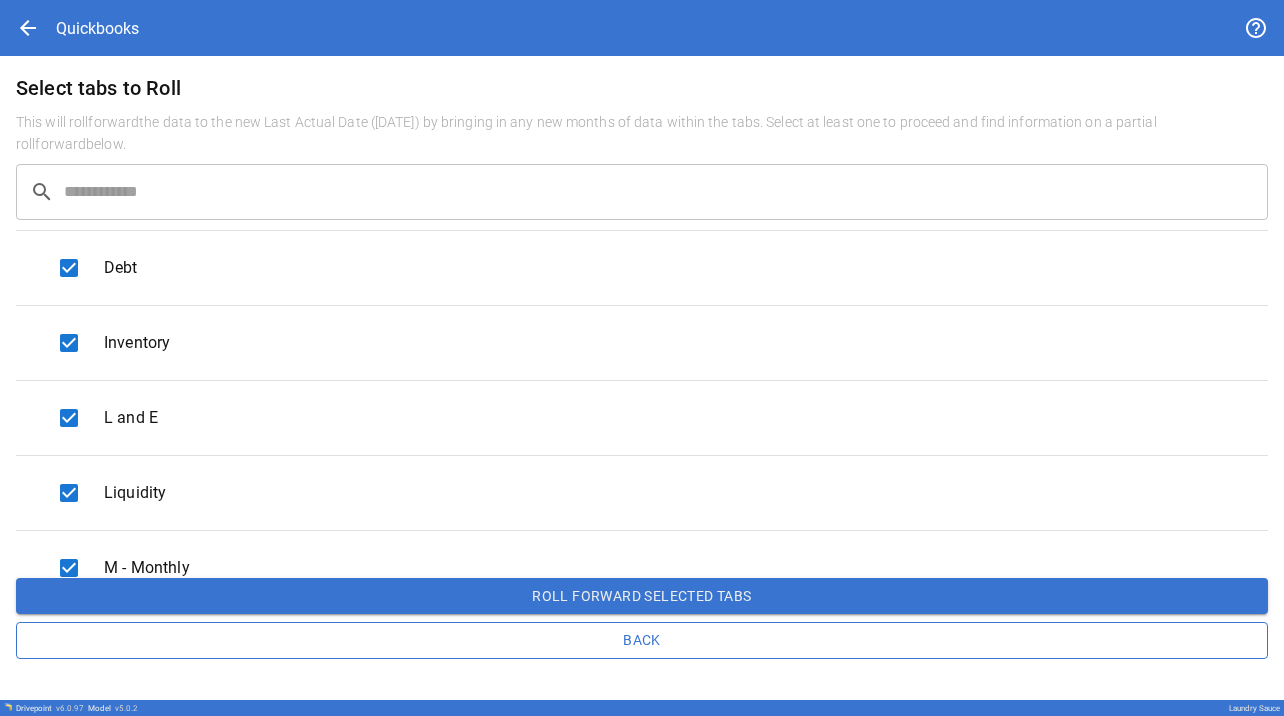 scroll, scrollTop: 800, scrollLeft: 0, axis: vertical 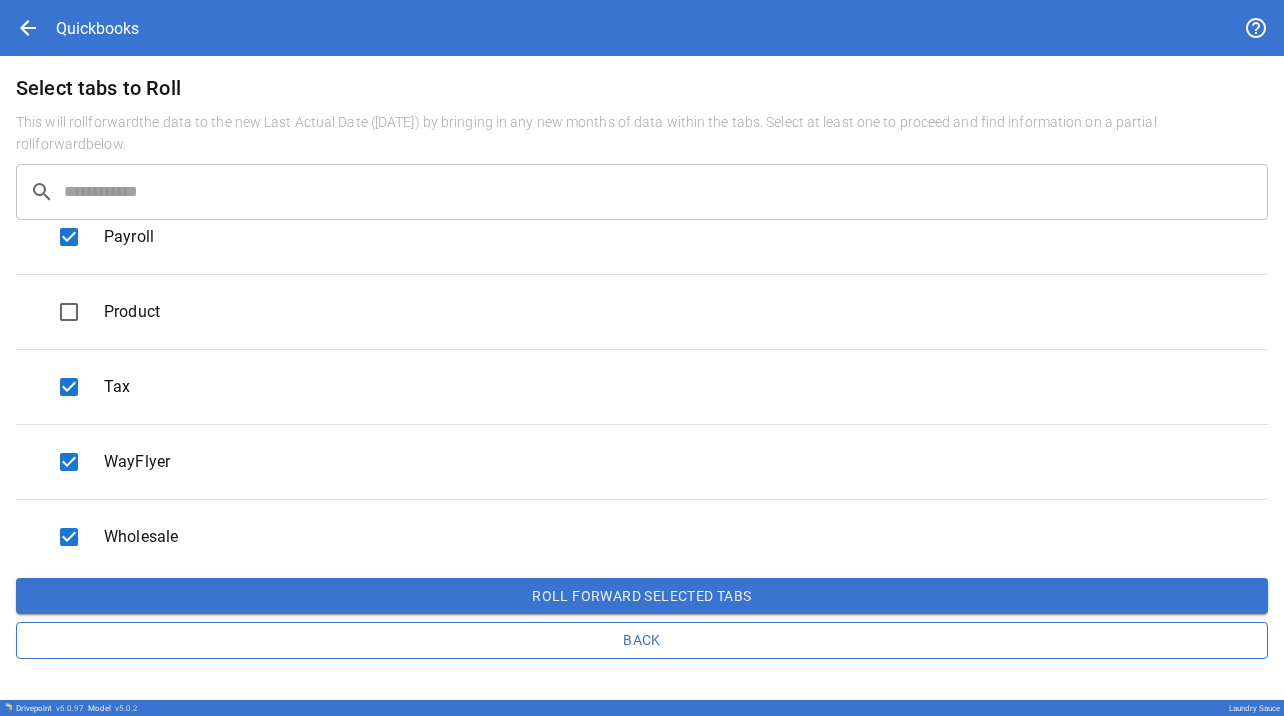 click on "Roll forward selected tabs" at bounding box center (642, 596) 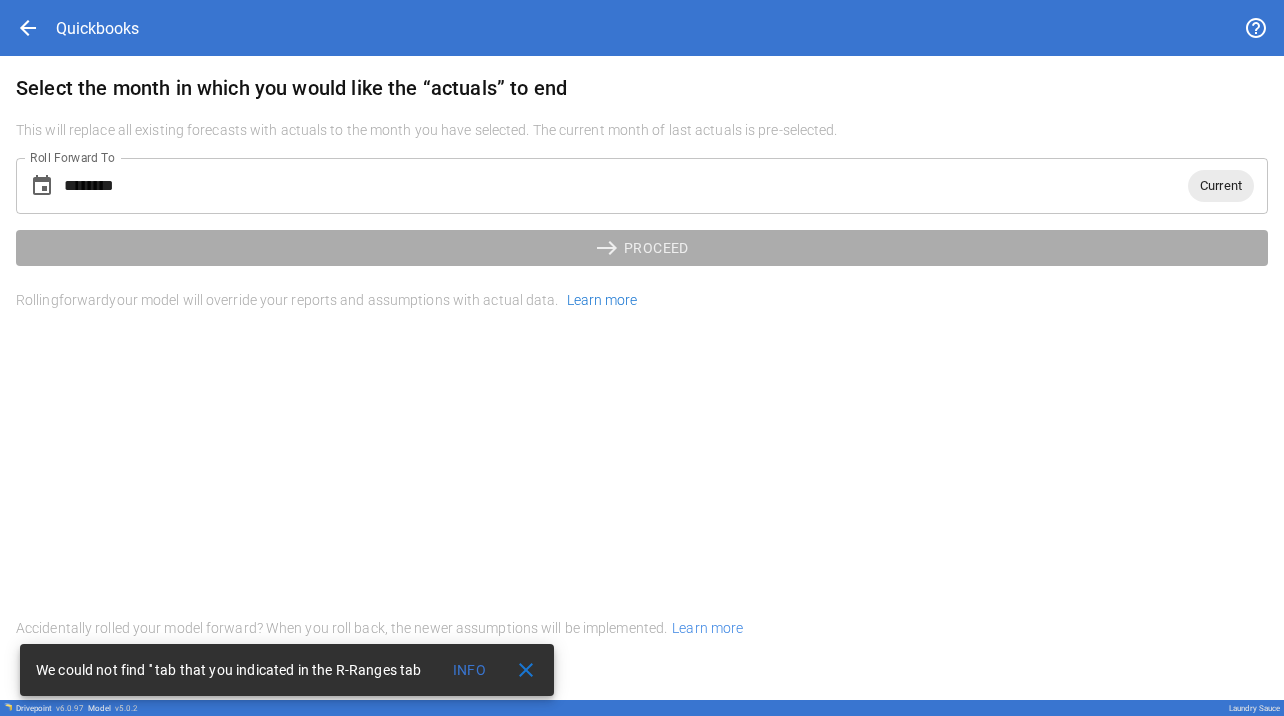 drag, startPoint x: 252, startPoint y: 177, endPoint x: 408, endPoint y: 289, distance: 192.04166 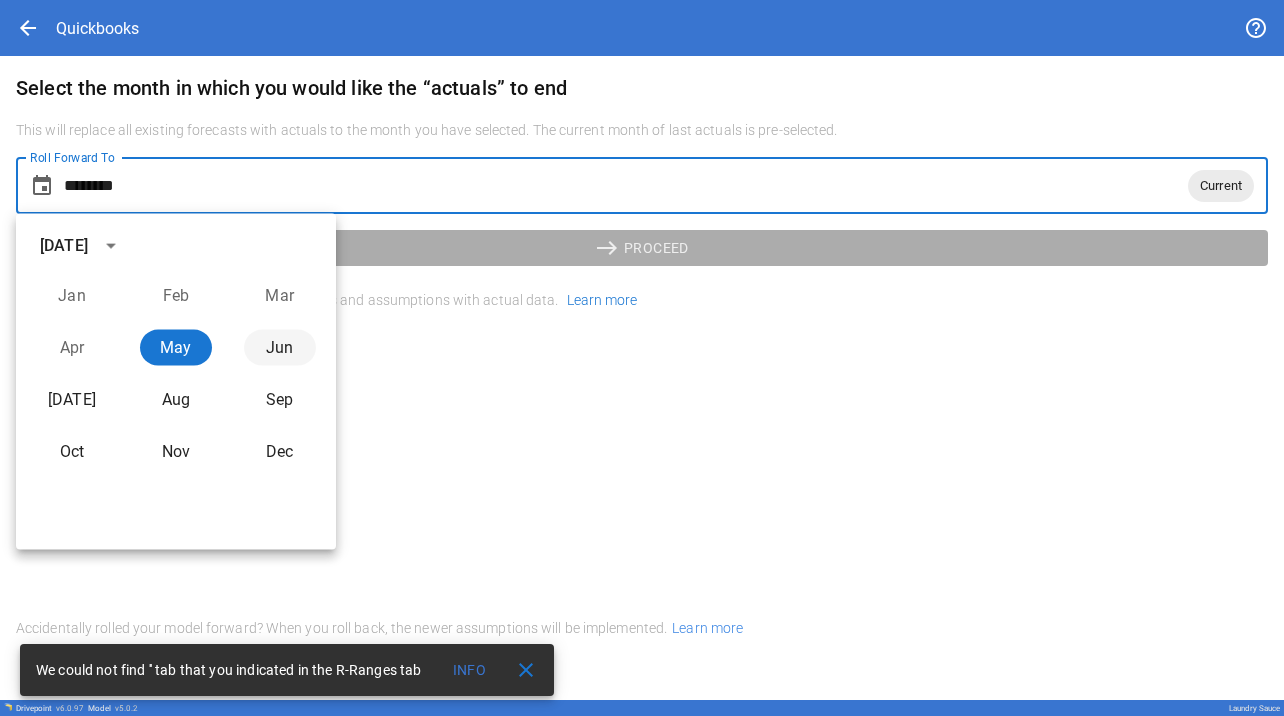 click on "Jun" at bounding box center [280, 348] 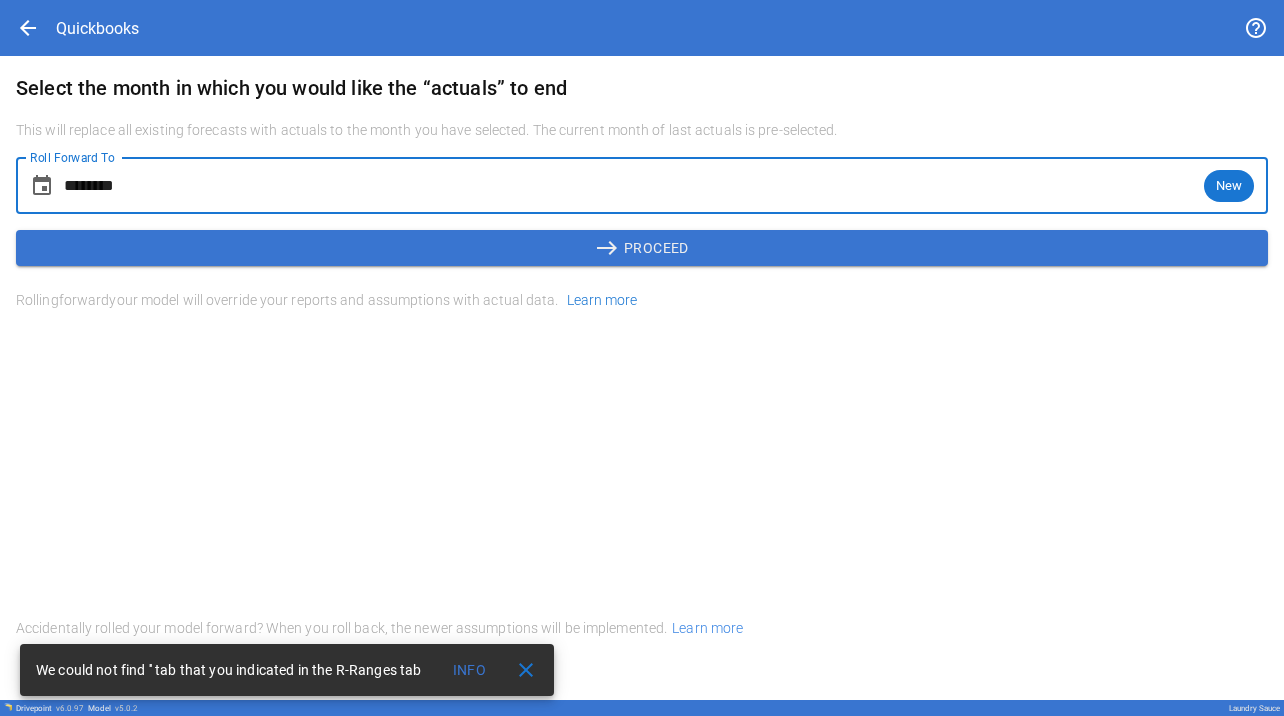 click on "east PROCEED" at bounding box center [642, 248] 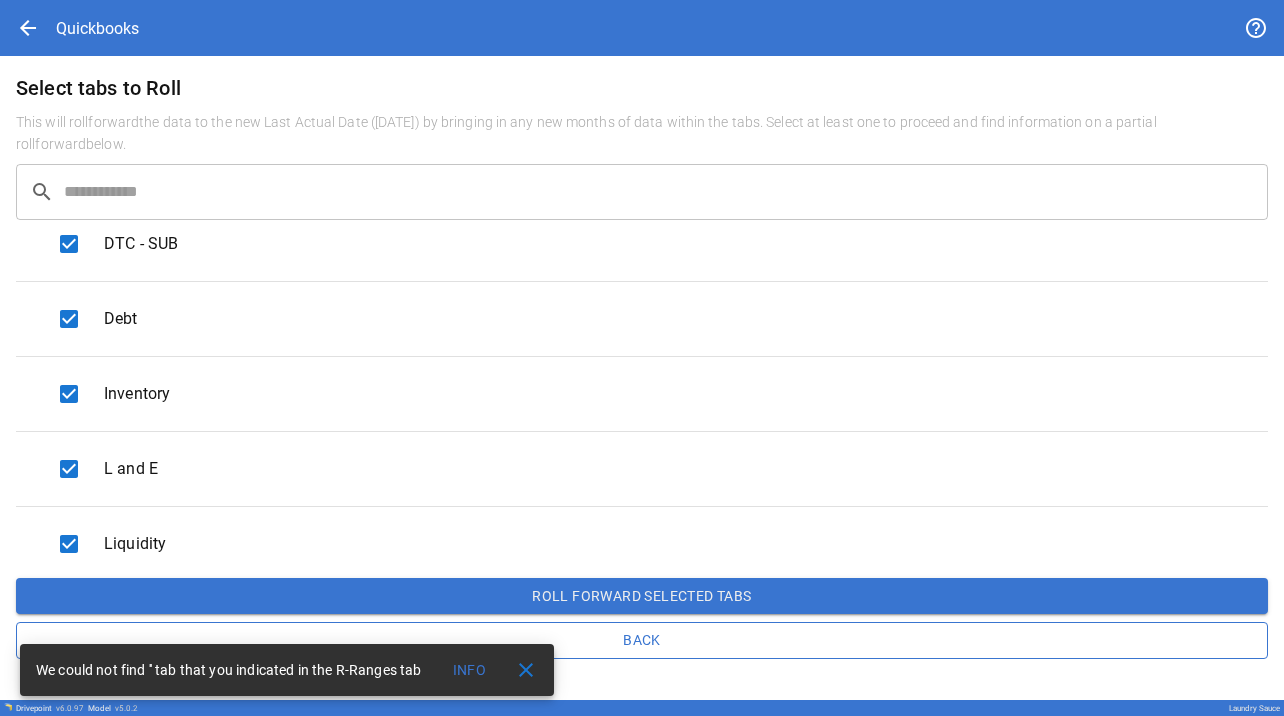 scroll, scrollTop: 700, scrollLeft: 0, axis: vertical 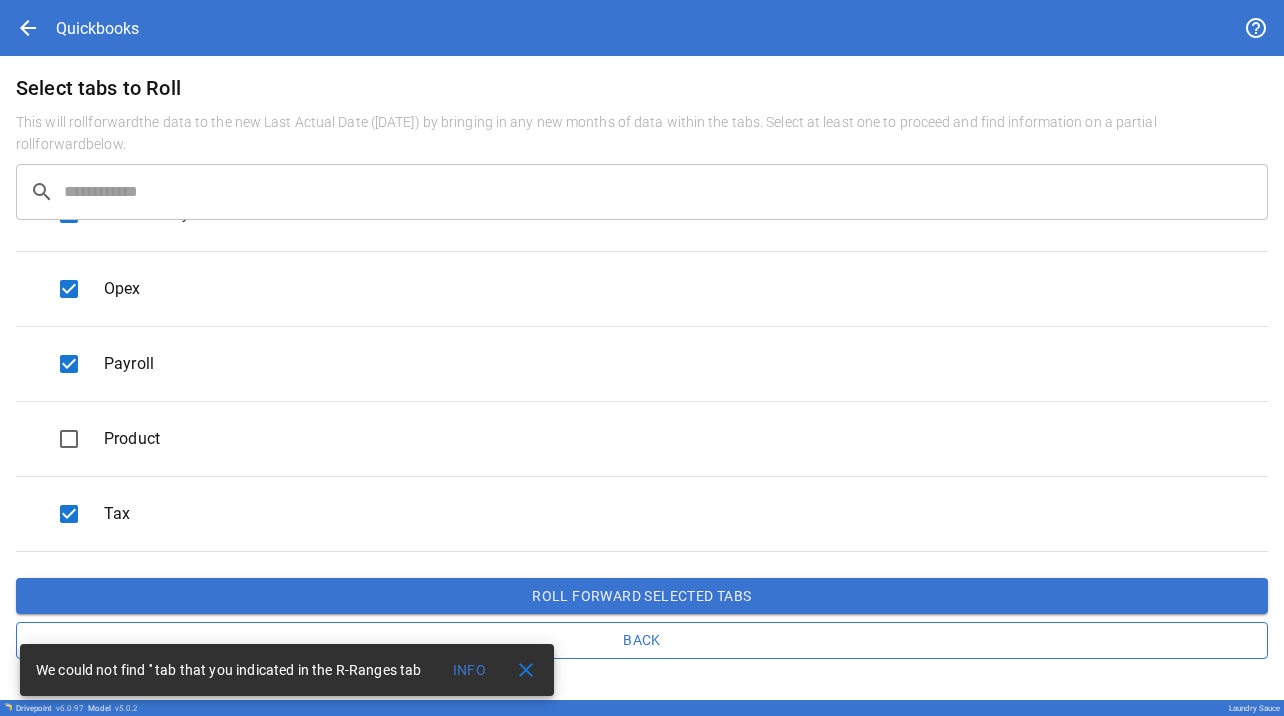 click on "Roll forward selected tabs" at bounding box center (642, 596) 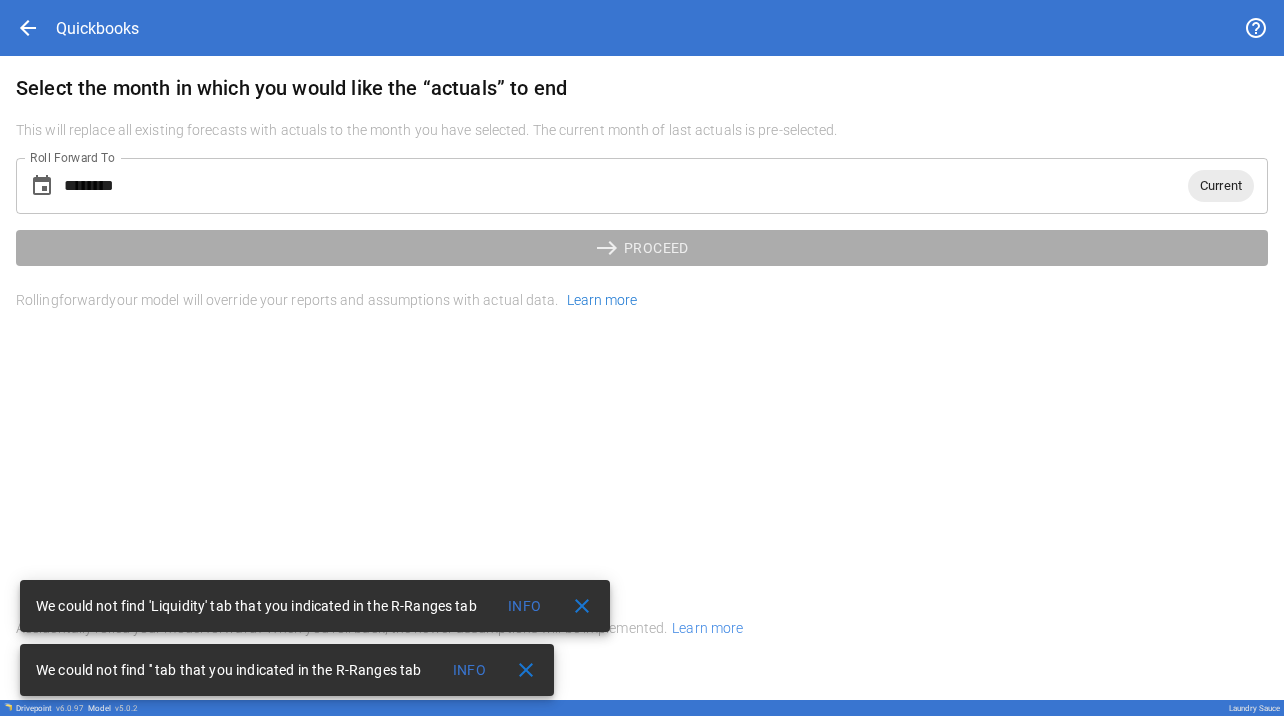 click on "********" at bounding box center [626, 186] 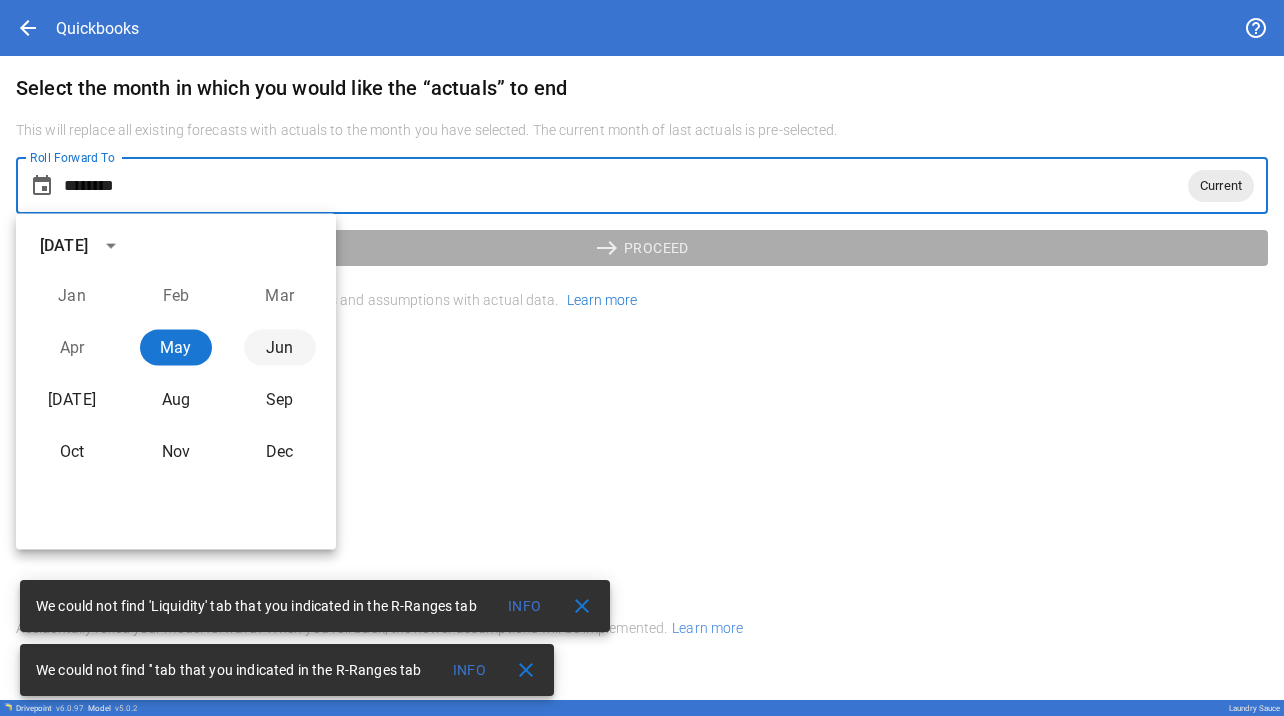click on "Jun" at bounding box center [280, 348] 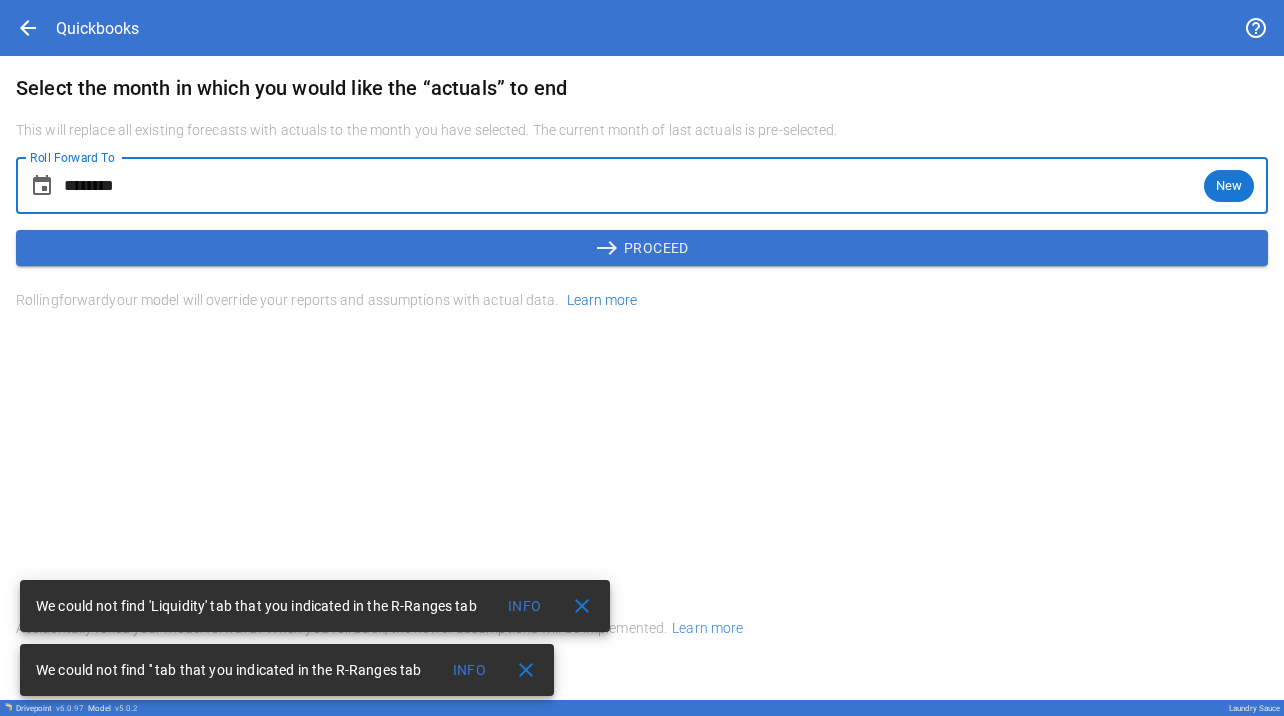 click on "east PROCEED" at bounding box center (642, 248) 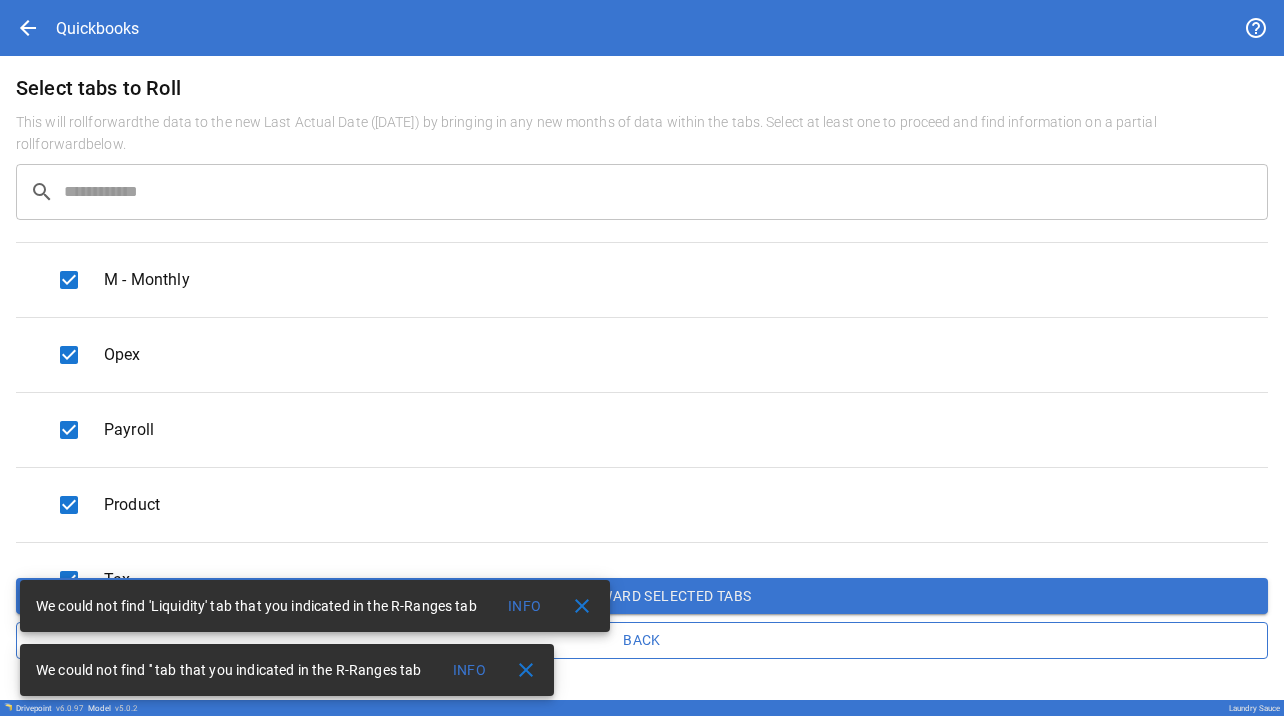 scroll, scrollTop: 952, scrollLeft: 0, axis: vertical 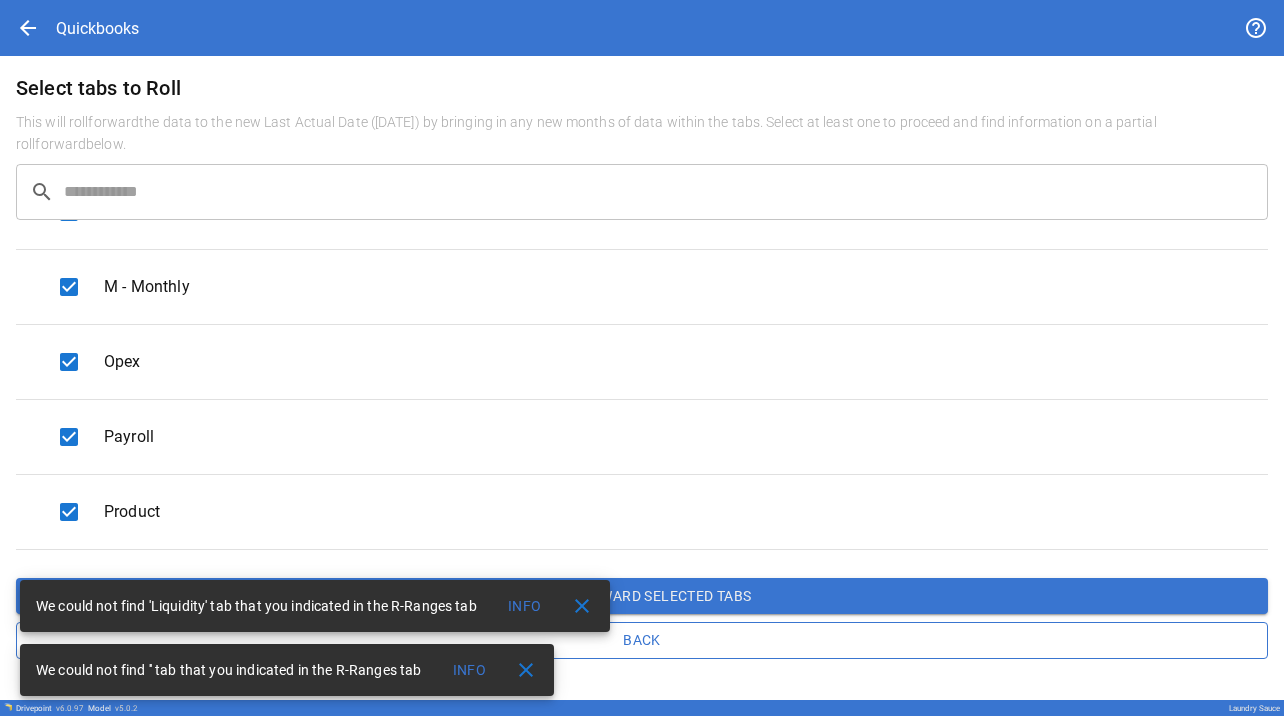 click on "close" at bounding box center (582, 606) 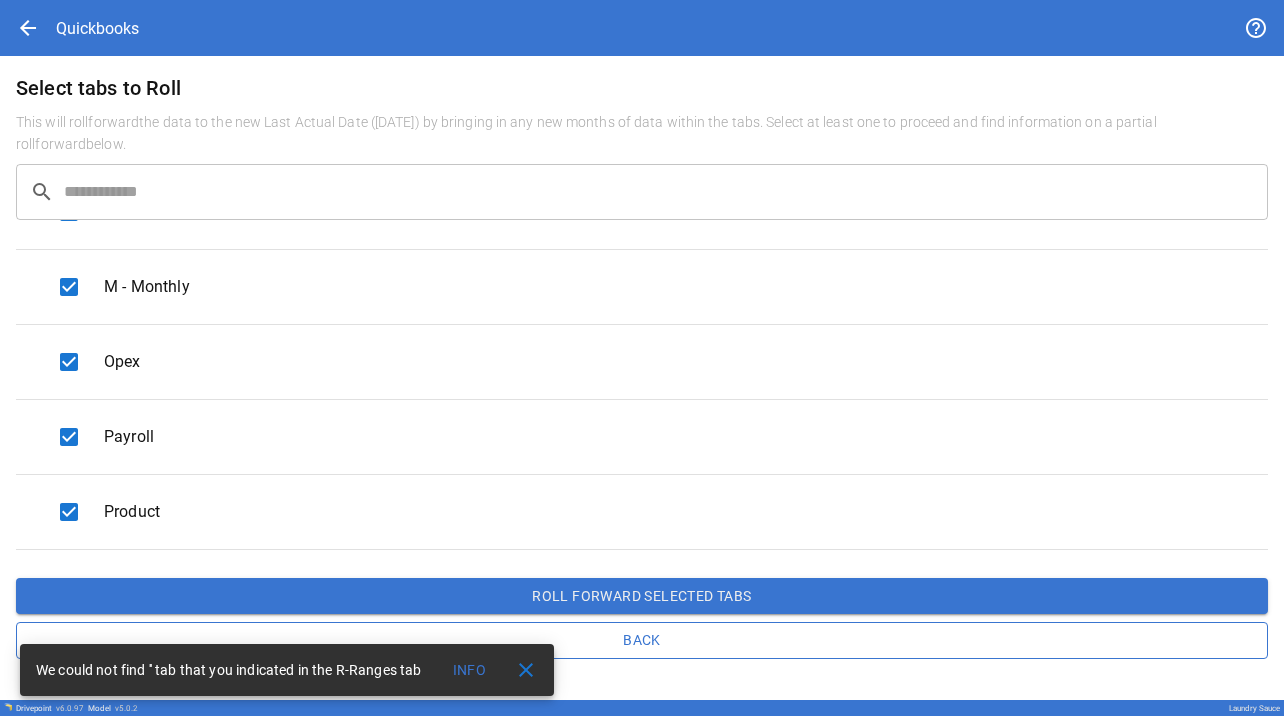 click on "close" at bounding box center (526, 670) 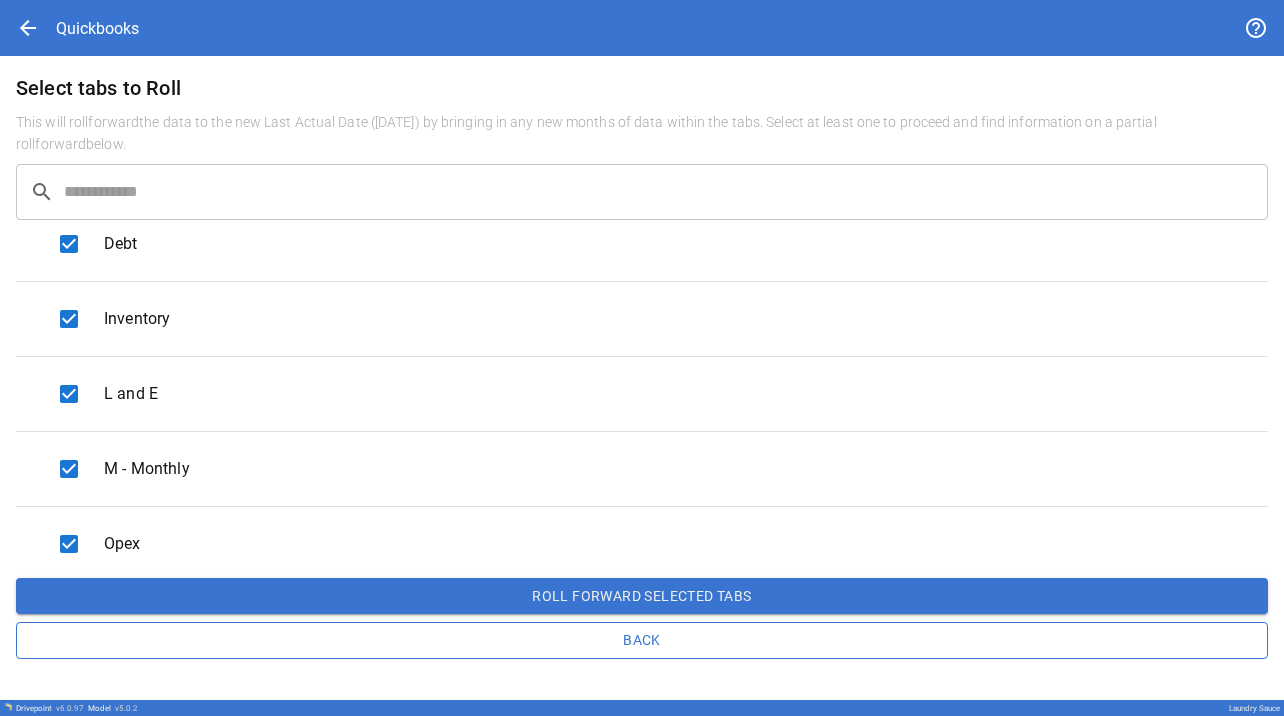 scroll, scrollTop: 800, scrollLeft: 0, axis: vertical 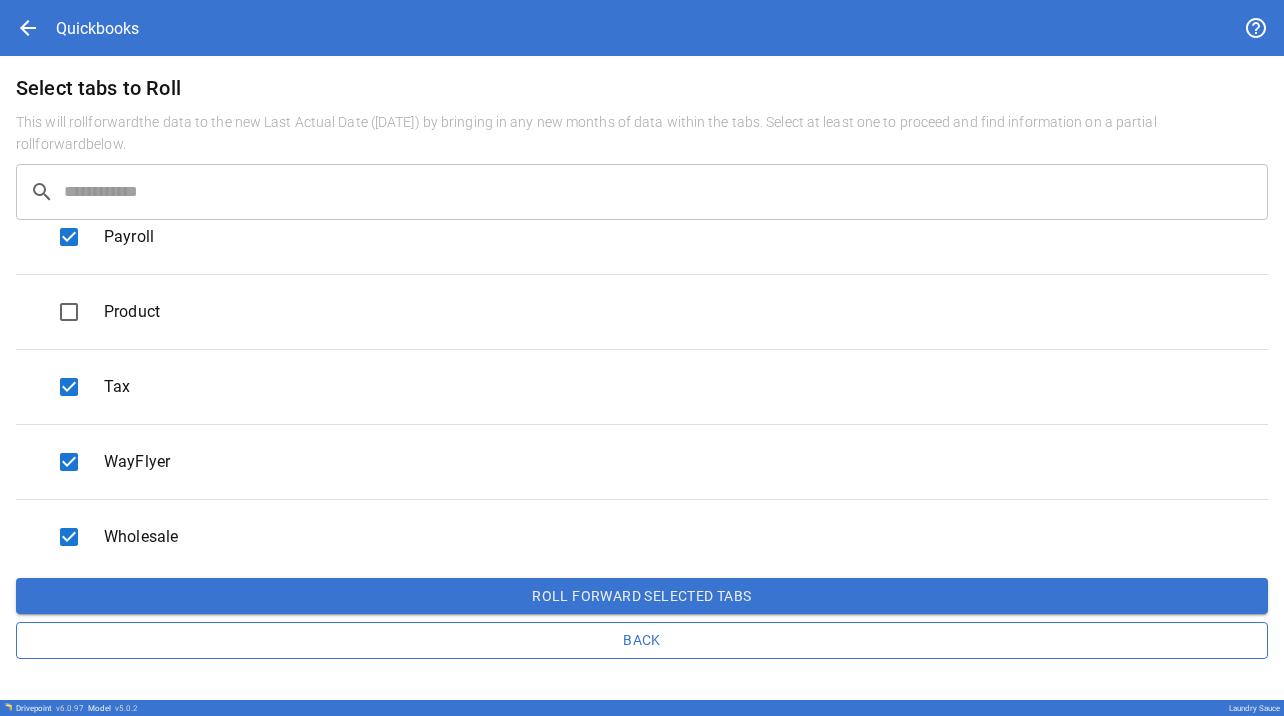 click on "Roll forward selected tabs" at bounding box center [642, 596] 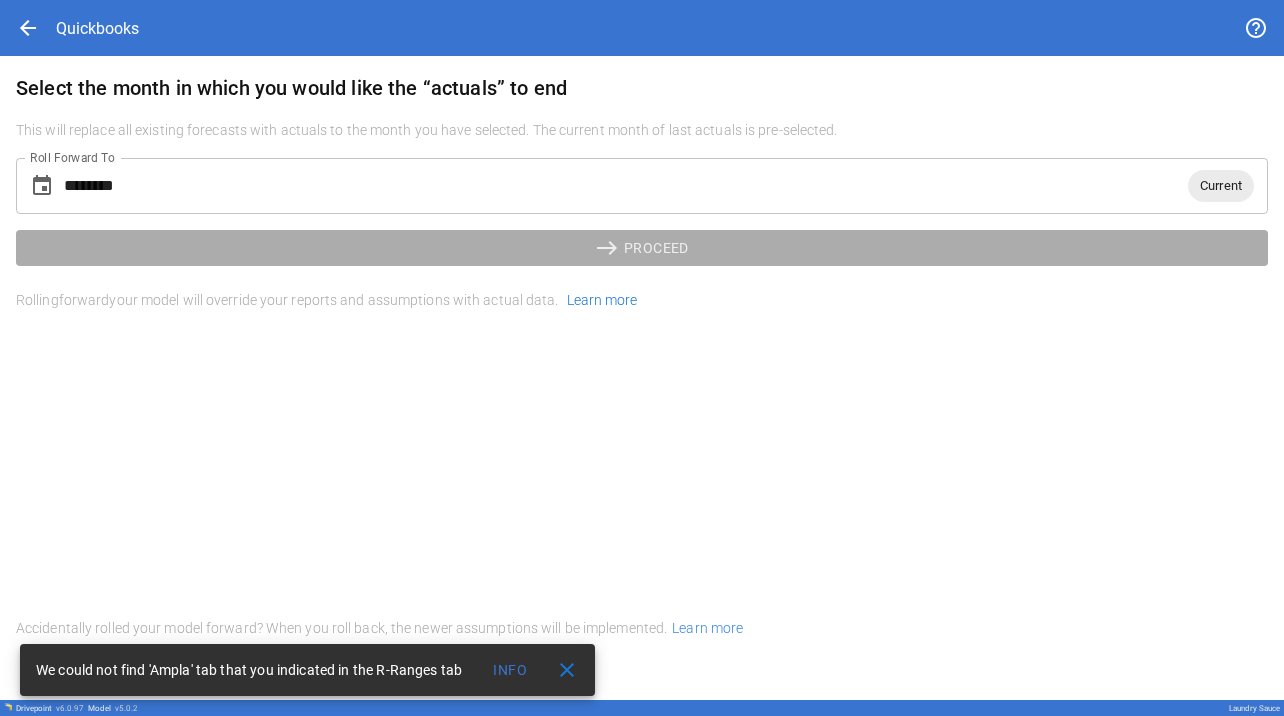 click on "********" at bounding box center (626, 186) 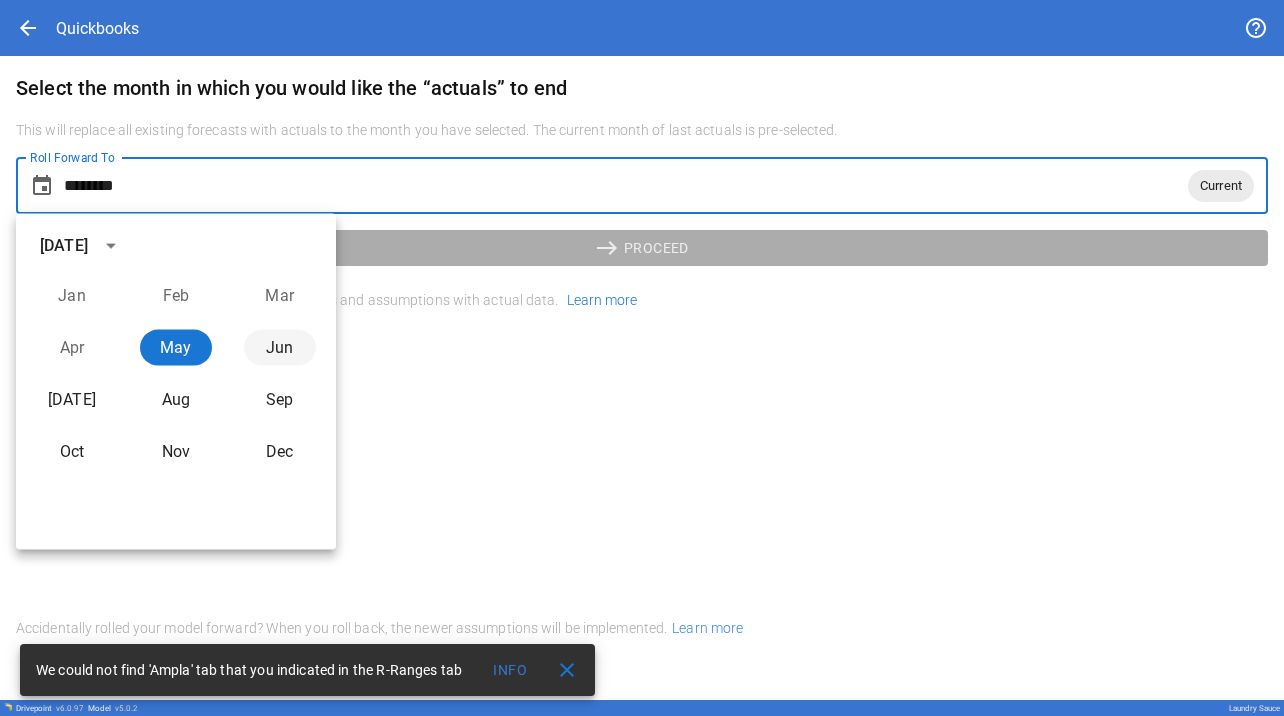 click on "Jun" at bounding box center (280, 348) 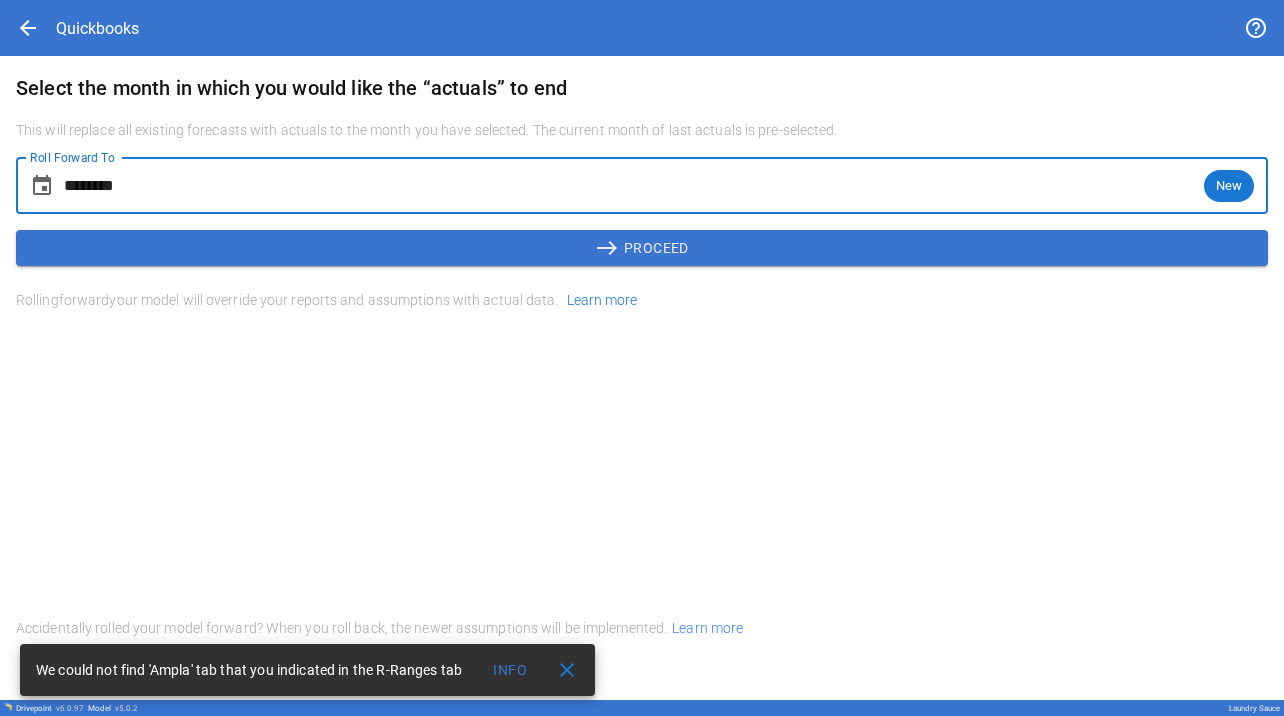 click on "east PROCEED" at bounding box center [642, 248] 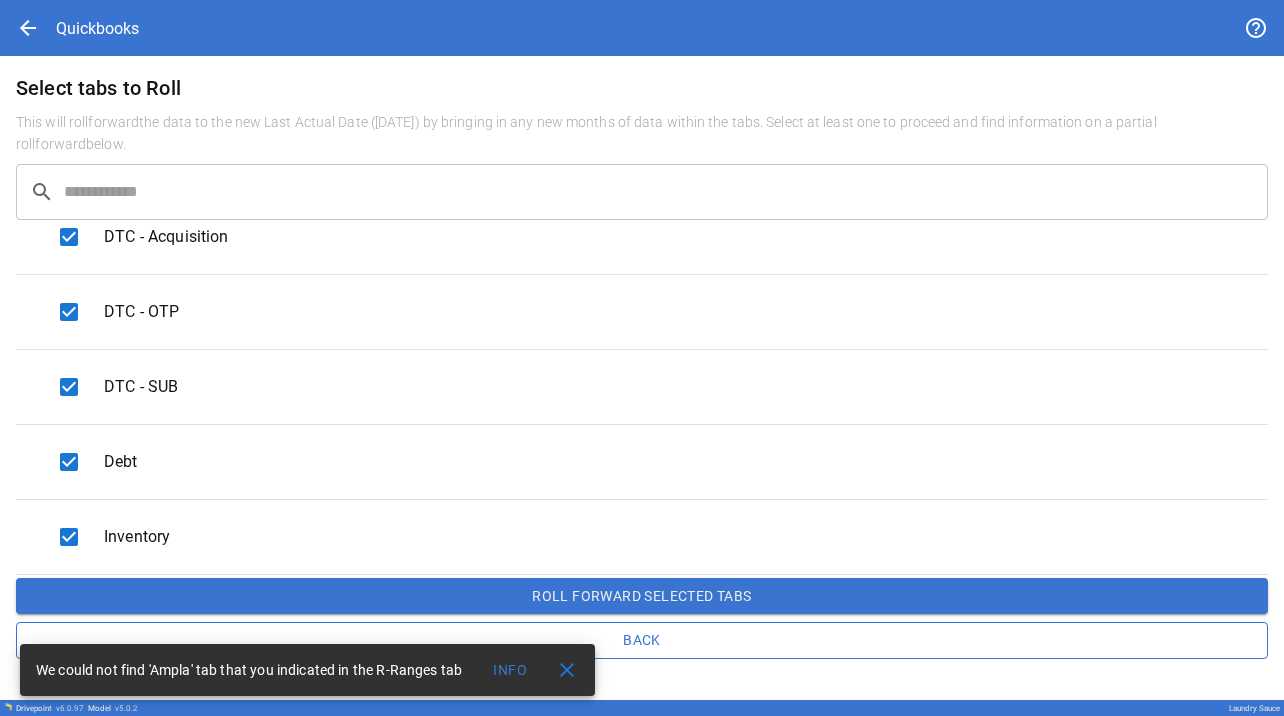 scroll, scrollTop: 700, scrollLeft: 0, axis: vertical 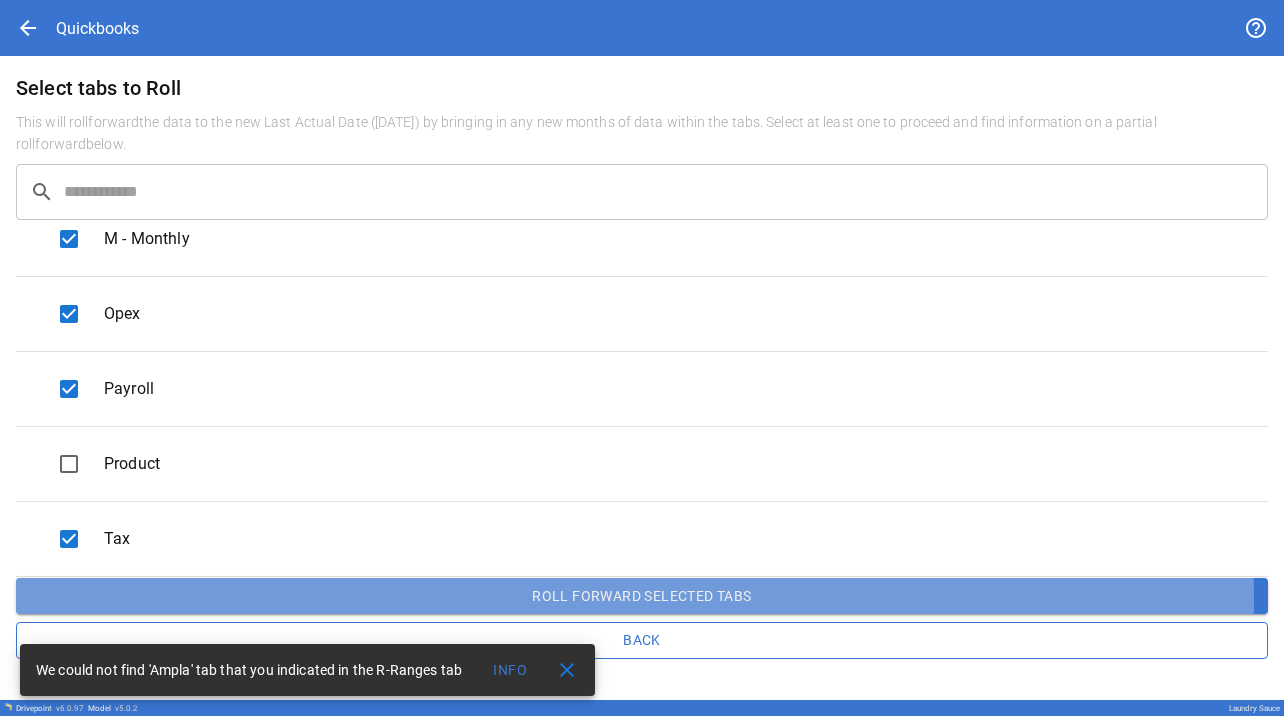 click on "Roll forward selected tabs" at bounding box center [642, 596] 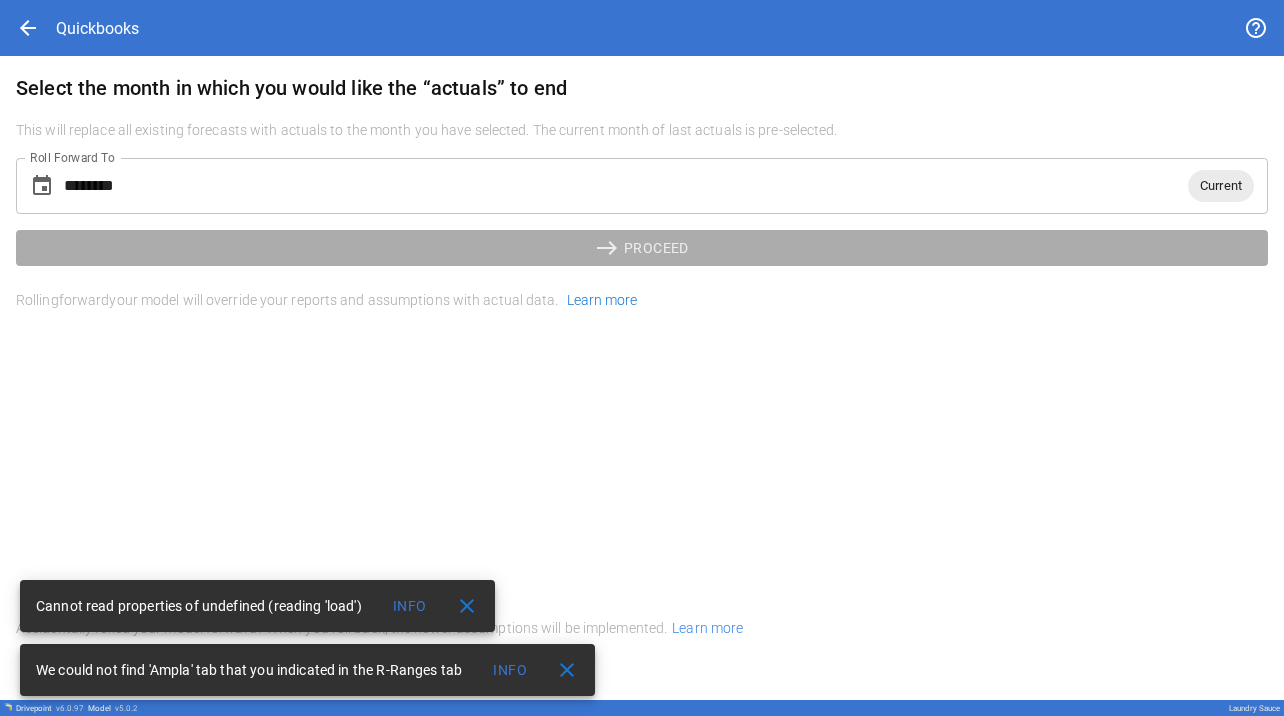 drag, startPoint x: 577, startPoint y: 670, endPoint x: 539, endPoint y: 644, distance: 46.043457 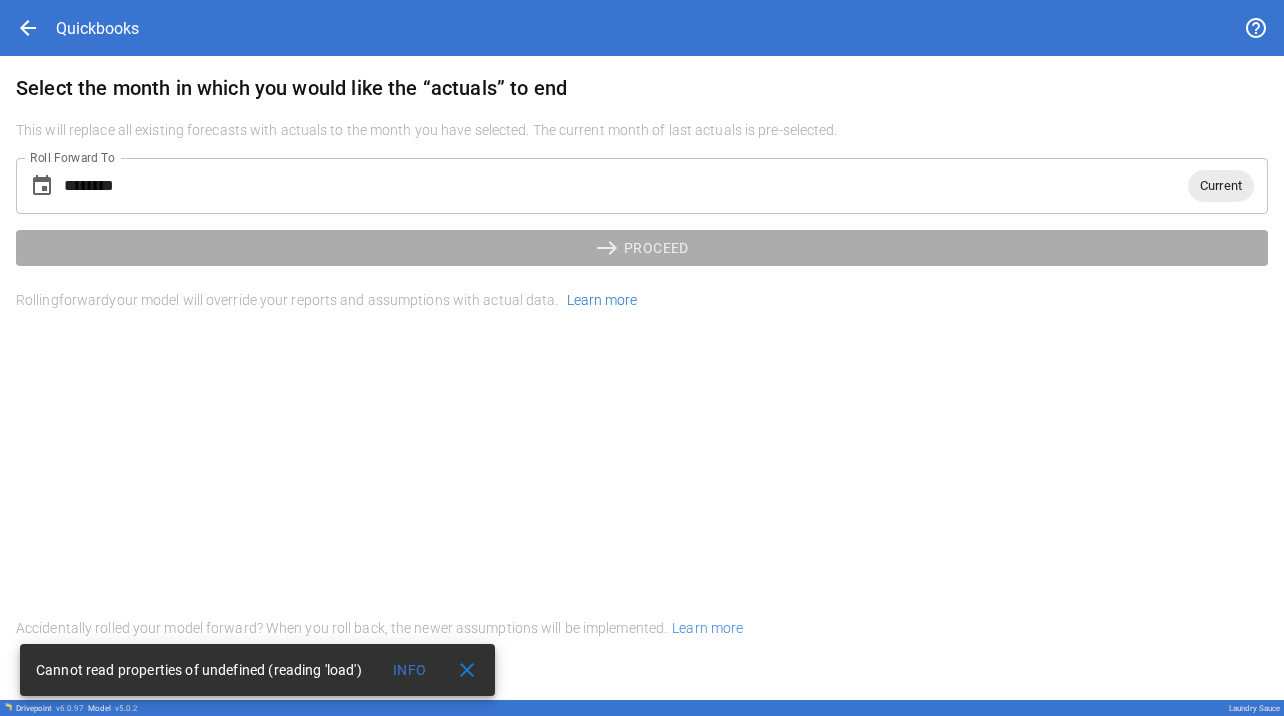 click on "Info" at bounding box center [410, 670] 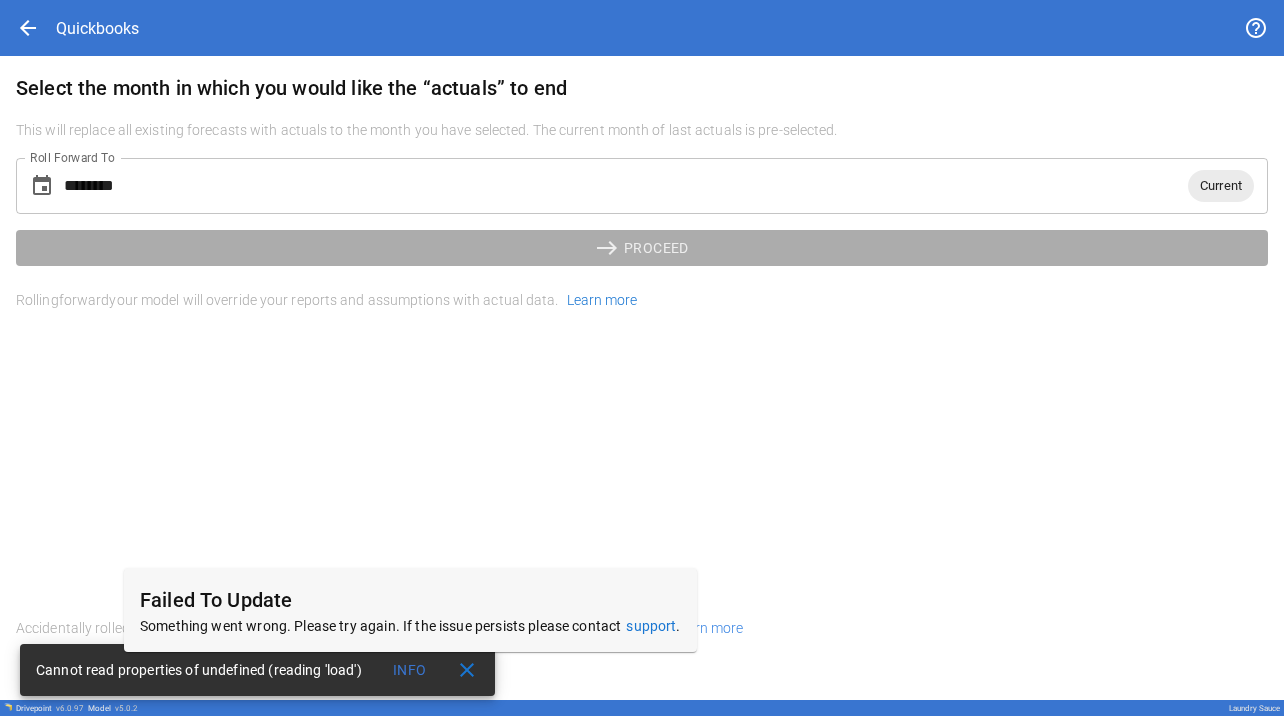 click on "Something went wrong. Please try again. If the issue persists please contact support ." at bounding box center (410, 626) 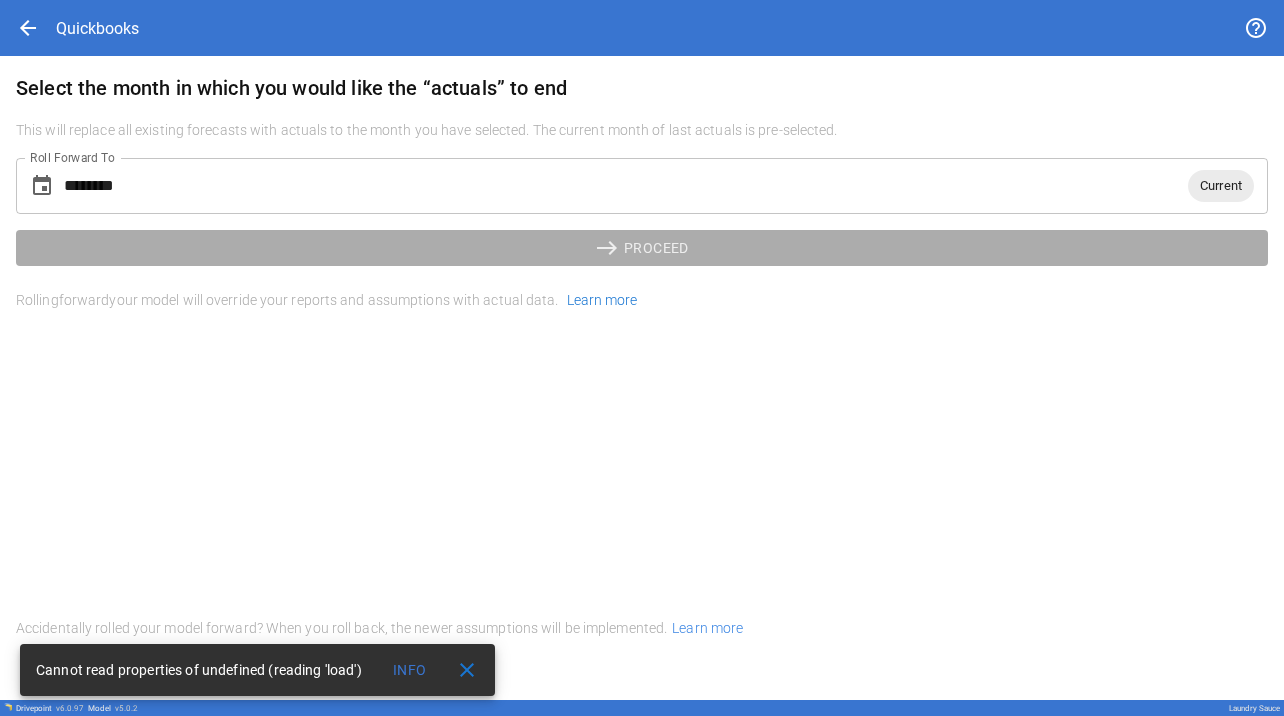 click on "close" at bounding box center (467, 670) 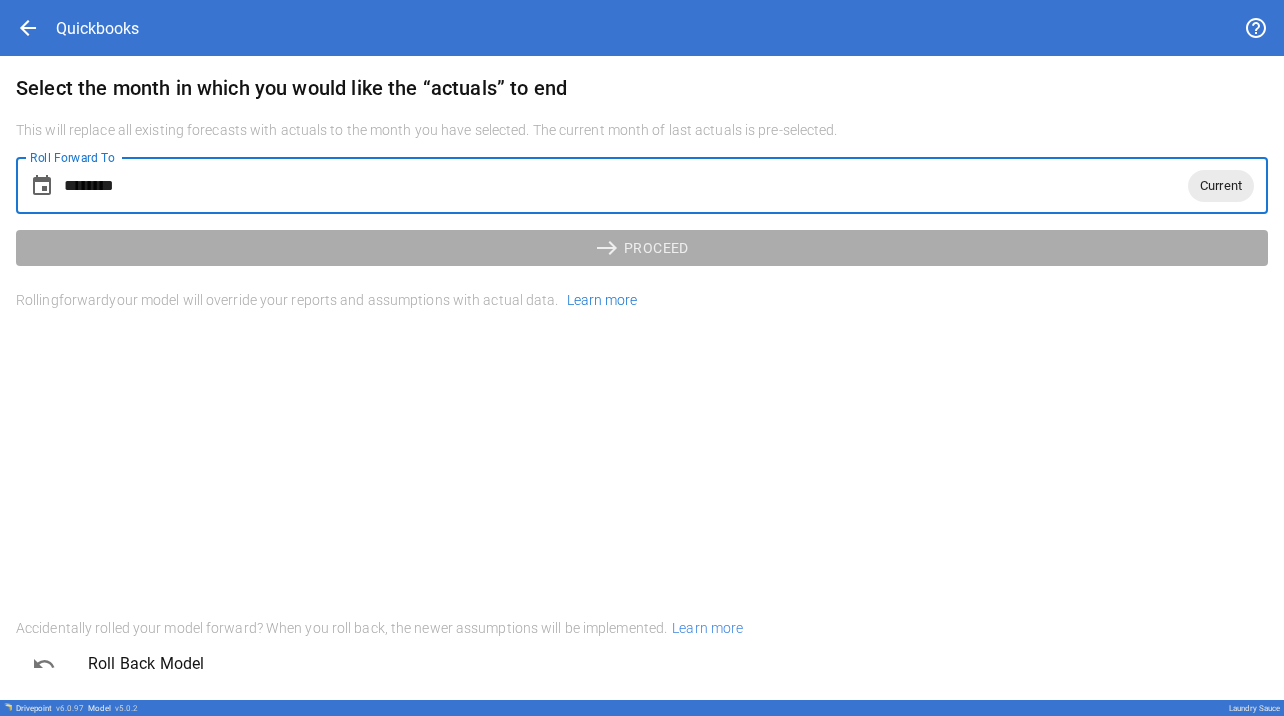 click on "********" at bounding box center [626, 186] 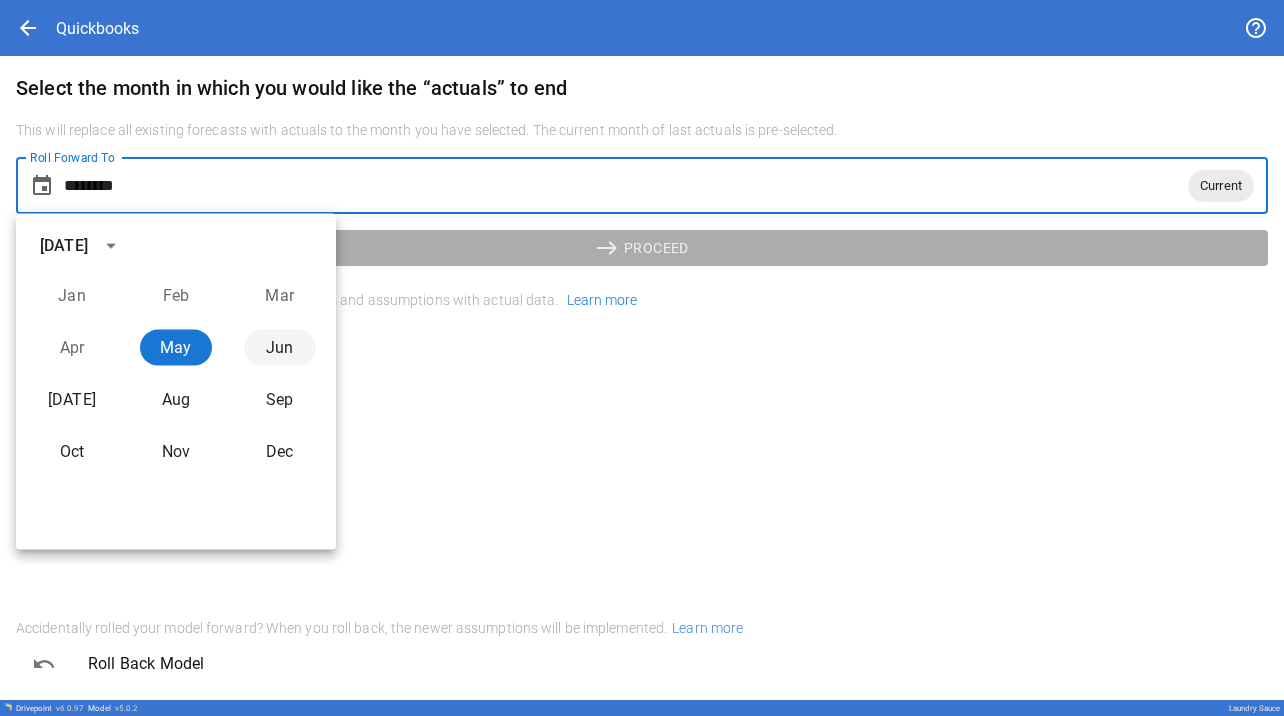 click on "Jun" at bounding box center [280, 348] 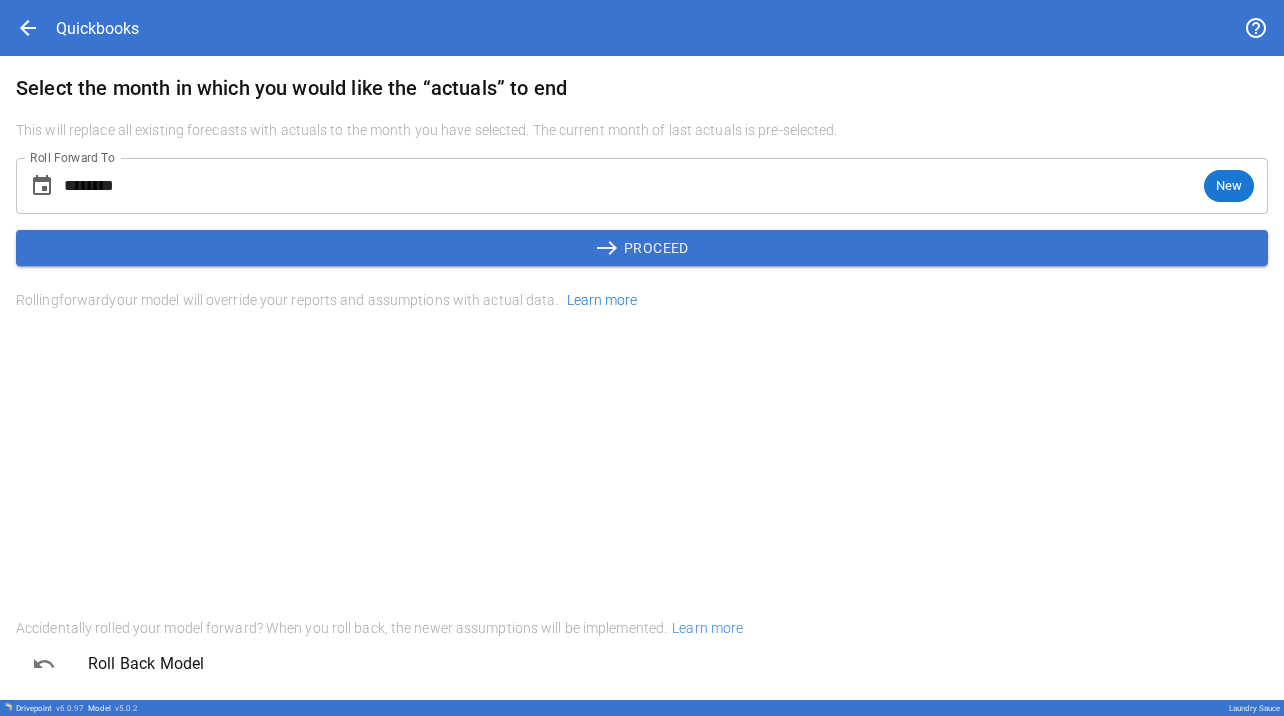 click on "east PROCEED" at bounding box center (642, 248) 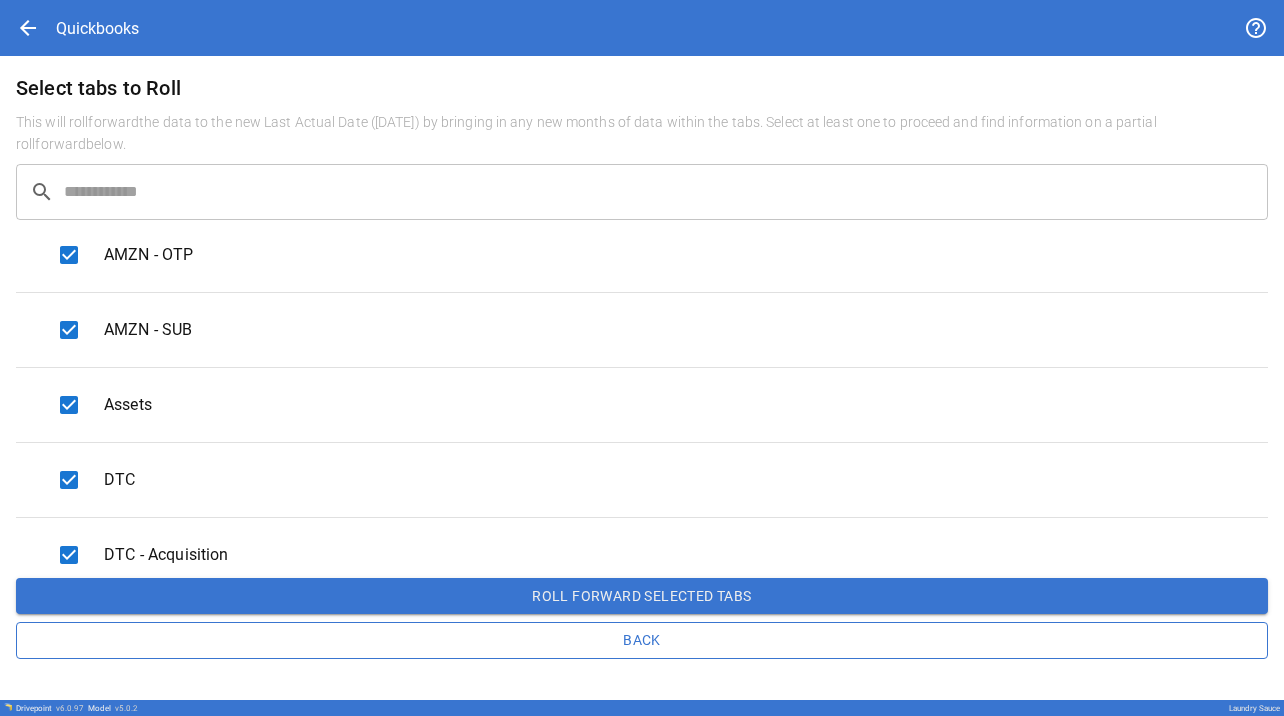 scroll, scrollTop: 0, scrollLeft: 0, axis: both 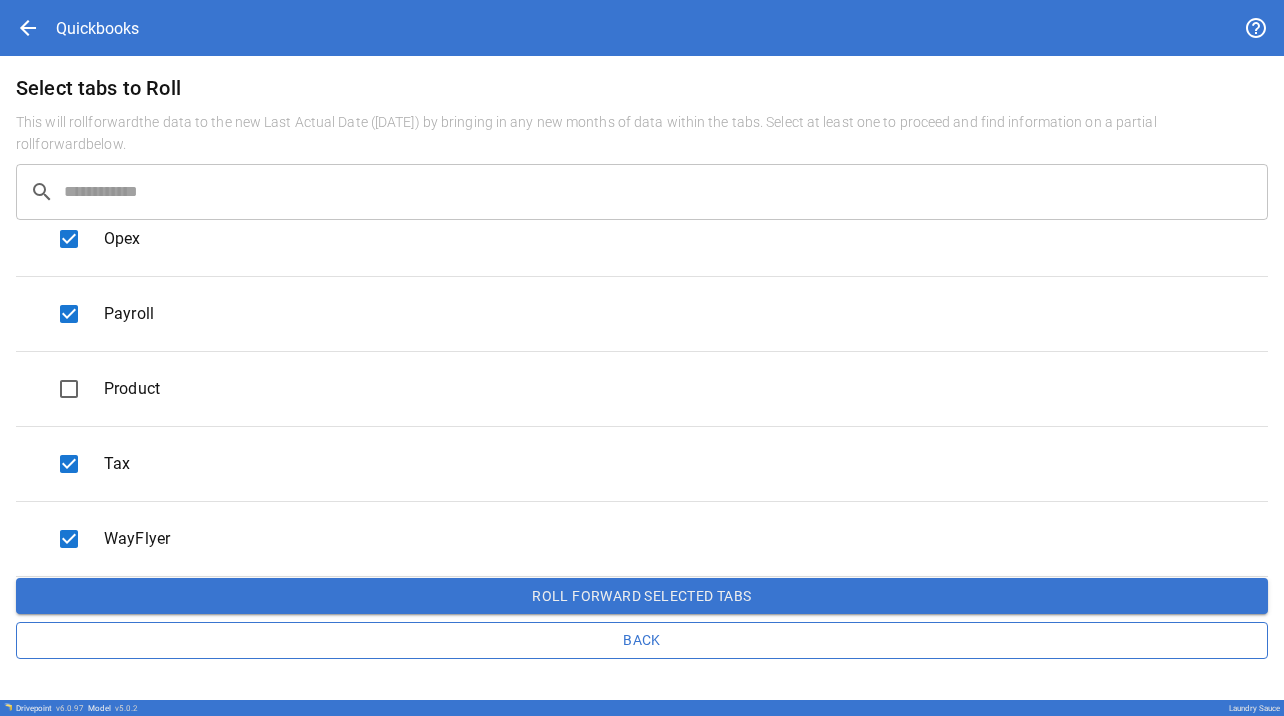 click on "Roll forward selected tabs" at bounding box center (642, 596) 